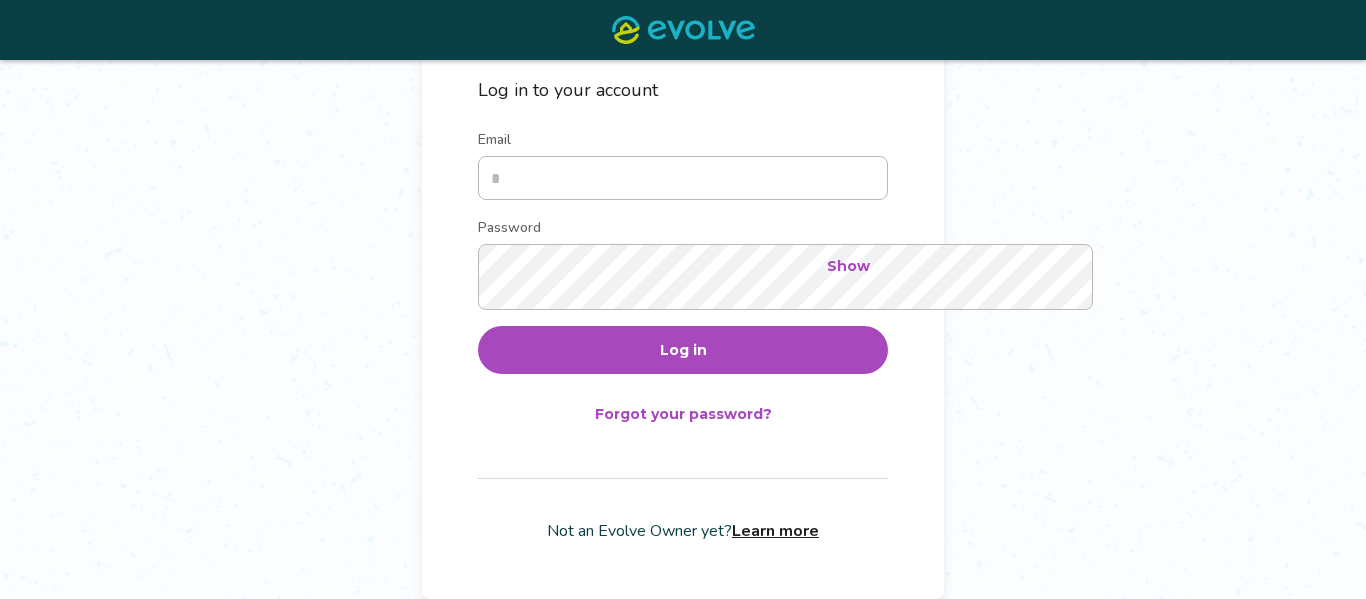 scroll, scrollTop: 380, scrollLeft: 0, axis: vertical 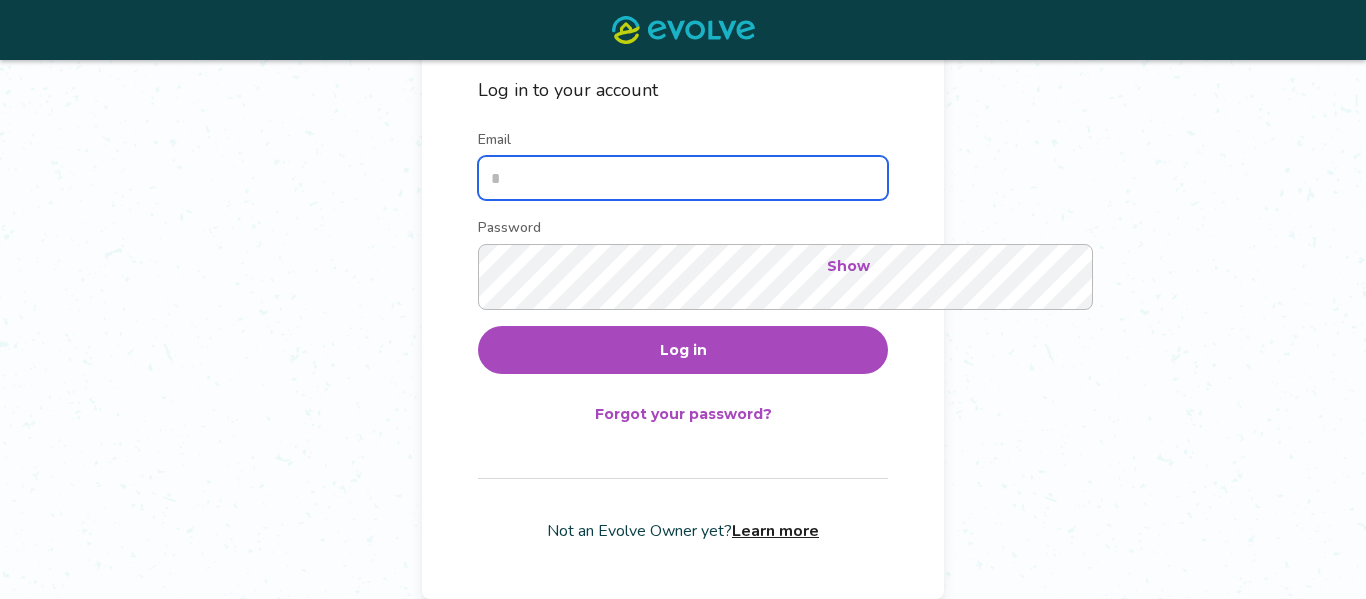 type on "**********" 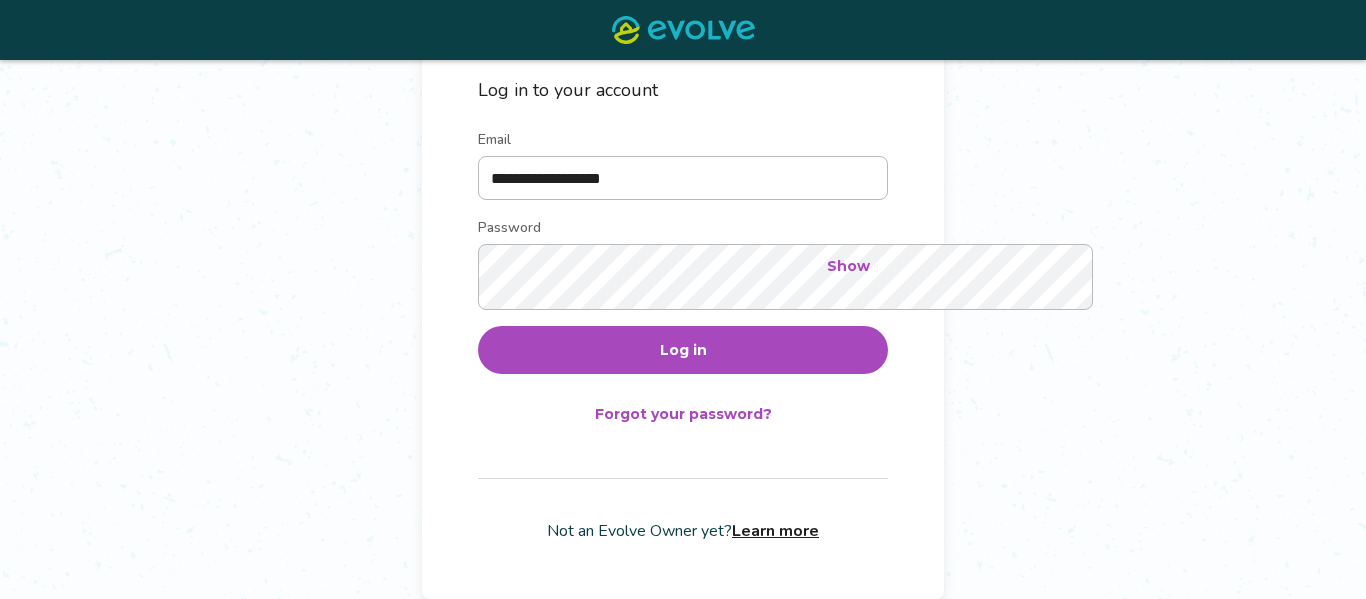 click on "Log in" at bounding box center (683, 350) 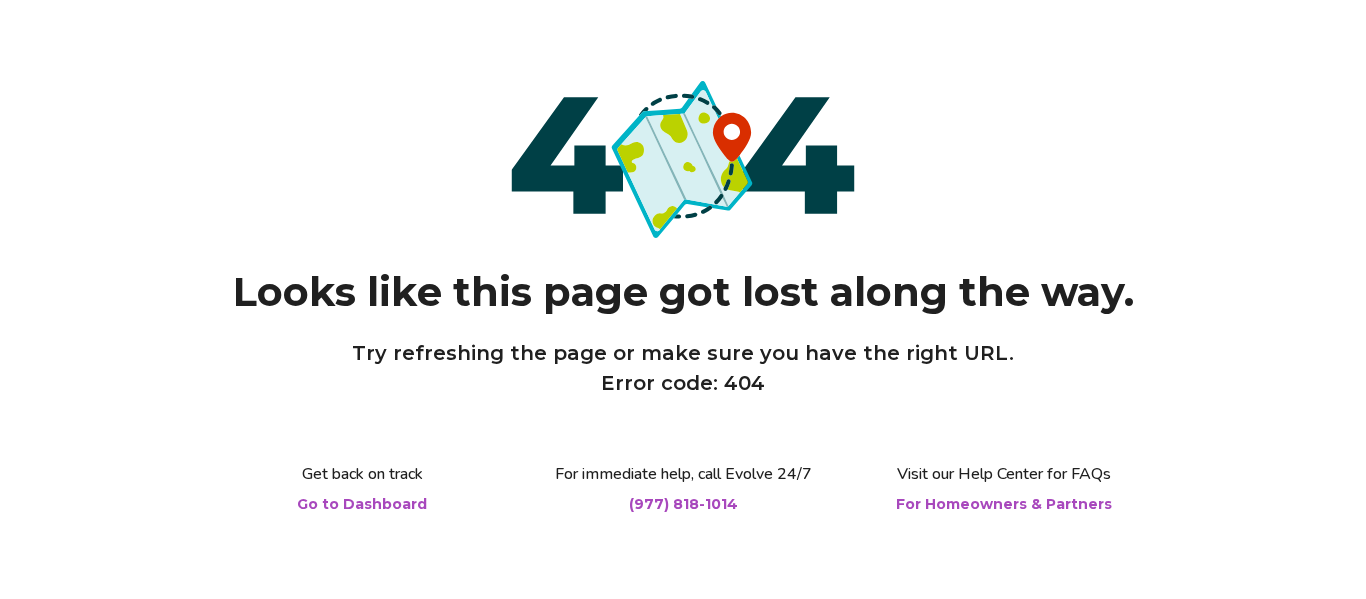 scroll, scrollTop: 0, scrollLeft: 0, axis: both 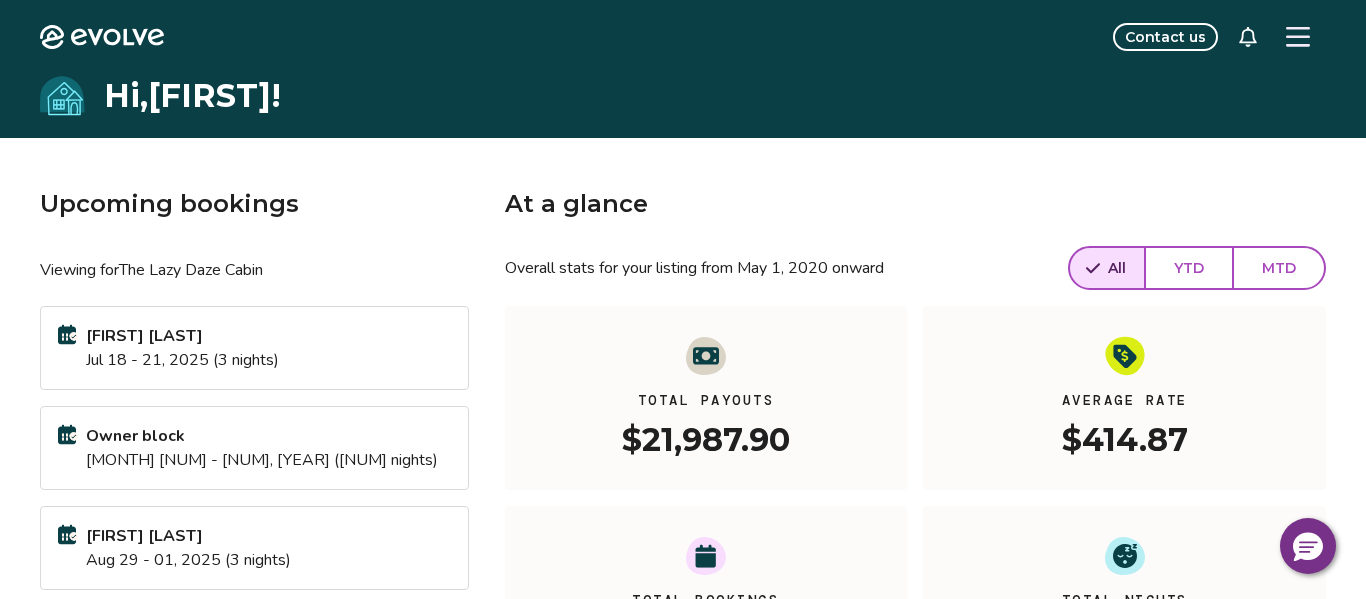 click 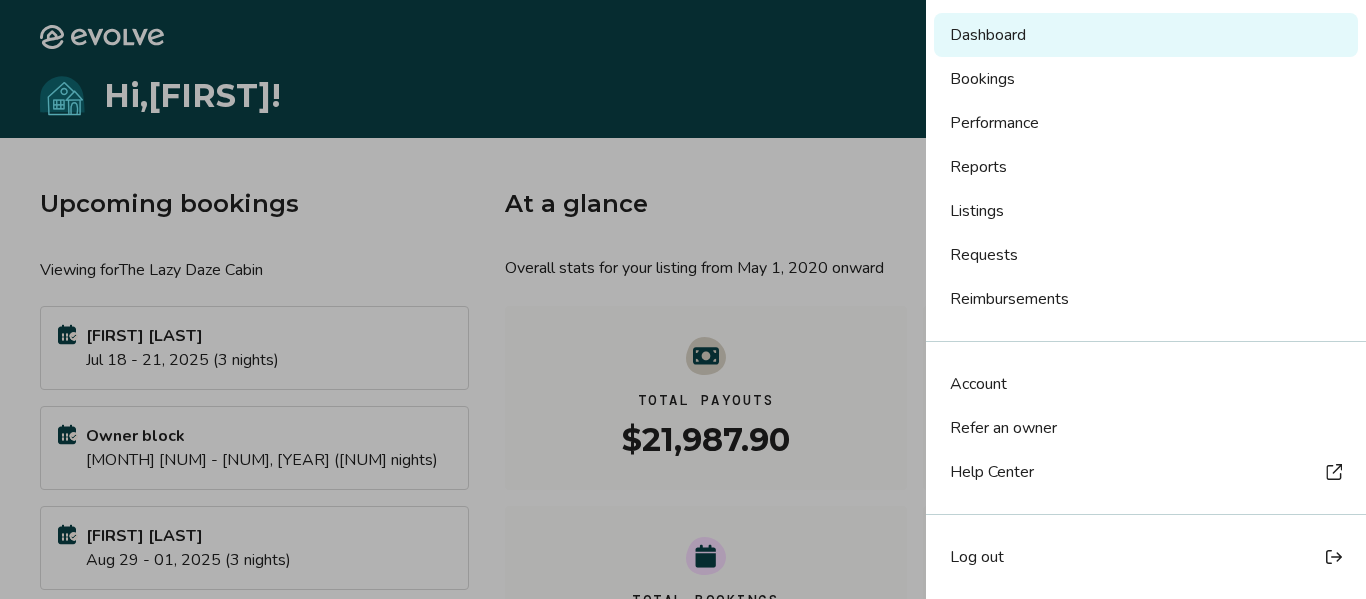 scroll, scrollTop: 0, scrollLeft: 0, axis: both 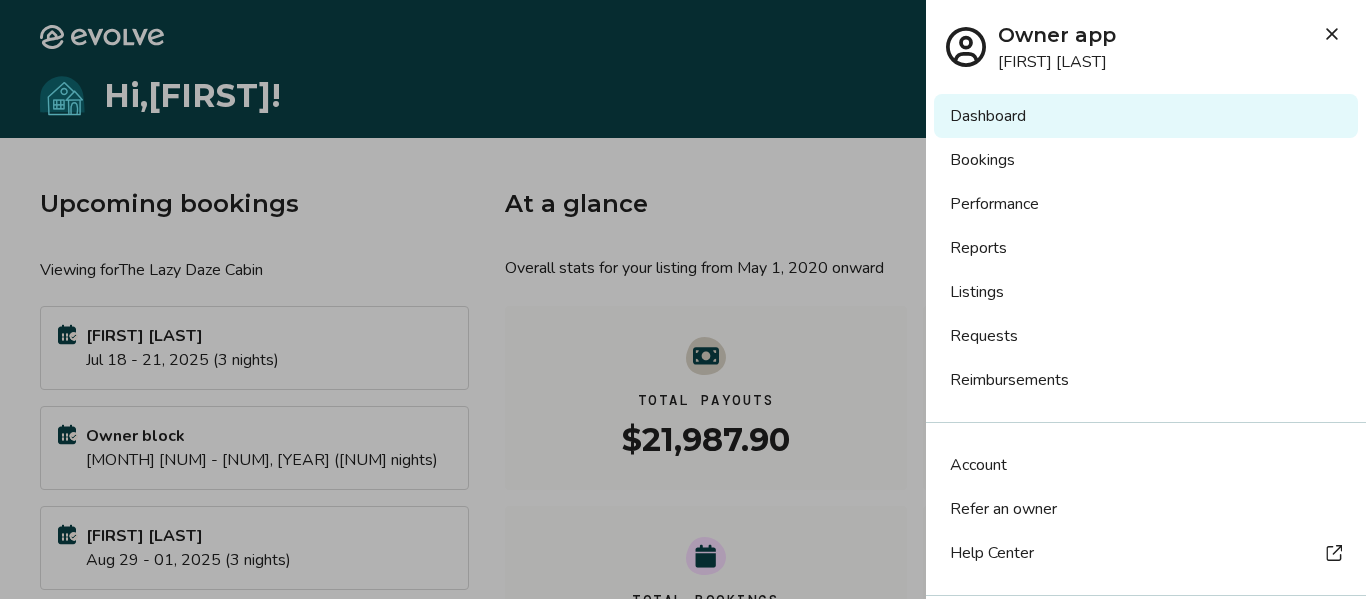 click on "Dashboard" at bounding box center [1146, 116] 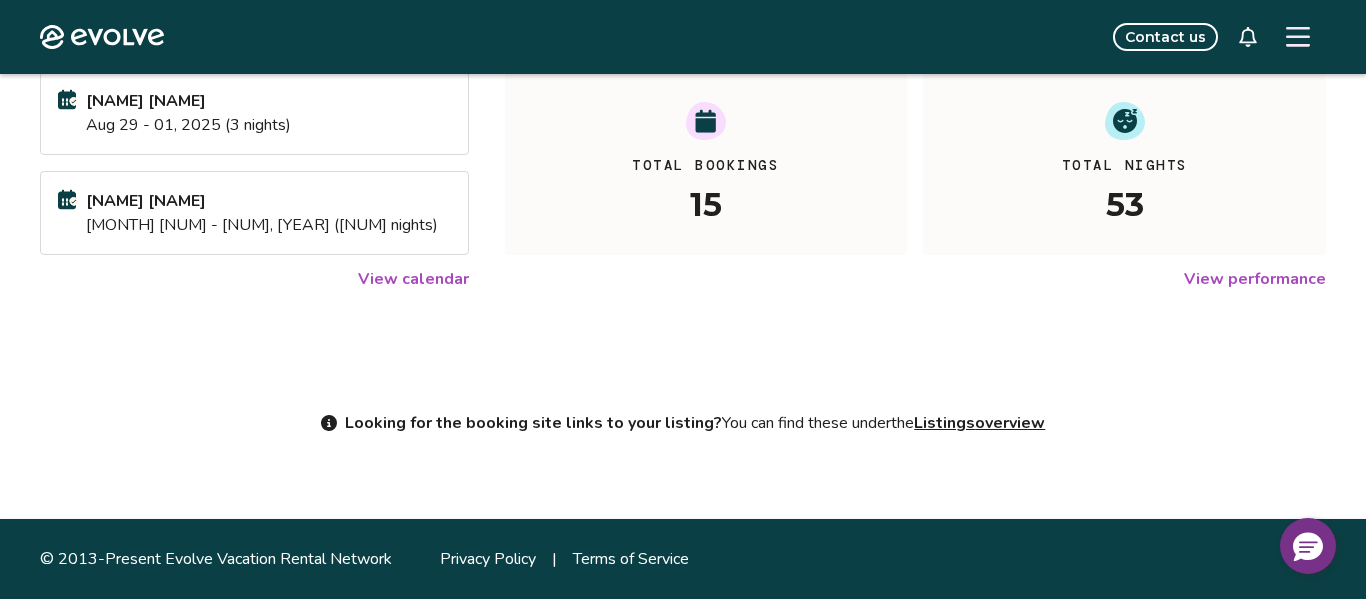 scroll, scrollTop: 529, scrollLeft: 0, axis: vertical 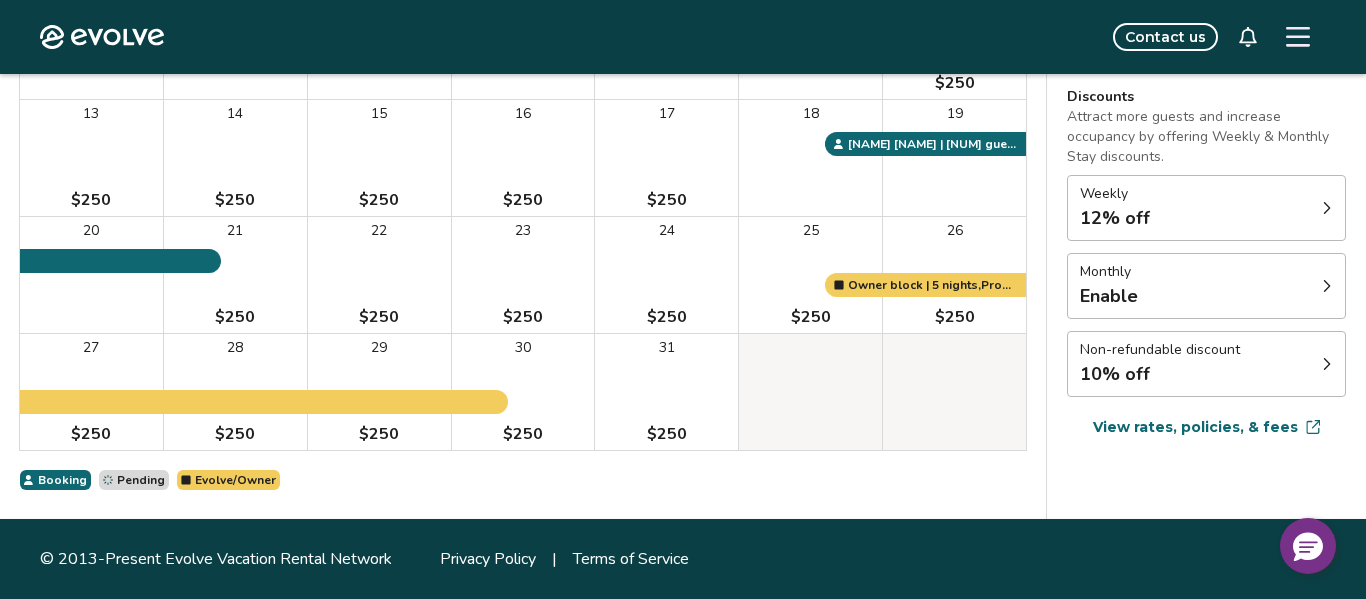 click on "View rates, policies, & fees" at bounding box center [1195, 427] 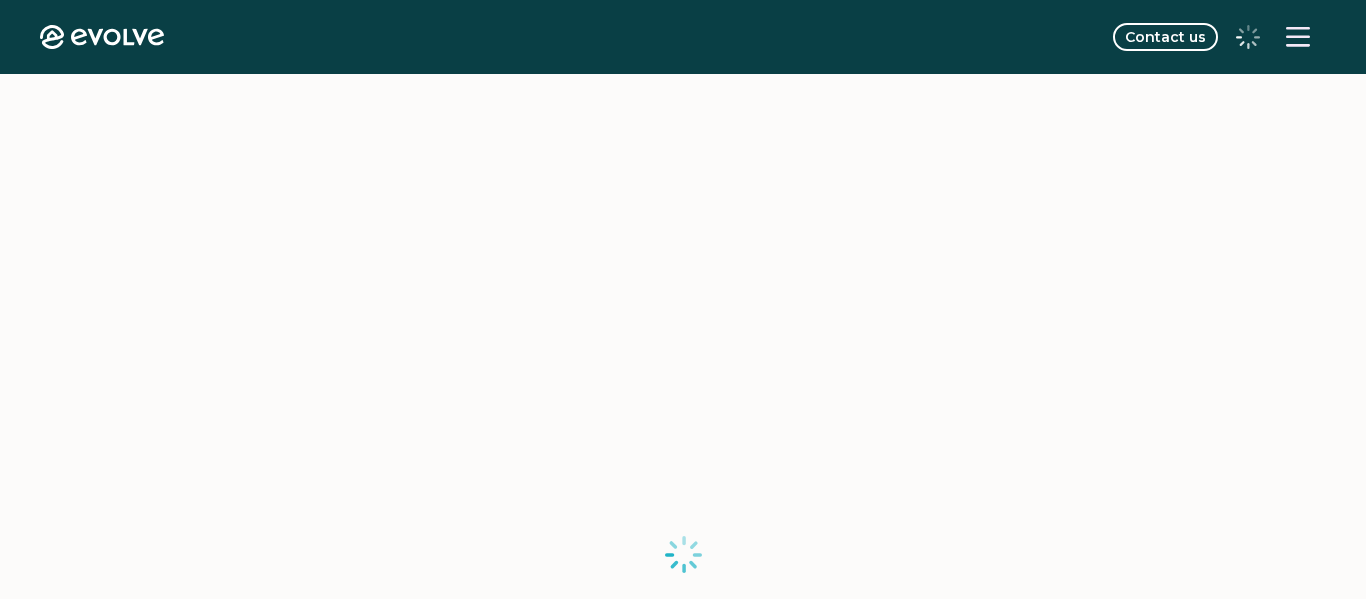 scroll, scrollTop: 0, scrollLeft: 0, axis: both 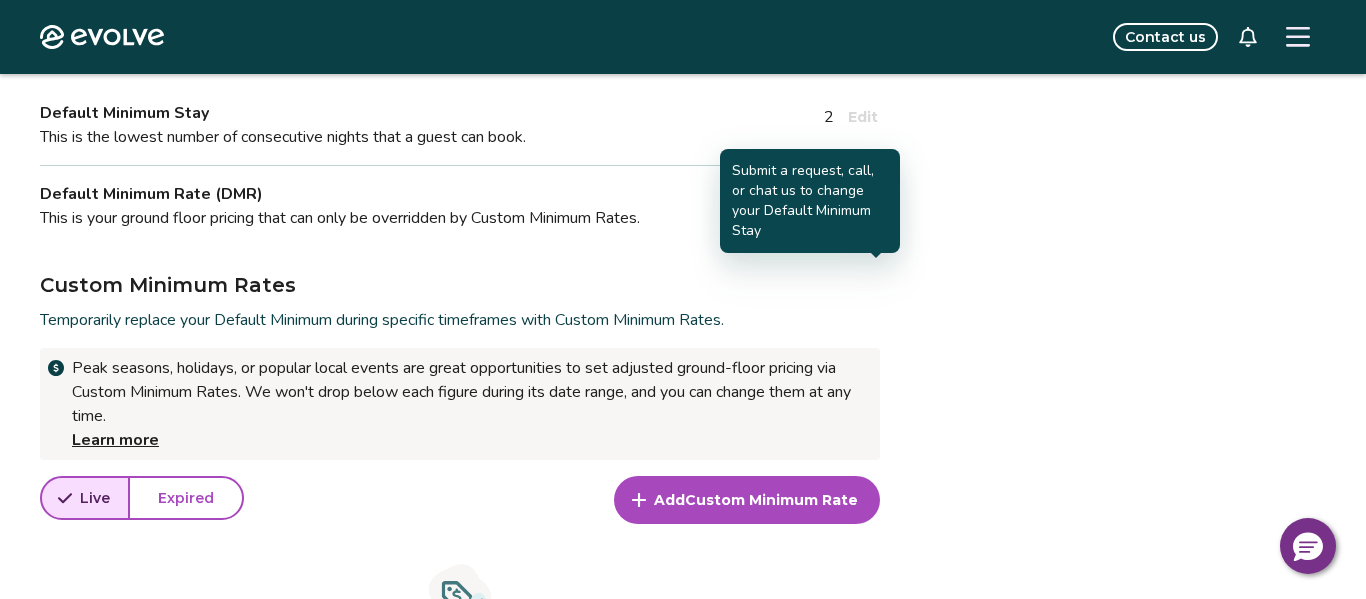 click on "Edit" at bounding box center (863, 117) 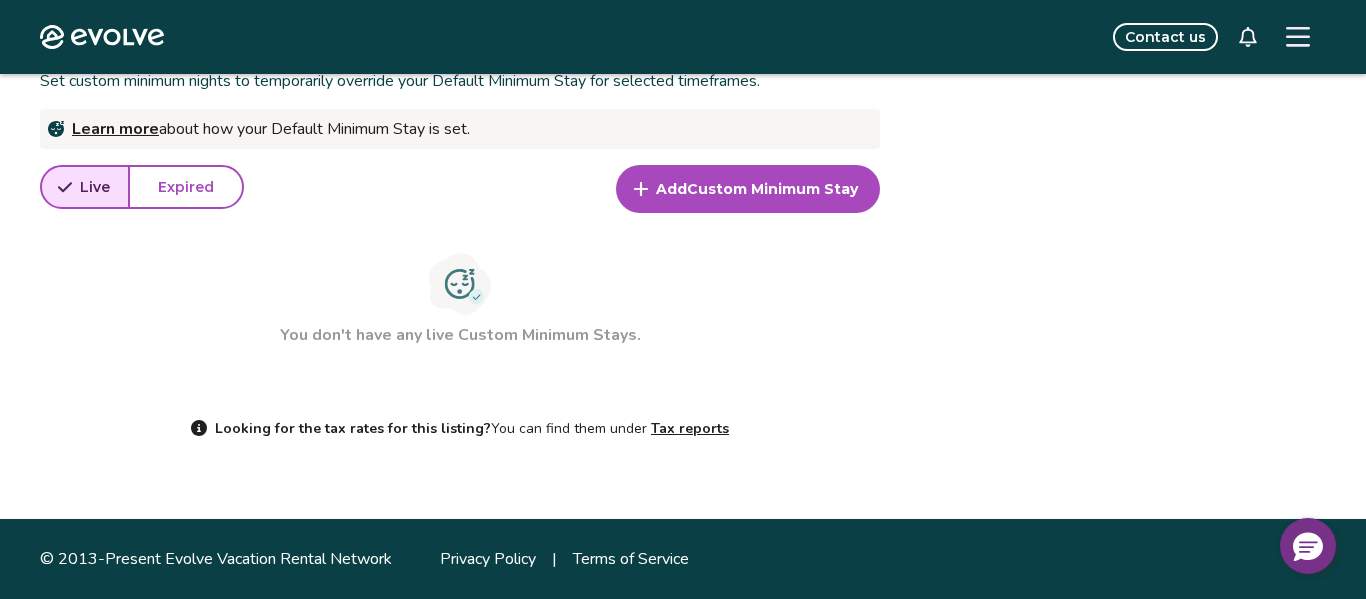 scroll, scrollTop: 1703, scrollLeft: 0, axis: vertical 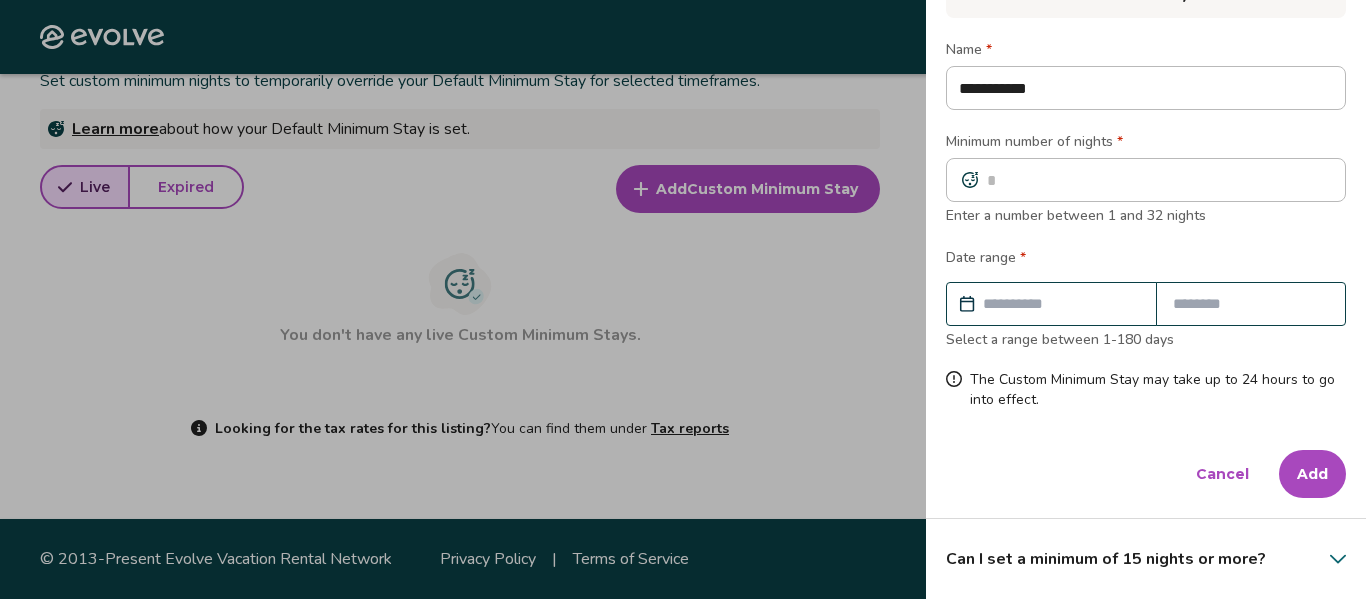 type on "**********" 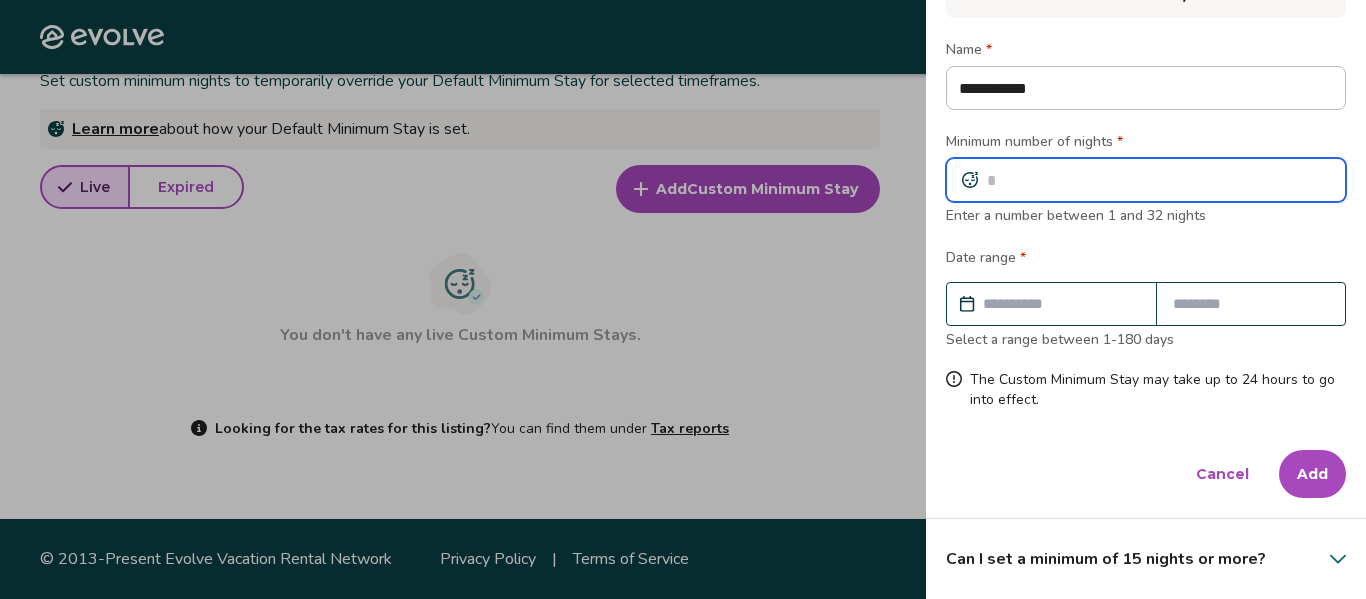 click at bounding box center (1146, 180) 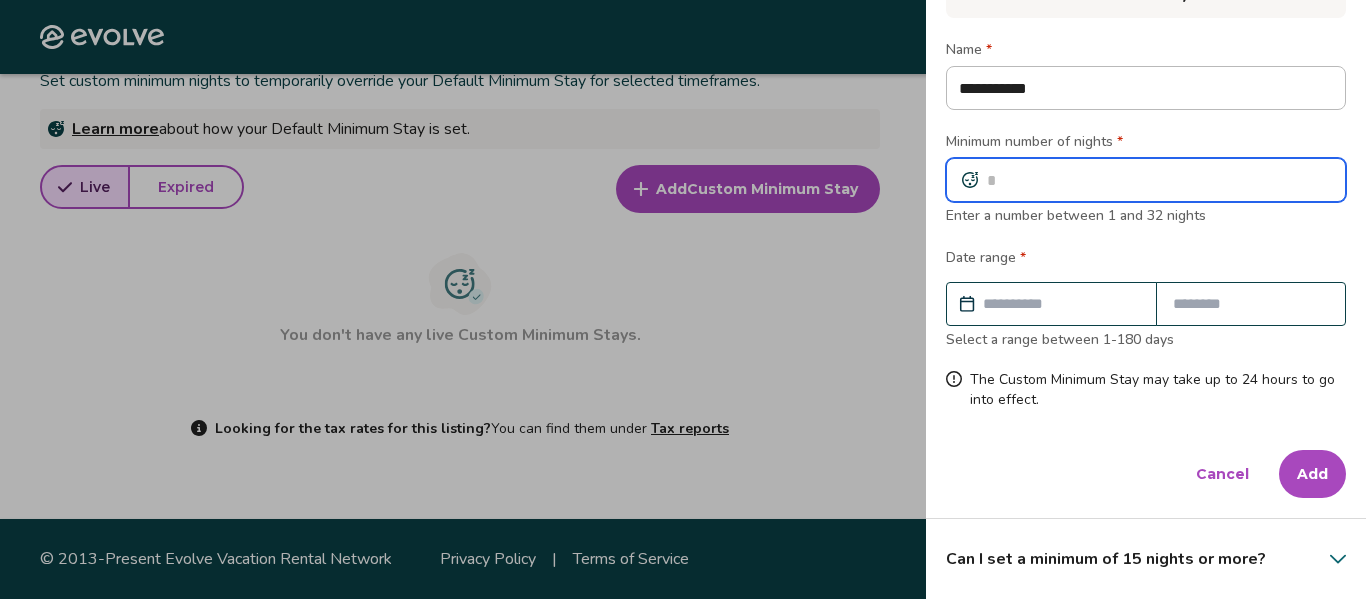 type on "*" 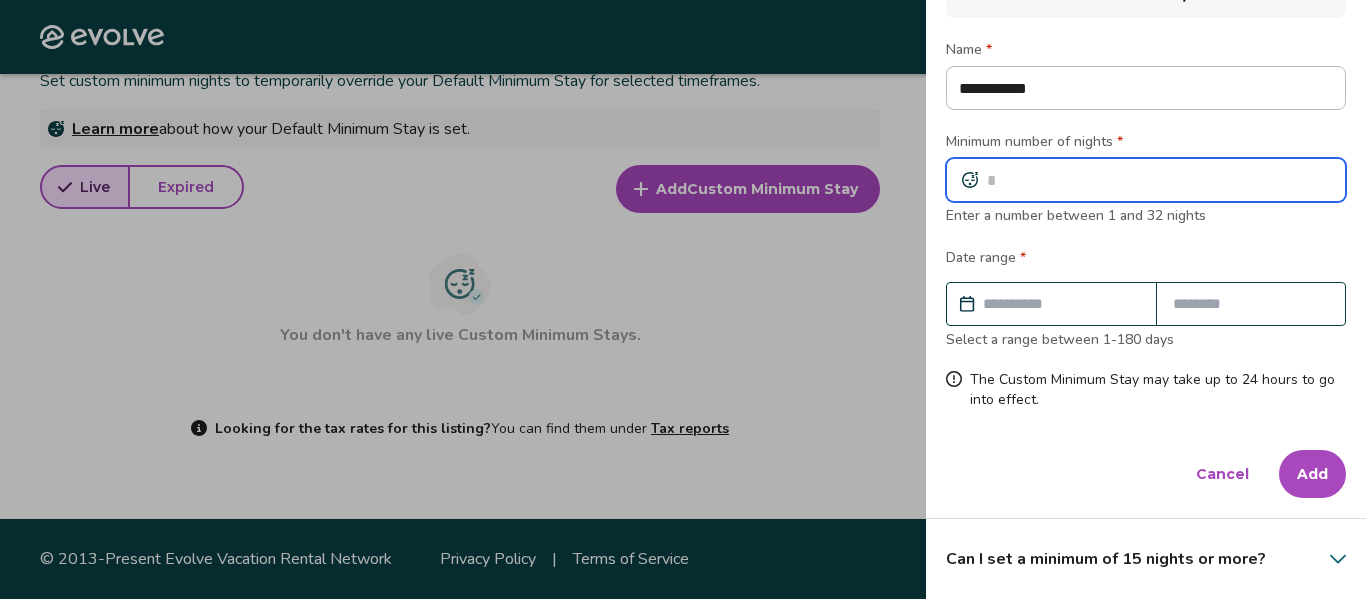 type on "*" 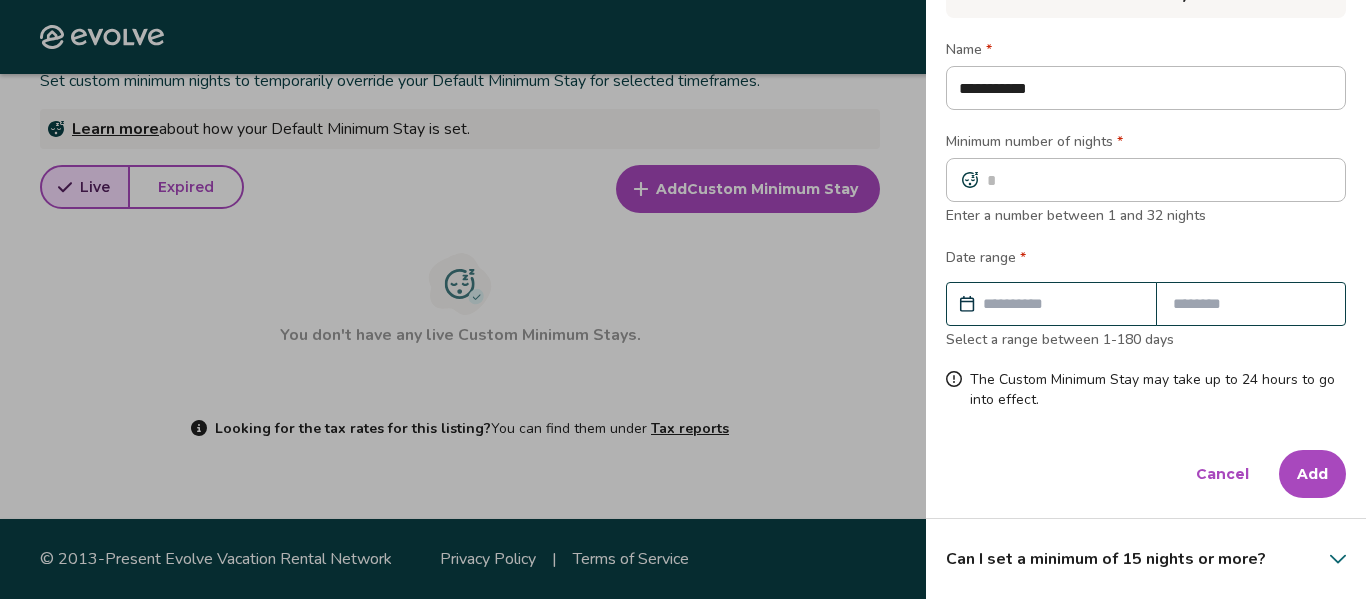 click at bounding box center (1061, 304) 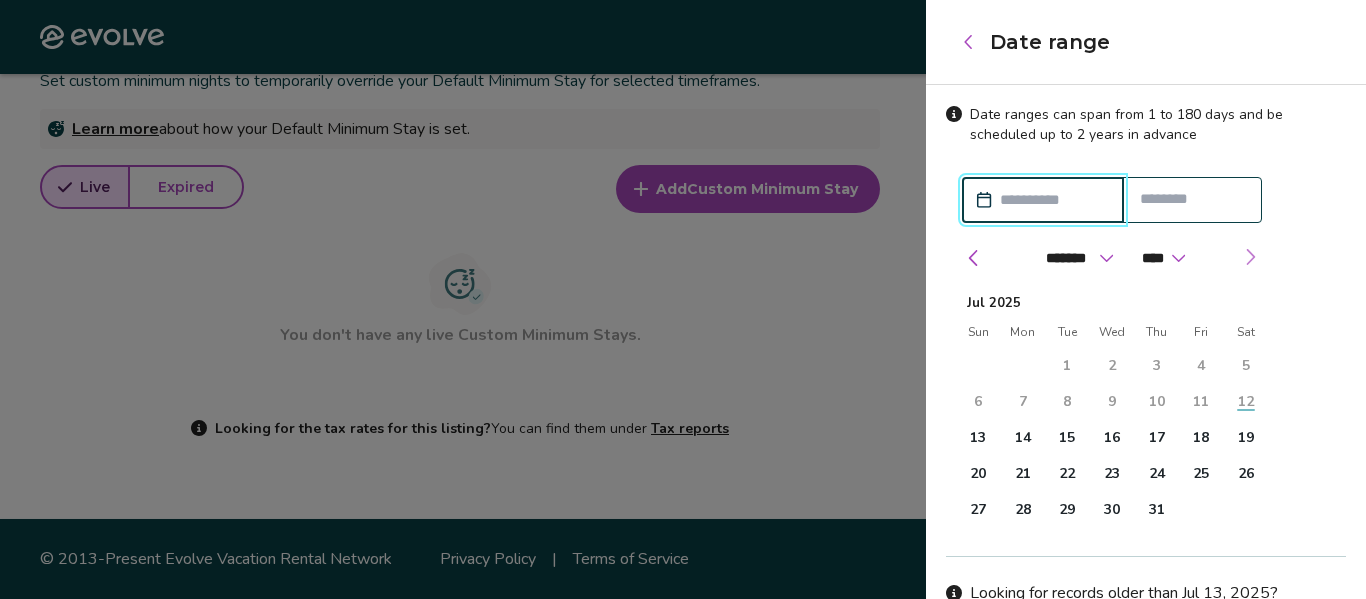 click at bounding box center (1250, 257) 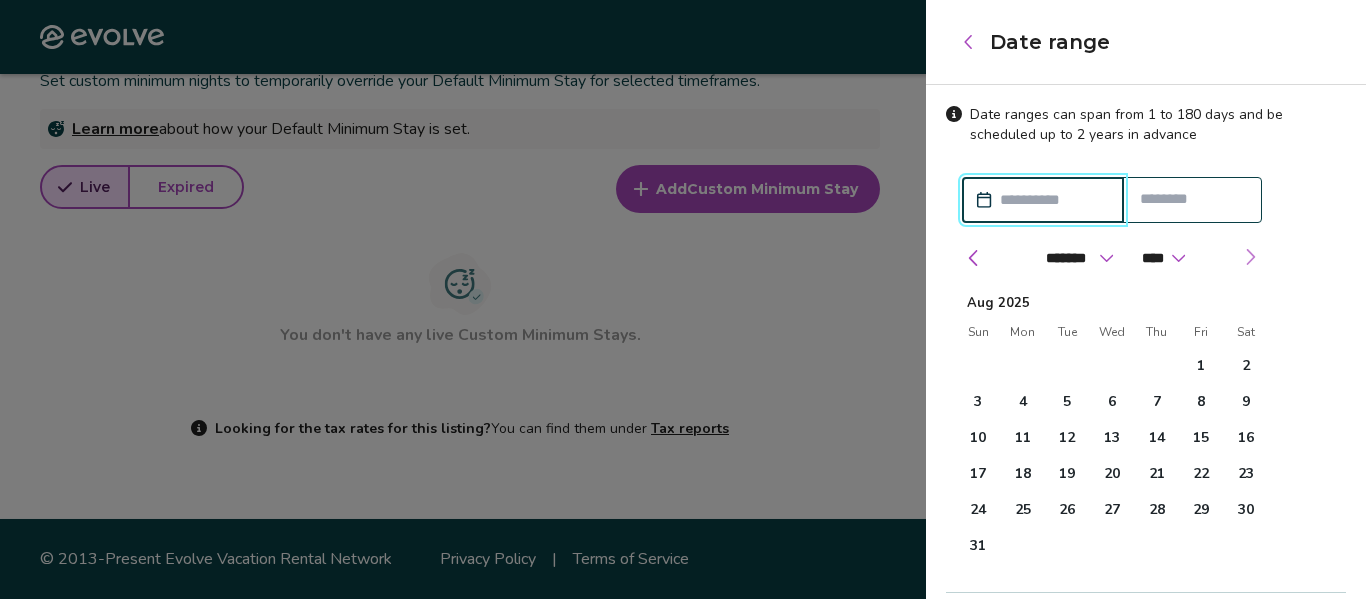 click at bounding box center (1250, 257) 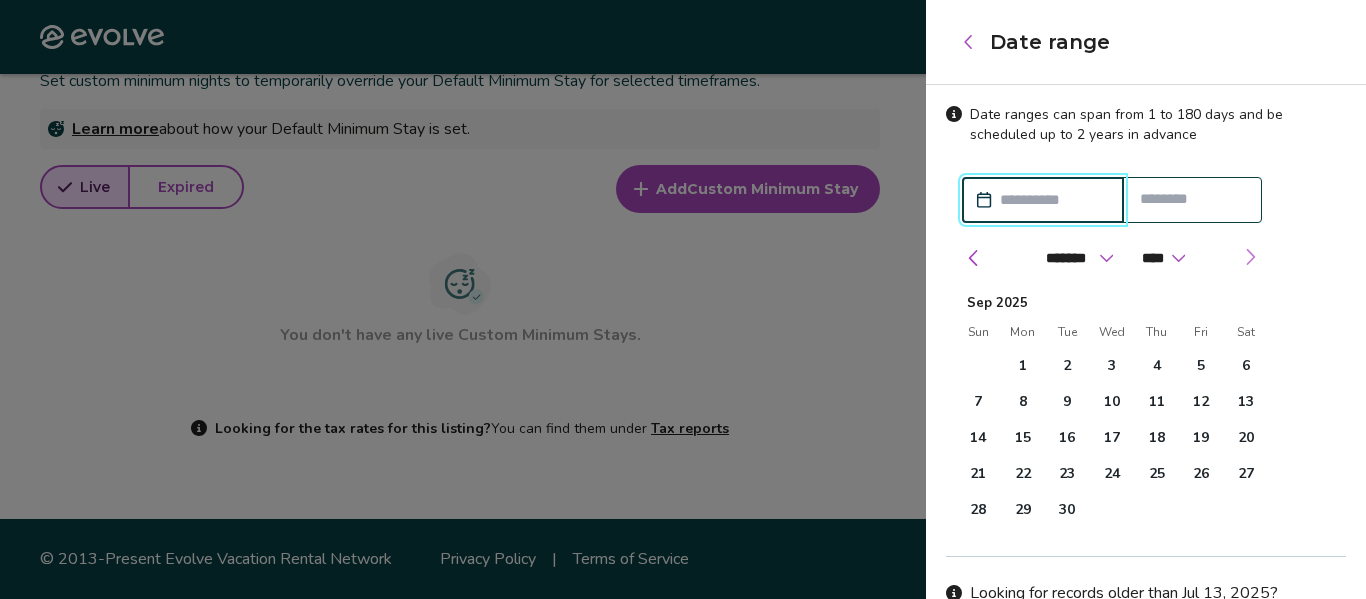 click at bounding box center [1250, 257] 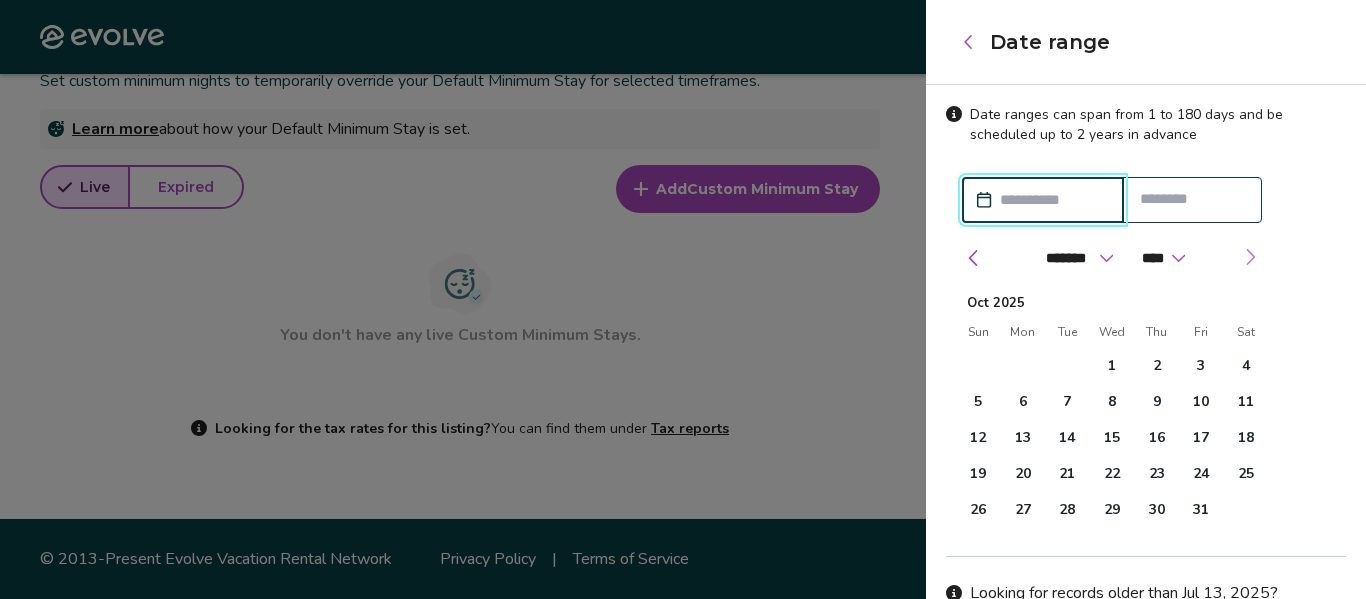 click at bounding box center [1250, 257] 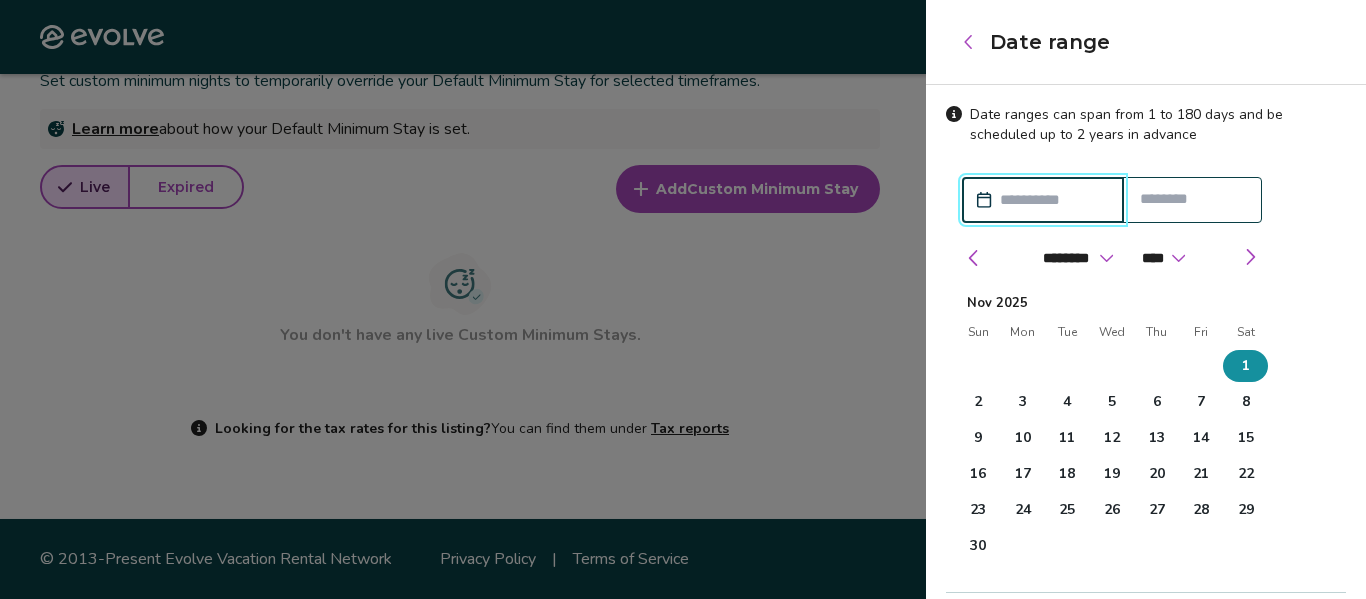 click on "1" at bounding box center (1246, 366) 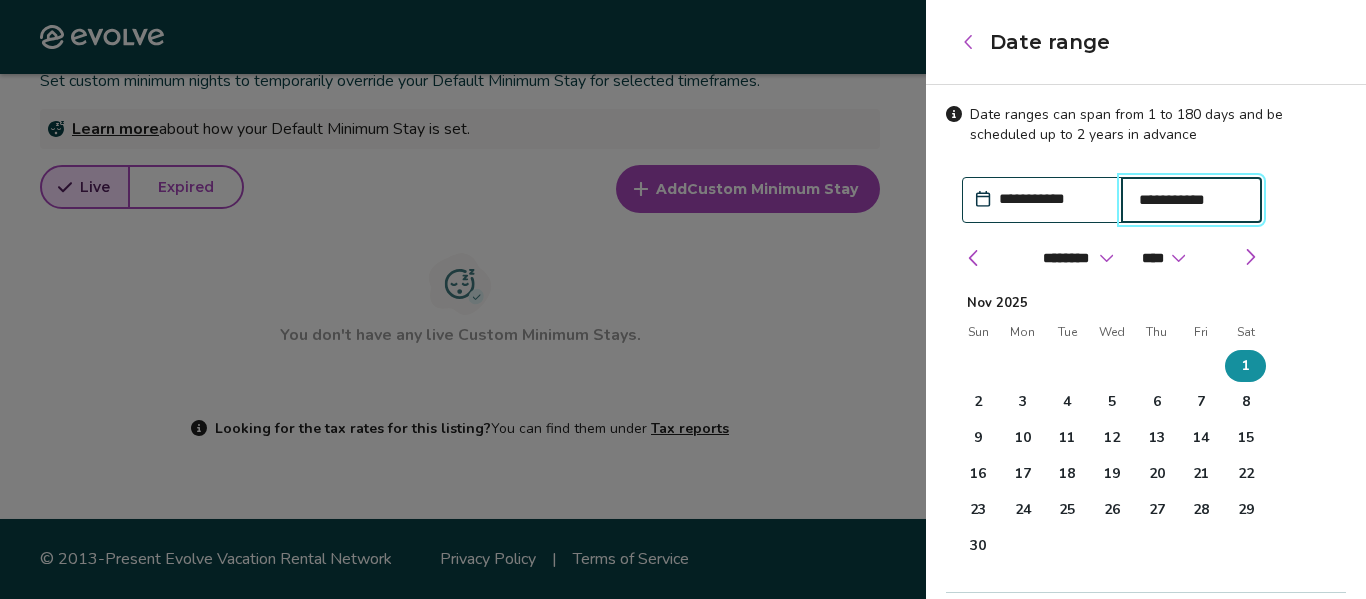 click on "**********" at bounding box center [1192, 200] 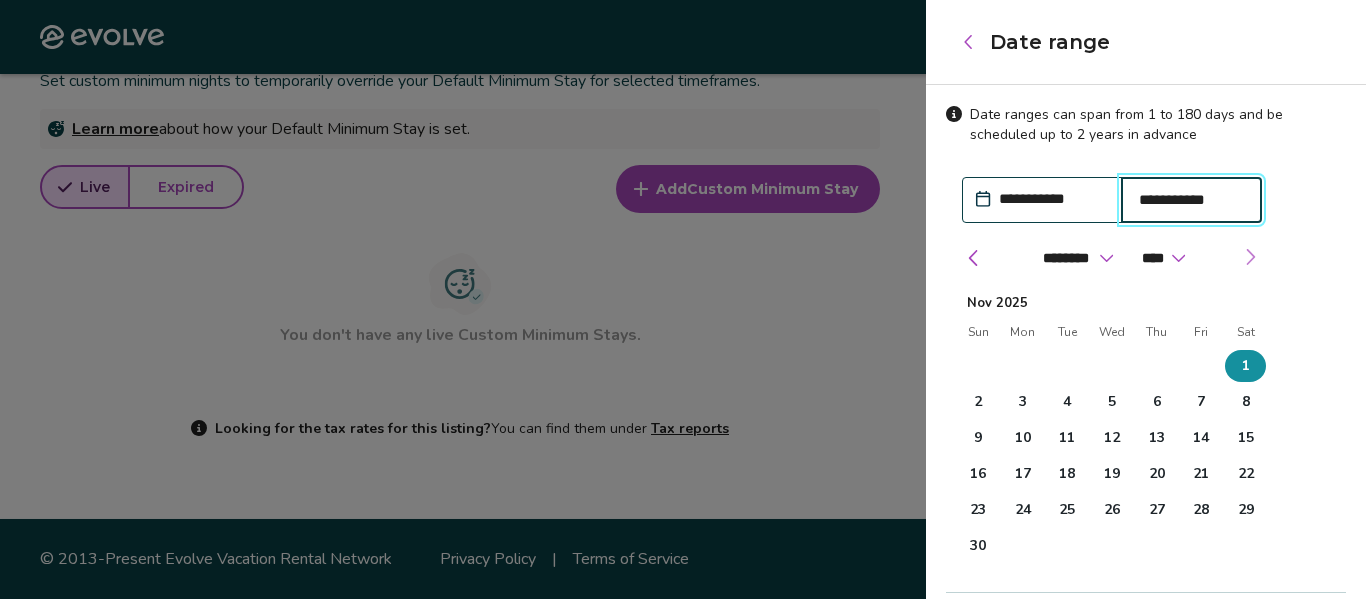 click at bounding box center (1250, 257) 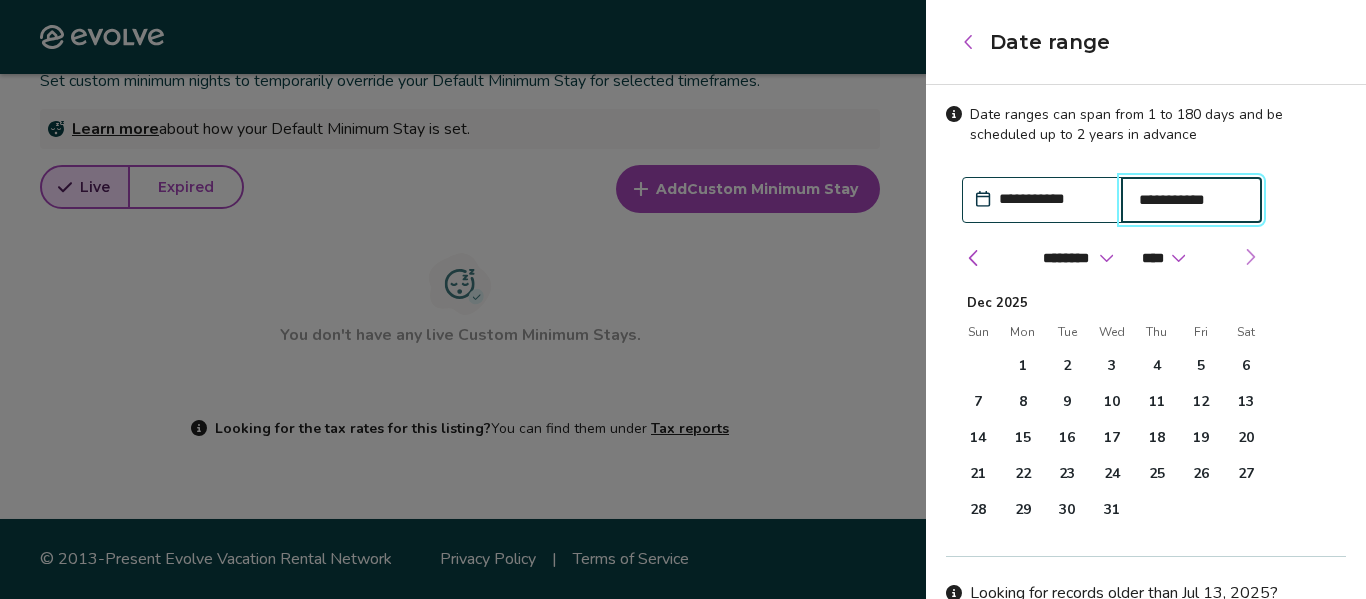 click at bounding box center (1250, 257) 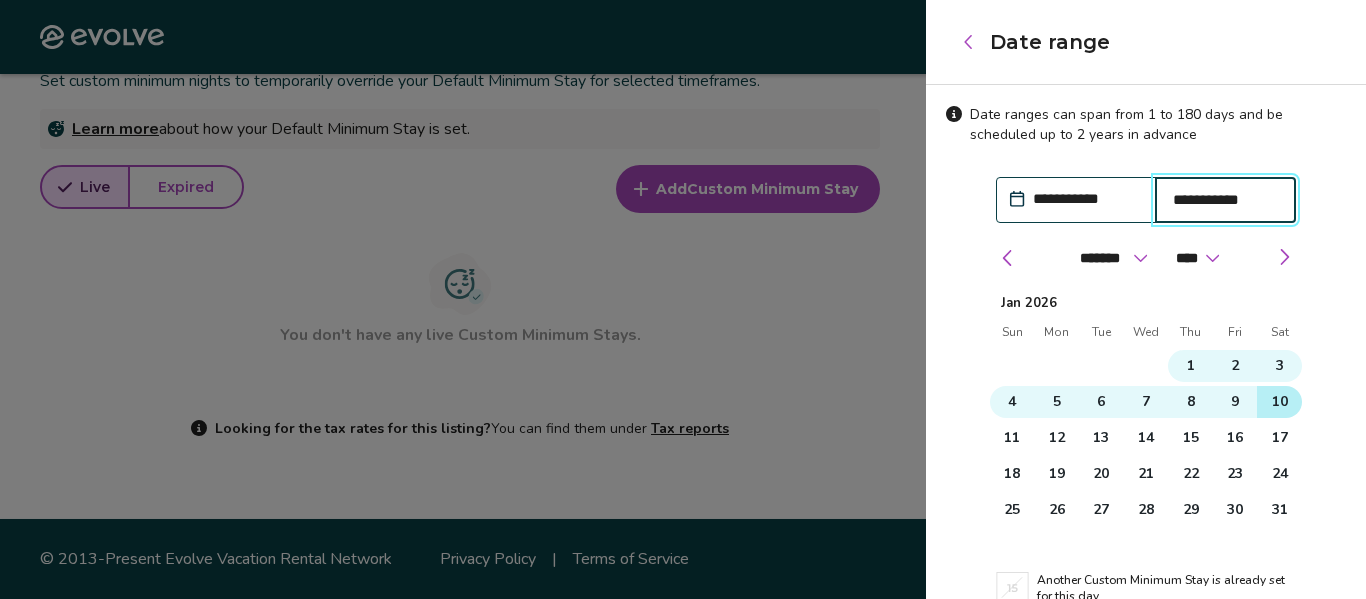 click on "10" at bounding box center [1280, 402] 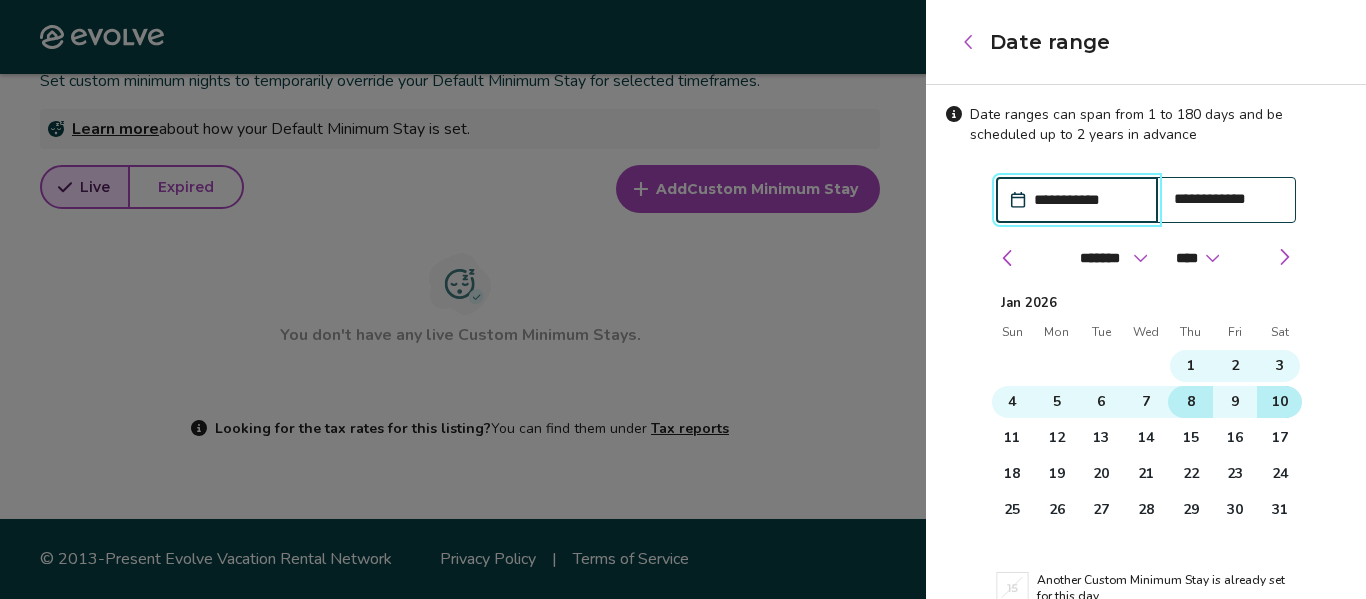 click on "8" at bounding box center (1190, 402) 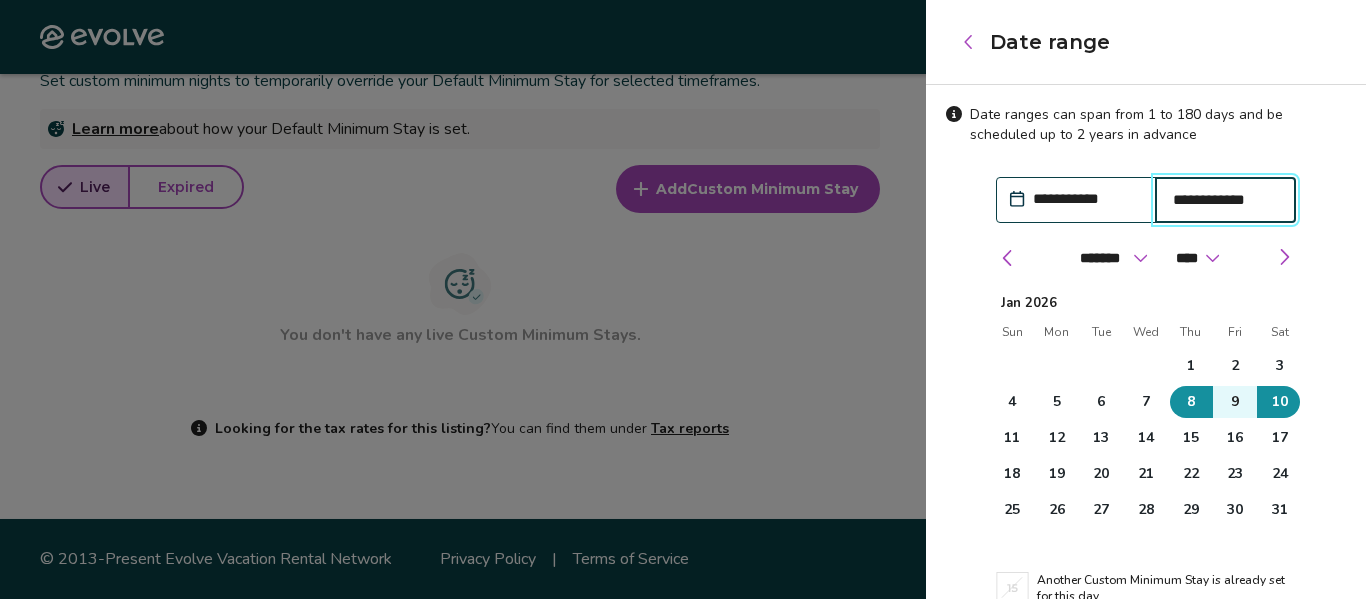 click on "**********" at bounding box center [1086, 199] 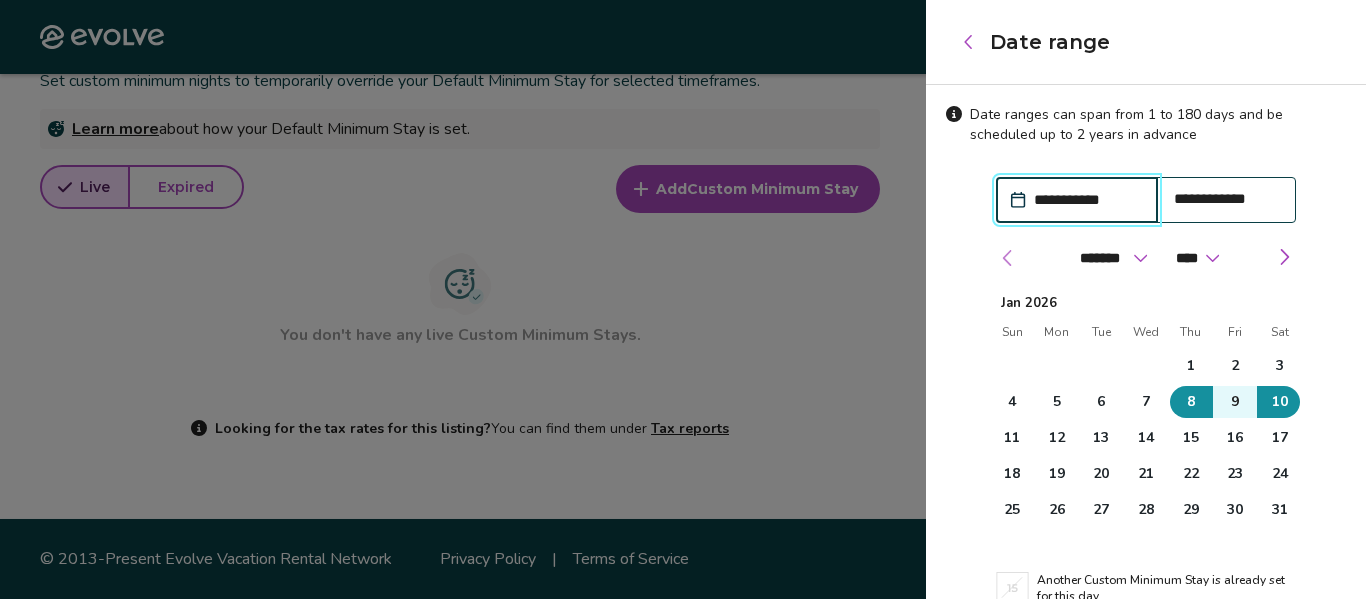 click at bounding box center [1008, 258] 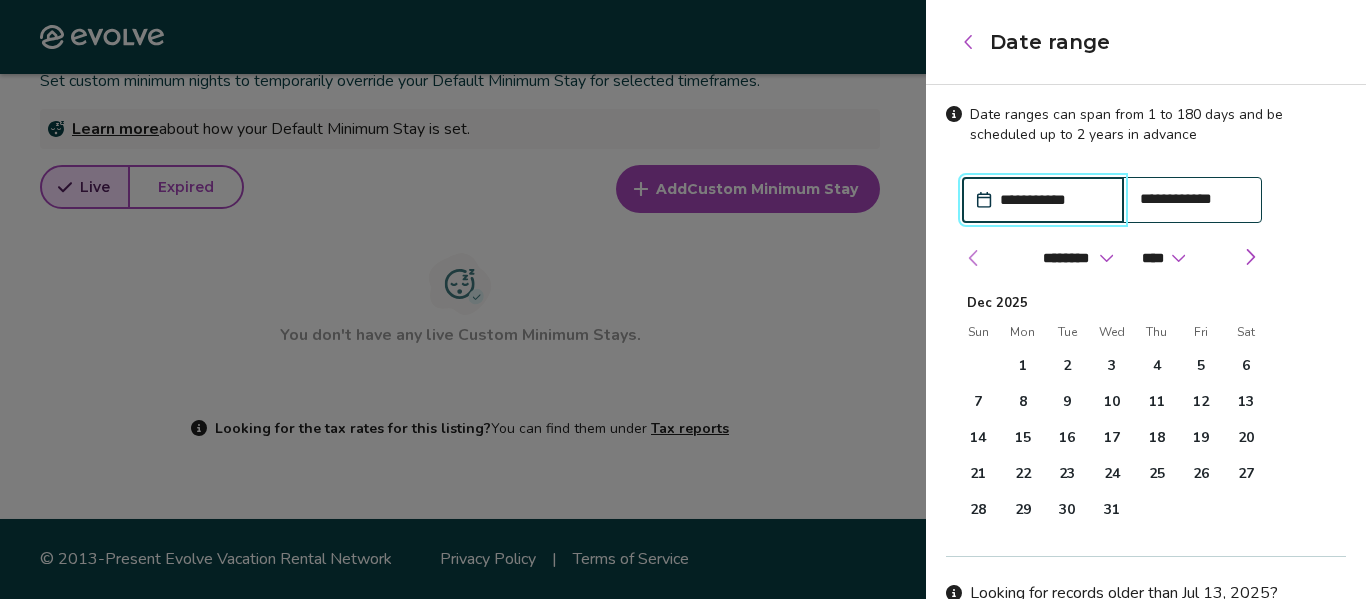 click at bounding box center [974, 258] 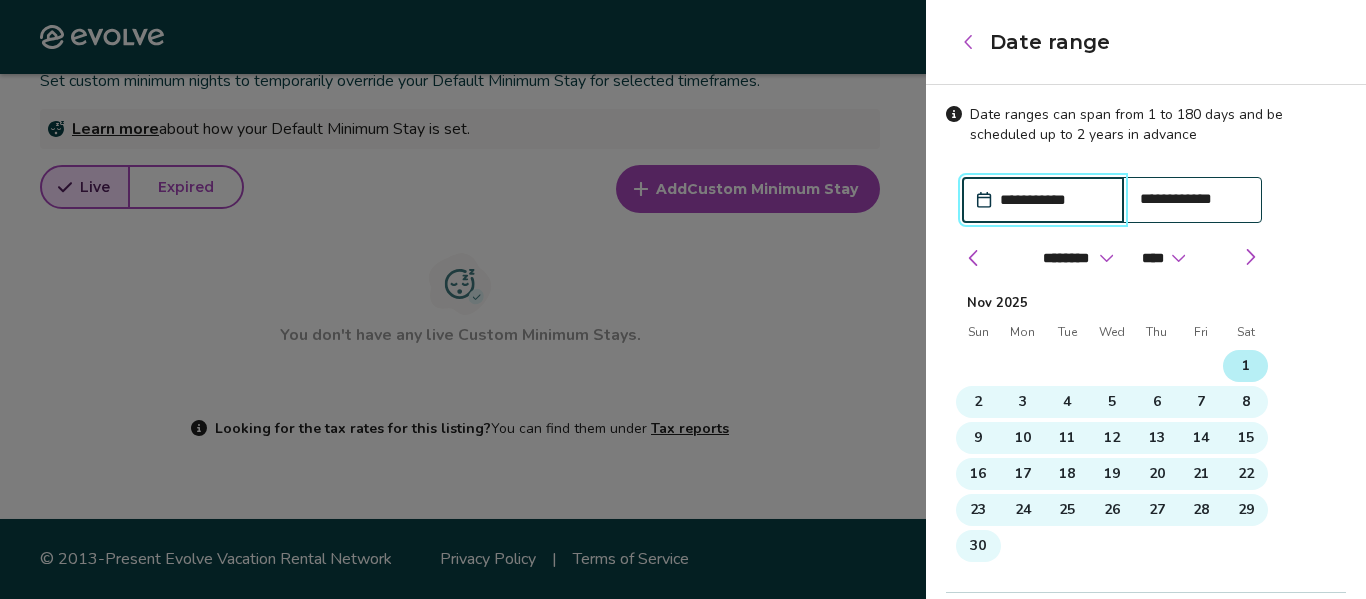 click on "1" at bounding box center (1246, 366) 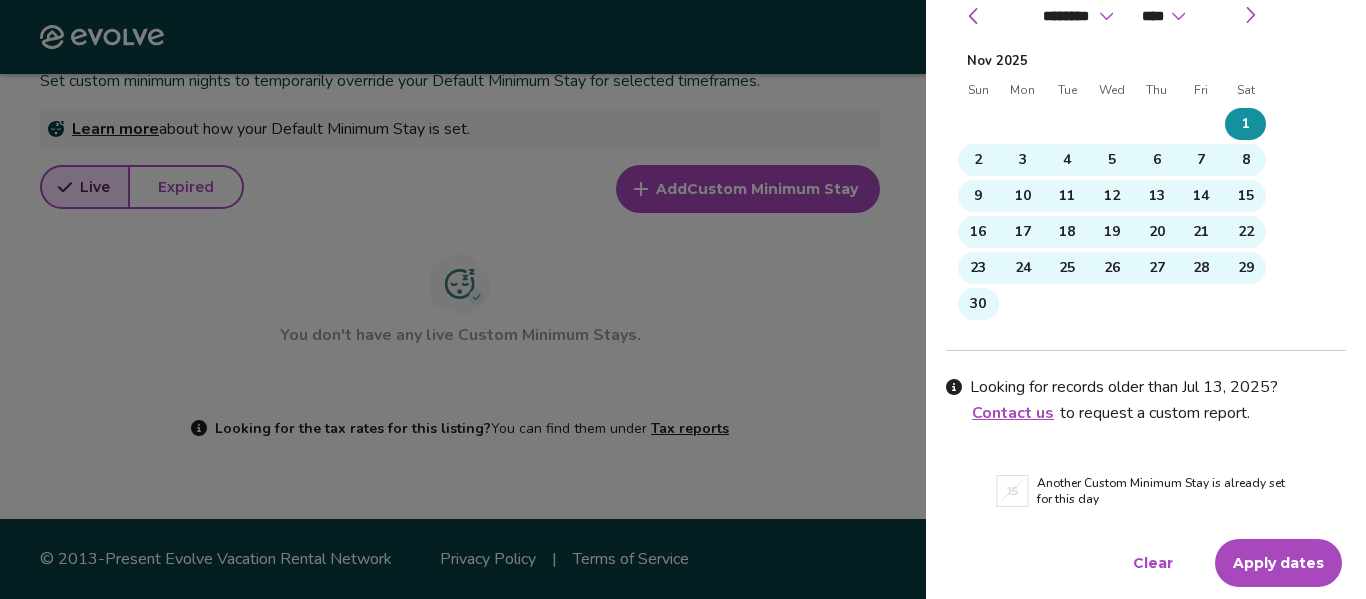 scroll, scrollTop: 586, scrollLeft: 0, axis: vertical 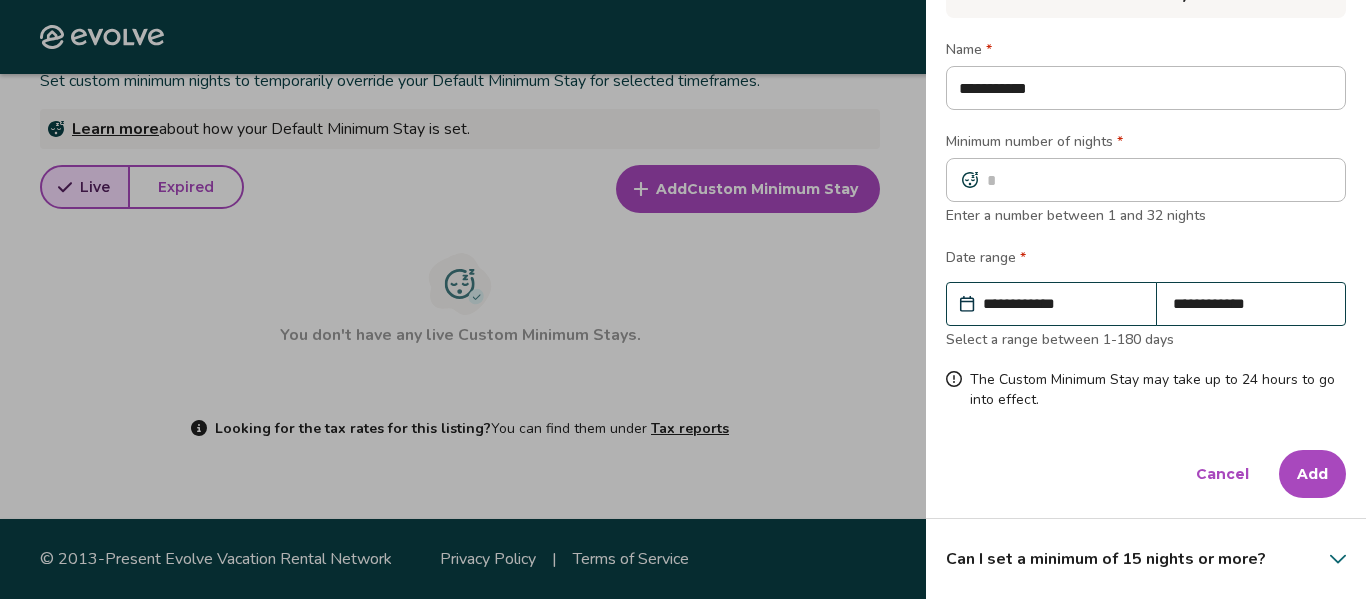 click on "Add" at bounding box center (1312, 474) 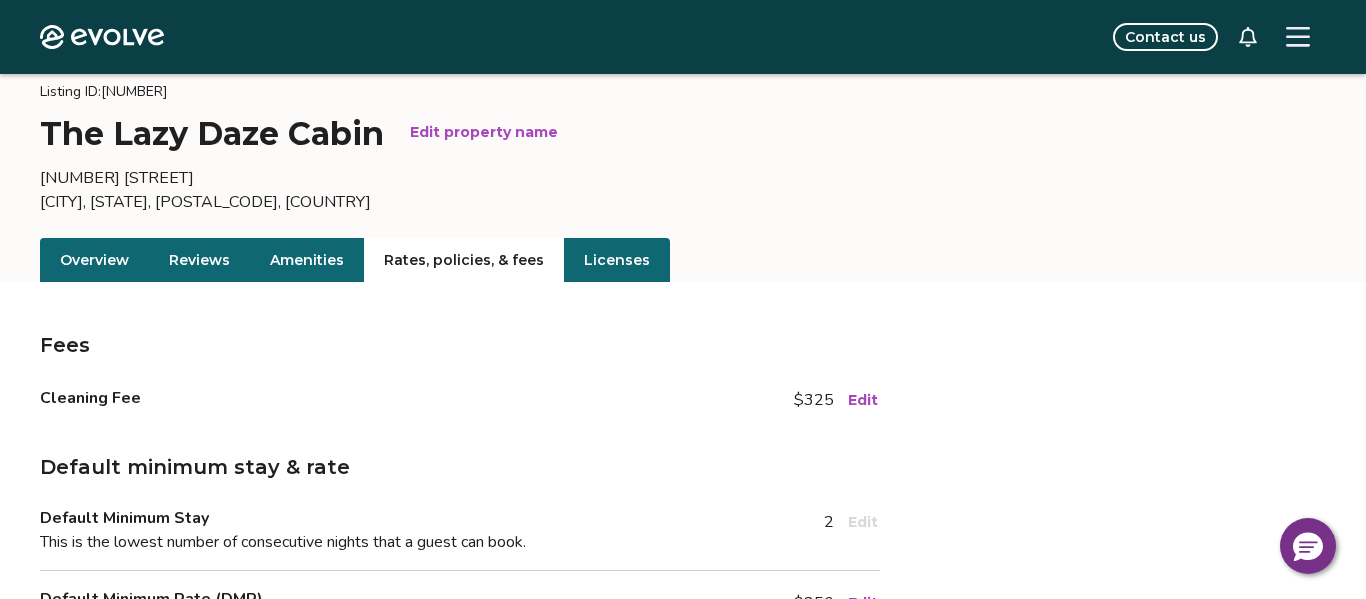 scroll, scrollTop: 0, scrollLeft: 0, axis: both 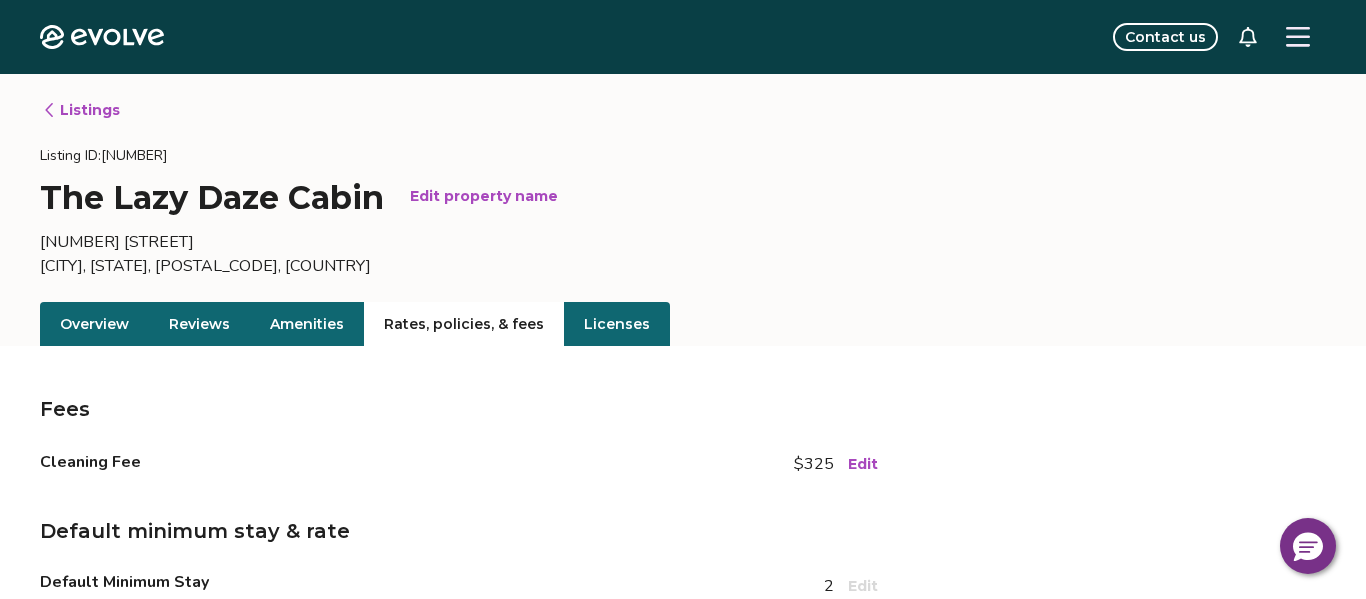 click on "Listings" at bounding box center [81, 110] 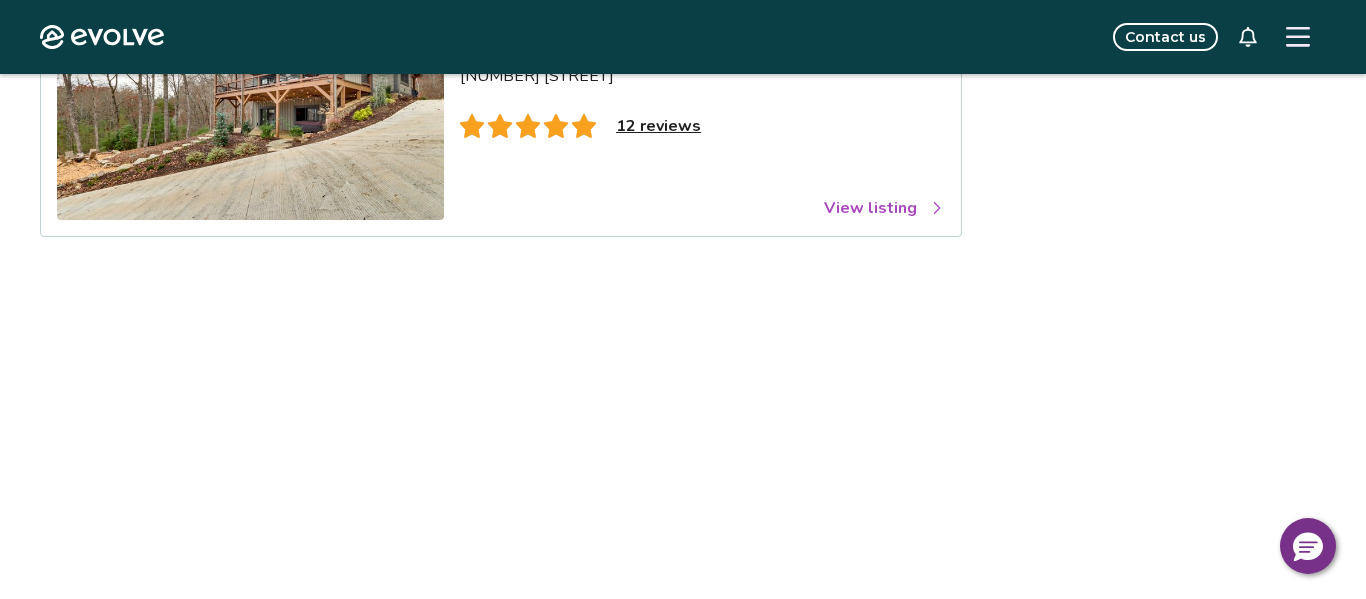 scroll, scrollTop: 290, scrollLeft: 0, axis: vertical 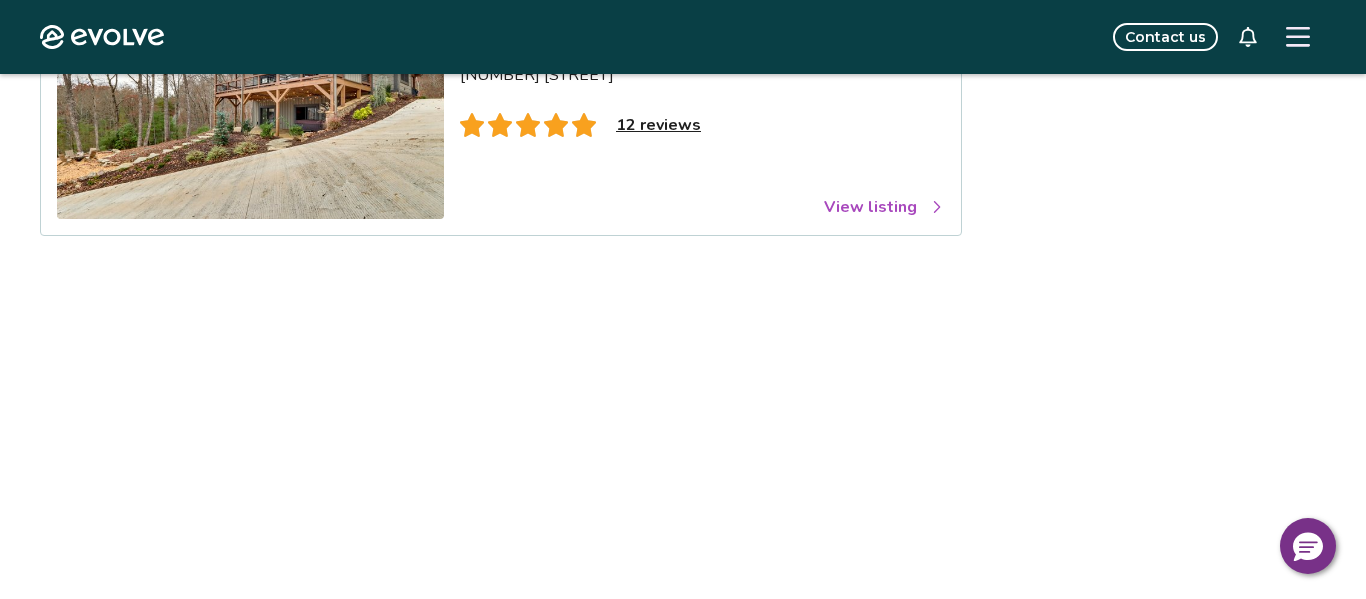 click on "12 reviews" at bounding box center (658, 125) 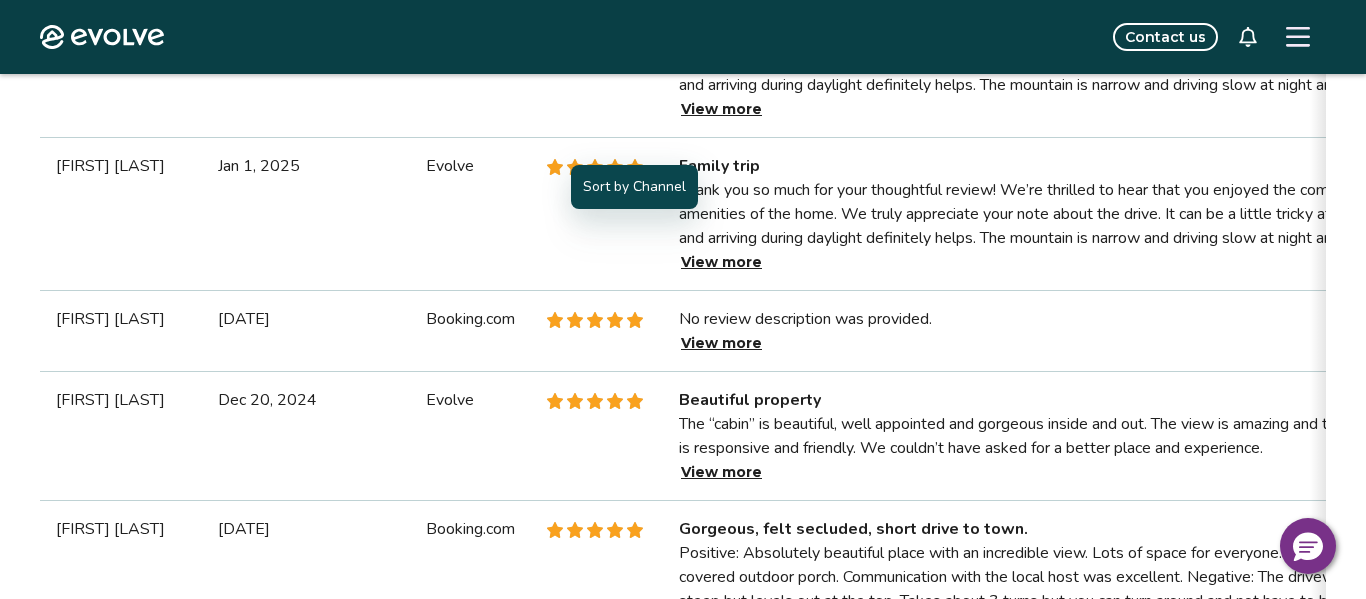 scroll, scrollTop: 1042, scrollLeft: 0, axis: vertical 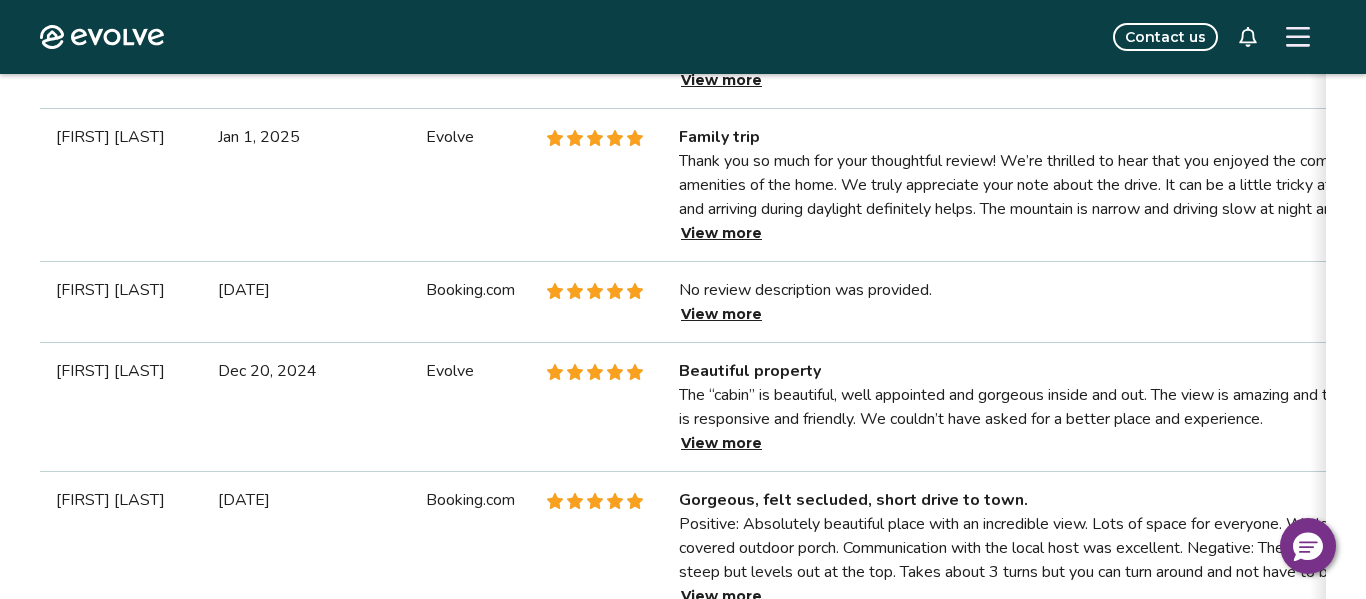 click on "View more" at bounding box center [721, -73] 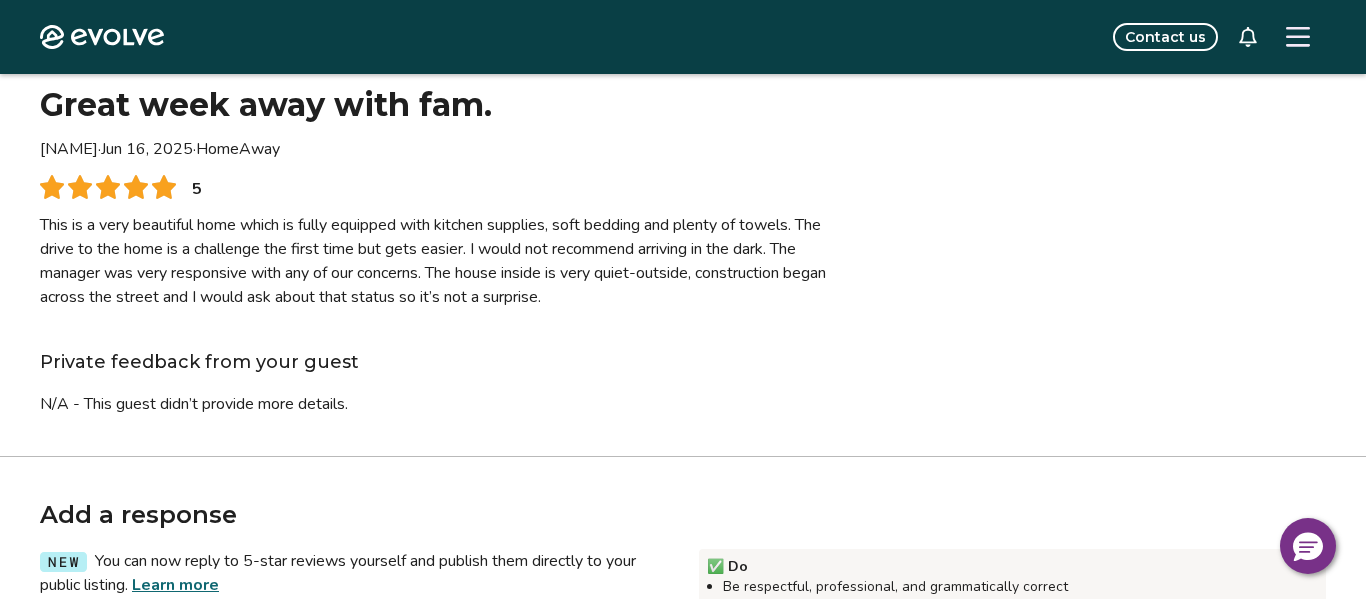 scroll, scrollTop: 90, scrollLeft: 0, axis: vertical 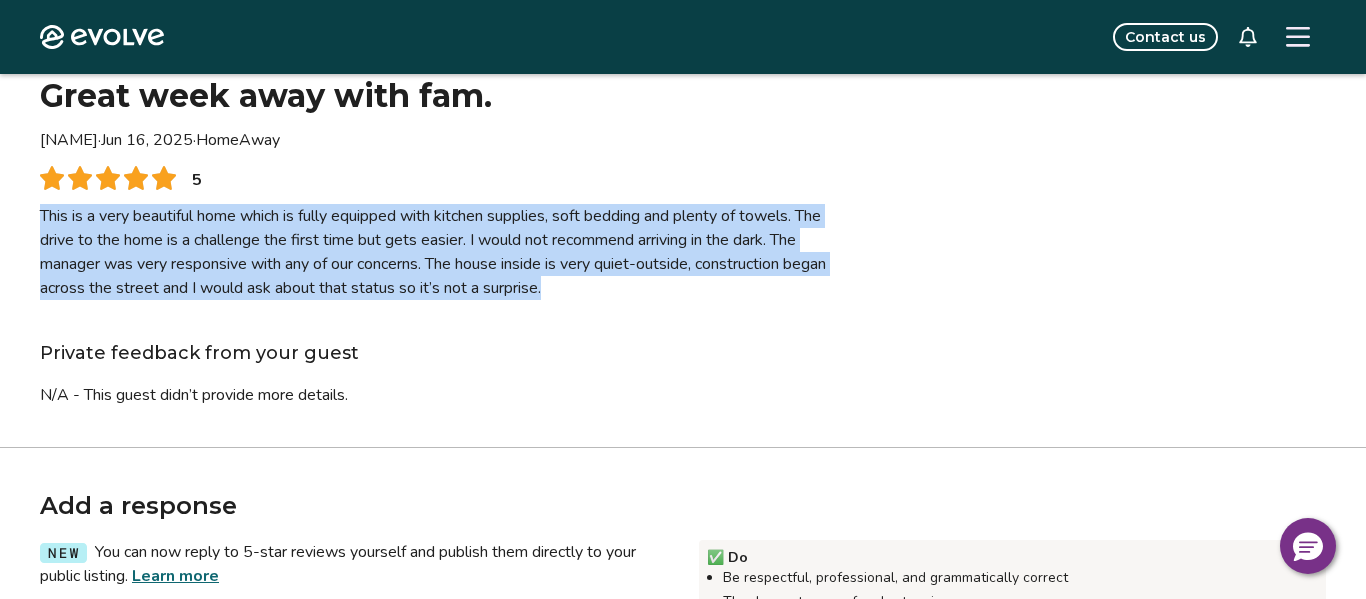 drag, startPoint x: 941, startPoint y: 469, endPoint x: 46, endPoint y: 350, distance: 902.8765 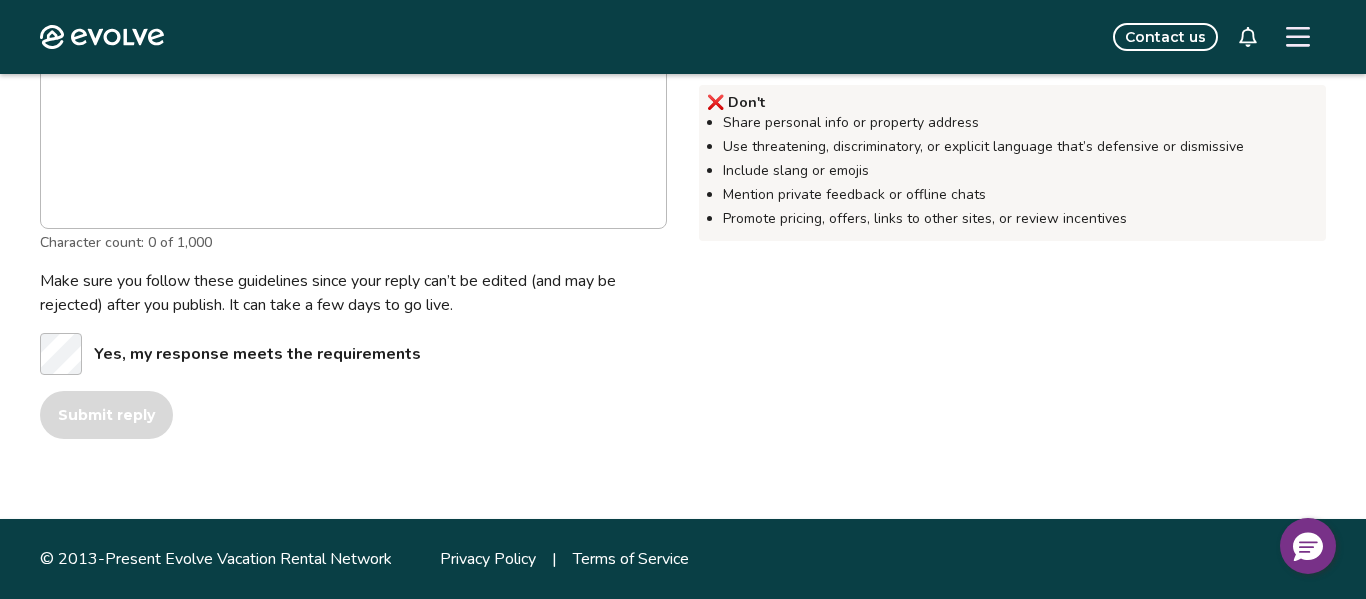 scroll, scrollTop: 793, scrollLeft: 0, axis: vertical 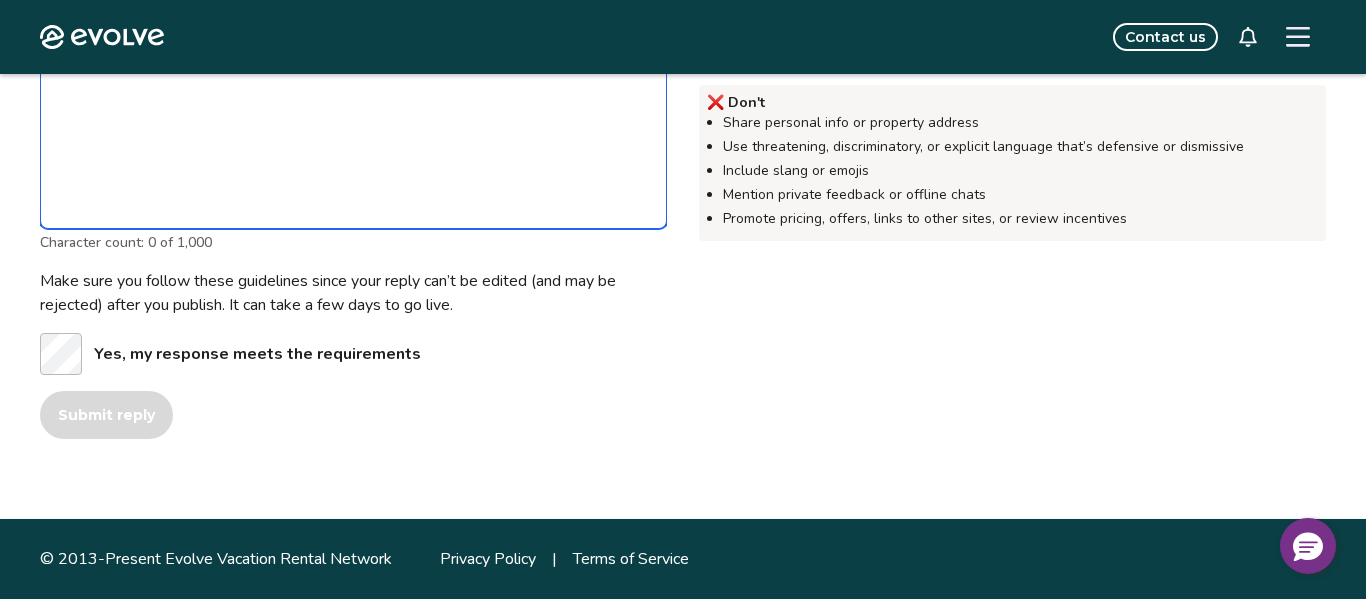 click on "Write your reply" at bounding box center [353, 129] 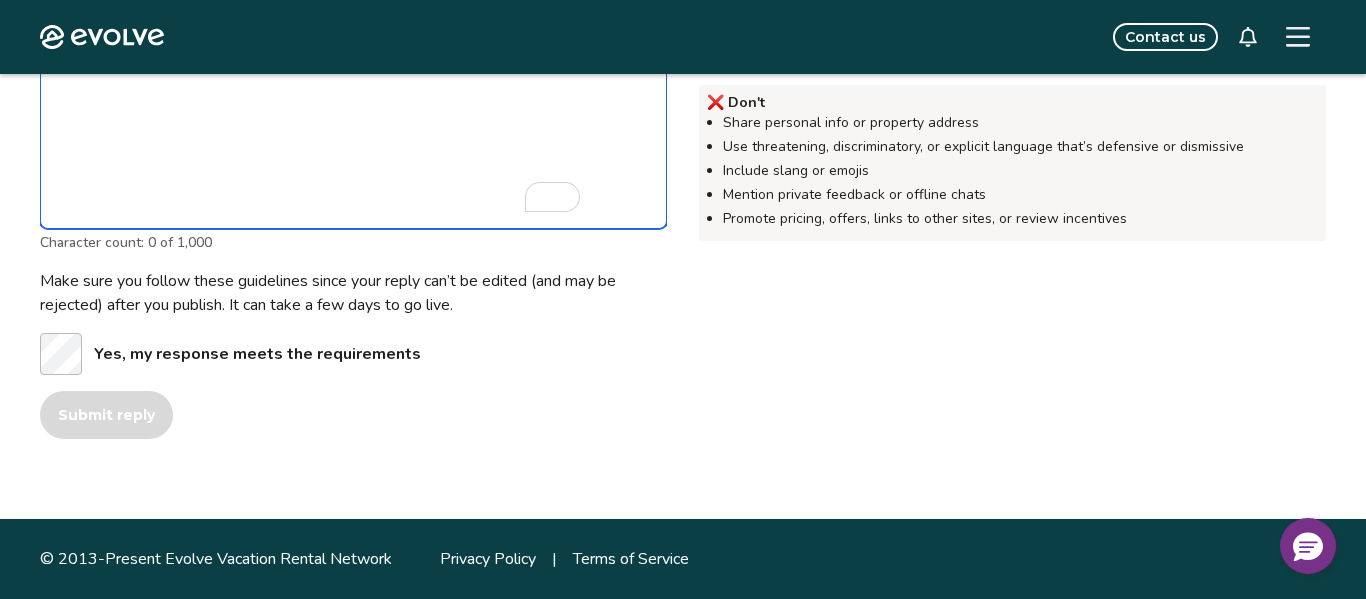 paste on "**********" 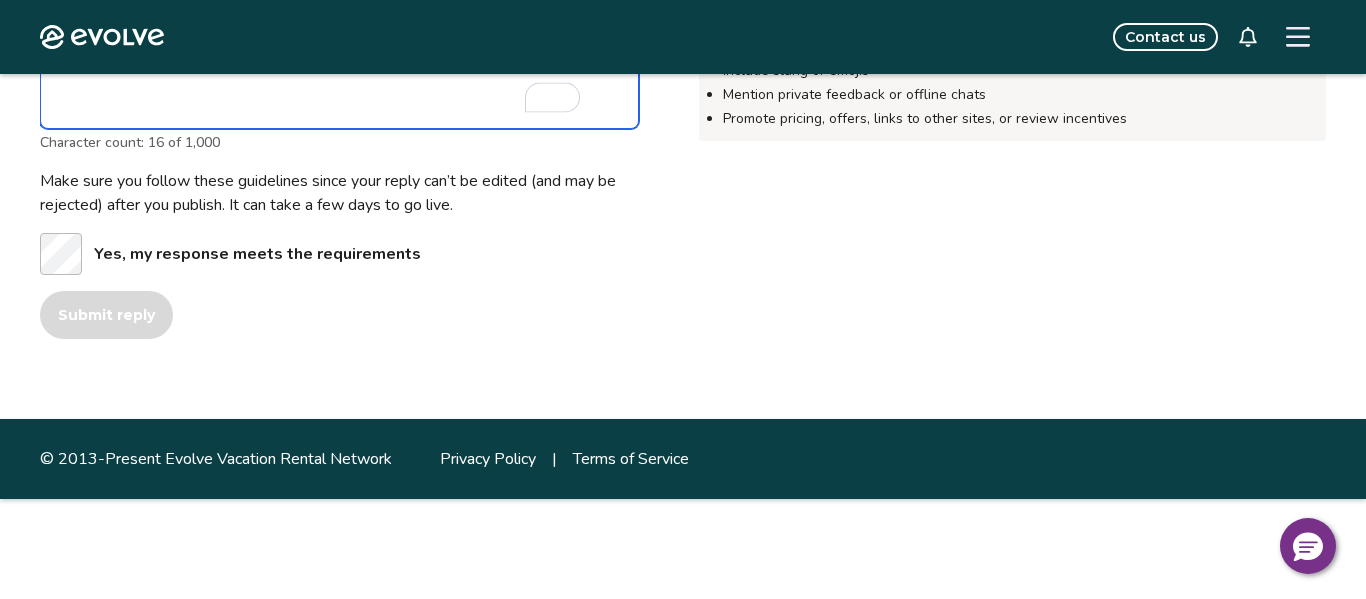 drag, startPoint x: 297, startPoint y: 340, endPoint x: 88, endPoint y: 312, distance: 210.86726 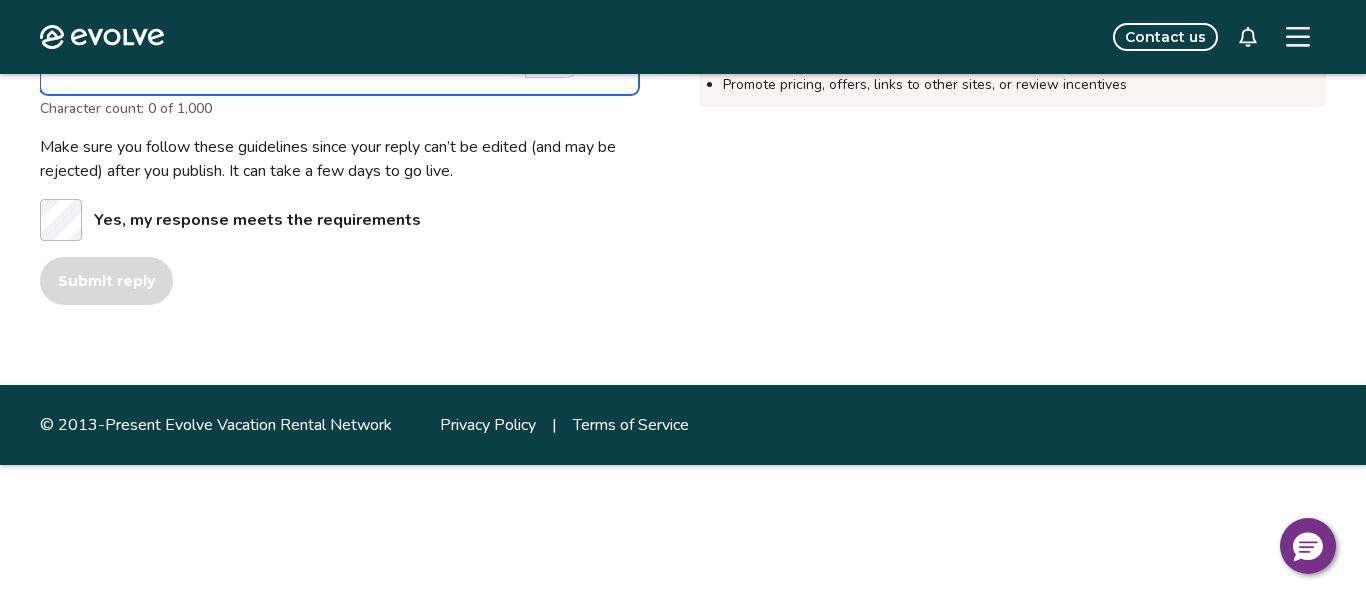 scroll, scrollTop: 835, scrollLeft: 0, axis: vertical 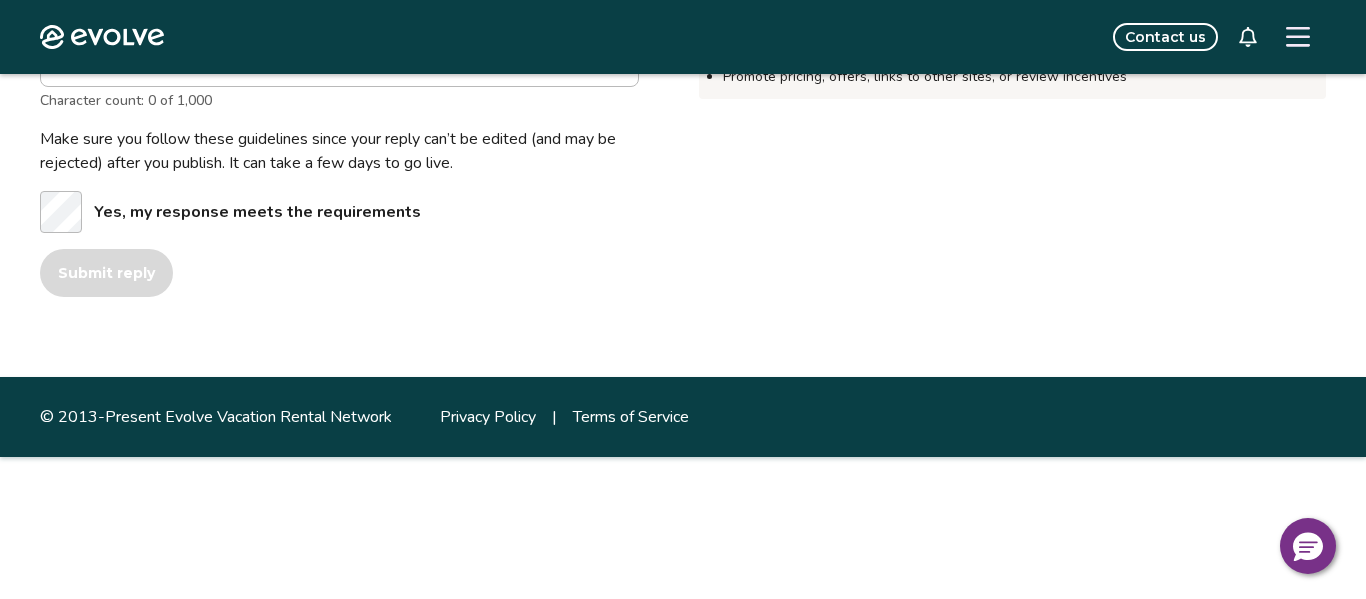 click on "Evolve Contact us Reviews The Lazy Daze Cabin | Listing ID: 505889 Great week away with fam. Robin · Jun 16, 2025 · HomeAway 5 This is a very beautiful home which is fully equipped with kitchen supplies, soft bedding and plenty of towels. The drive to the home is a challenge the first time but gets easier. I would not recommend arriving in the dark. The manager was very responsive with any of our concerns. The house inside is very quiet-outside, construction began across the street and I would ask about that status so it’s not a surprise. Private feedback from your guest N/A - This guest didn’t provide more details. Add a response You can now reply to 5-star reviews yourself and publish them directly to your public listing. Learn more ✅ Do Be respectful, professional, and grammatically correct Thank guests, even for short reviews Use clear, family-friendly language Respond only to what’s in the guest’s review ❌ Don't Share personal info or property address Include slang or emojis ✅ Do |" at bounding box center [683, -189] 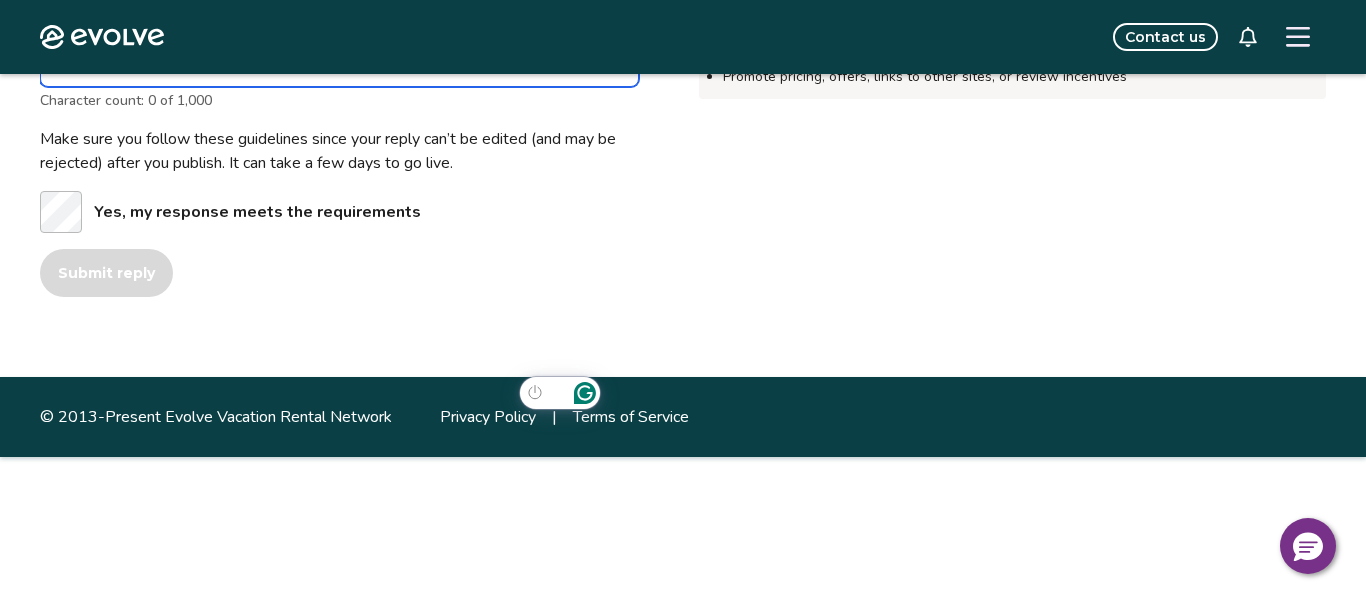click on "Write your reply" at bounding box center [339, -13] 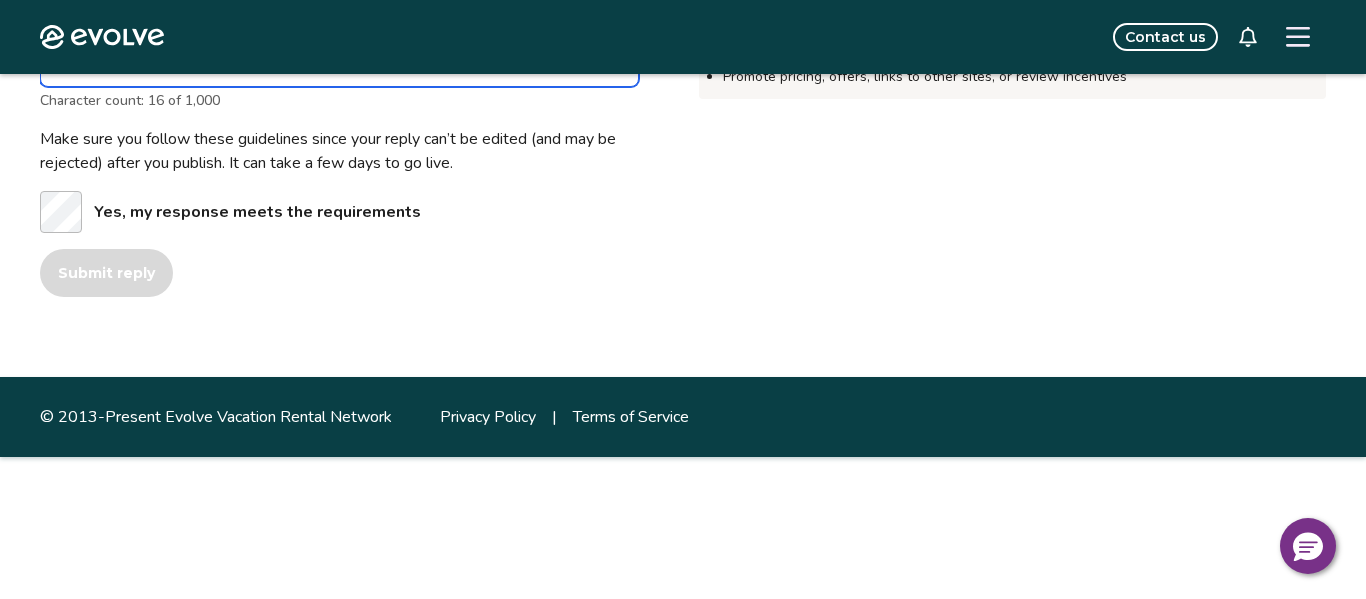 type on "*" 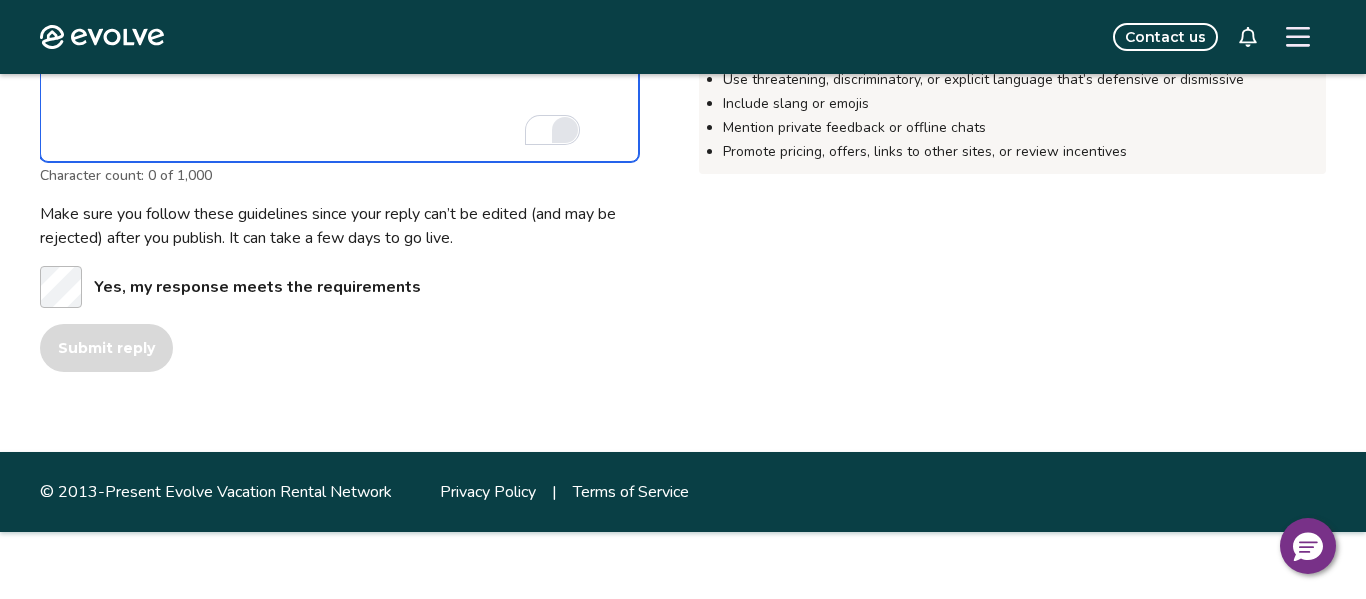 scroll, scrollTop: 755, scrollLeft: 0, axis: vertical 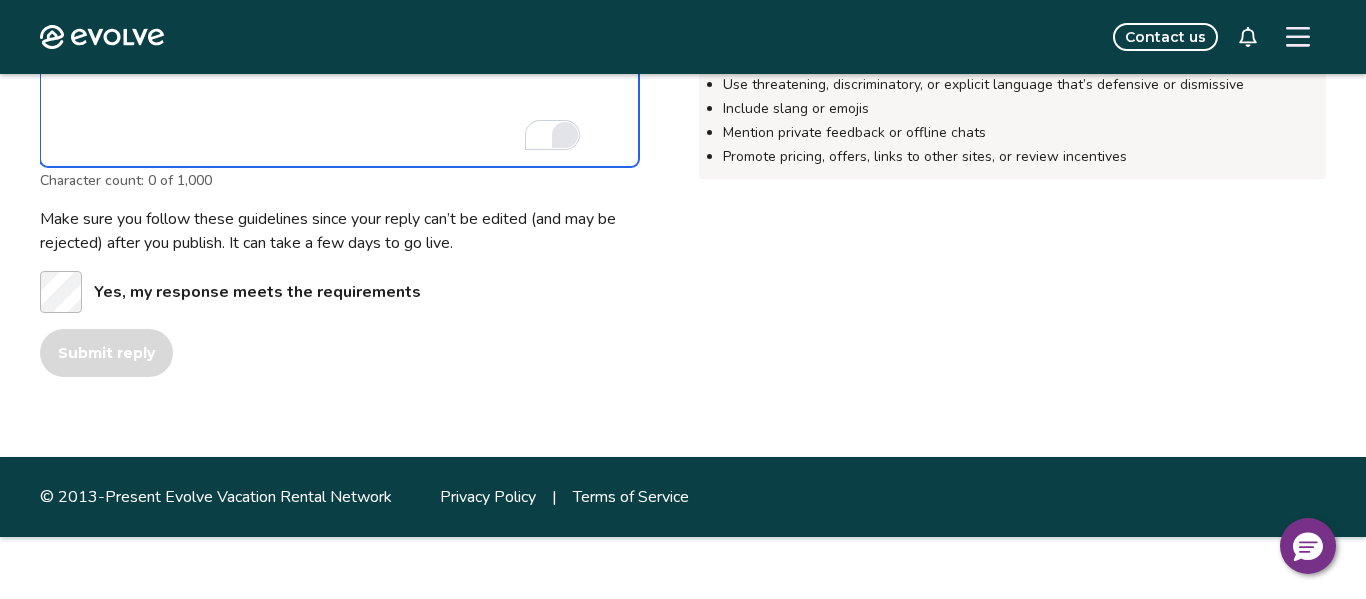 paste on "**********" 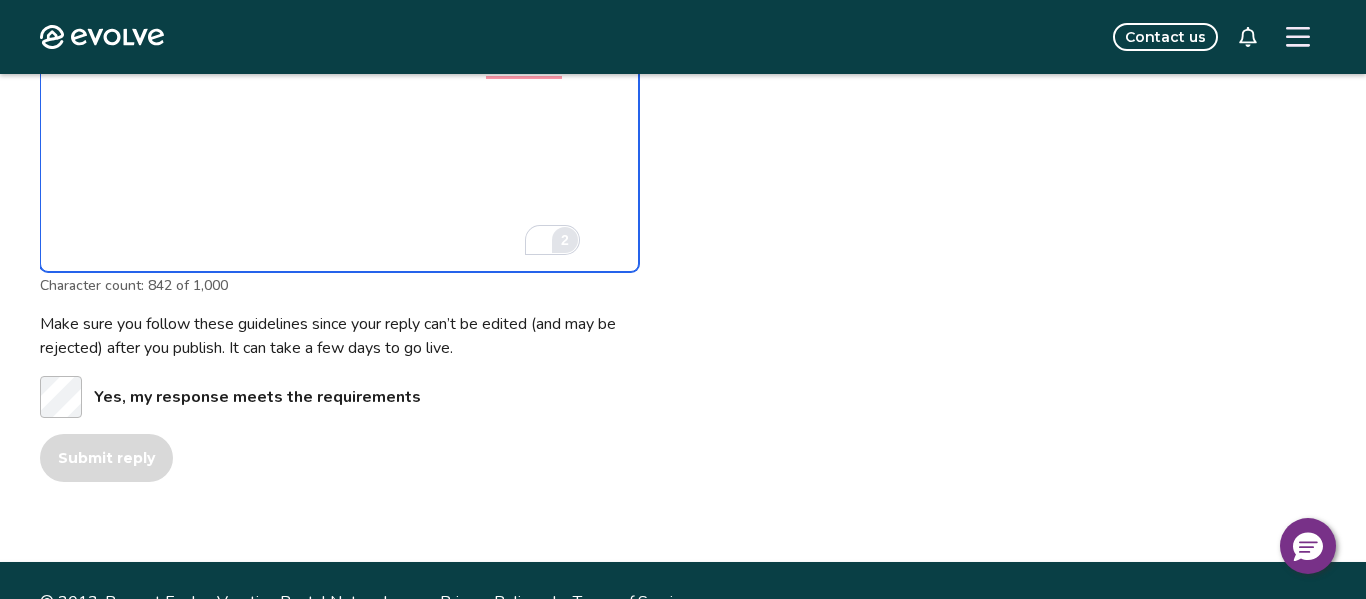 scroll, scrollTop: 1339, scrollLeft: 0, axis: vertical 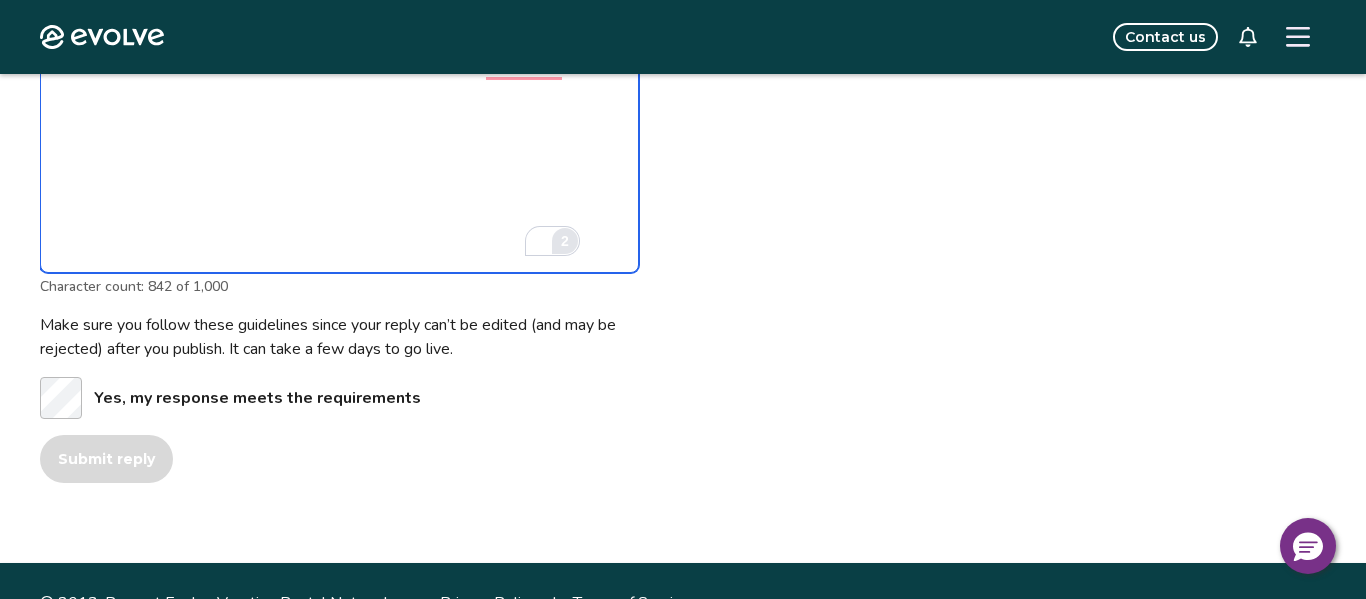 drag, startPoint x: 82, startPoint y: 362, endPoint x: 344, endPoint y: 467, distance: 282.257 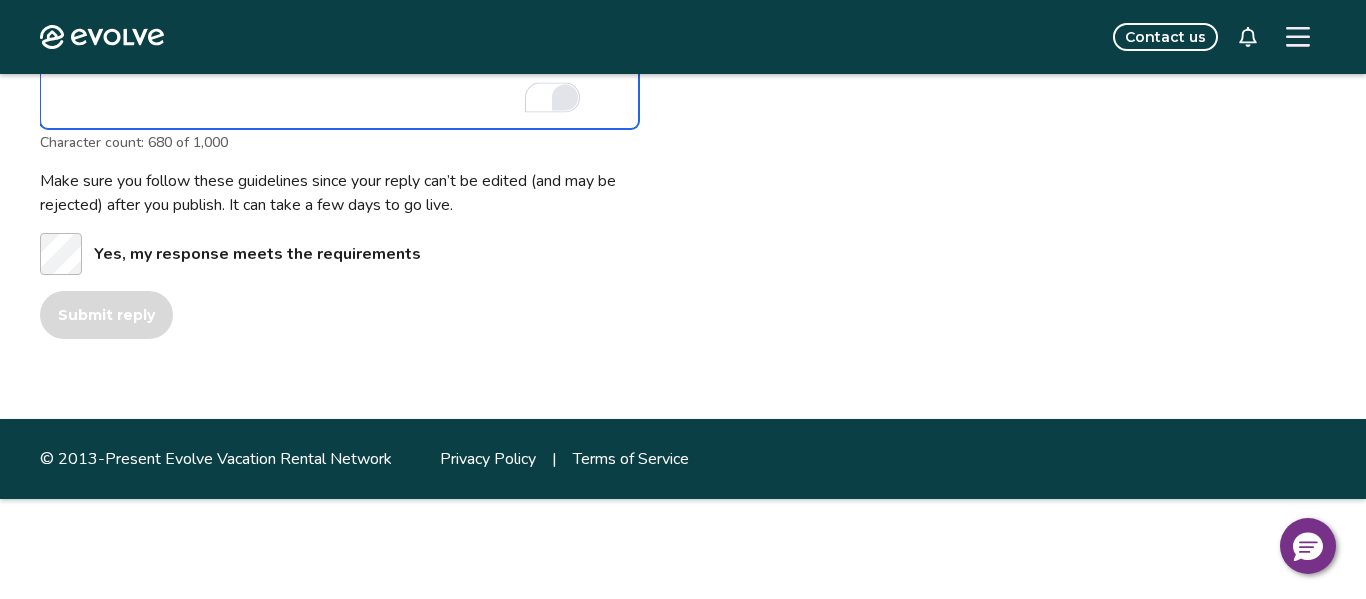 type on "*" 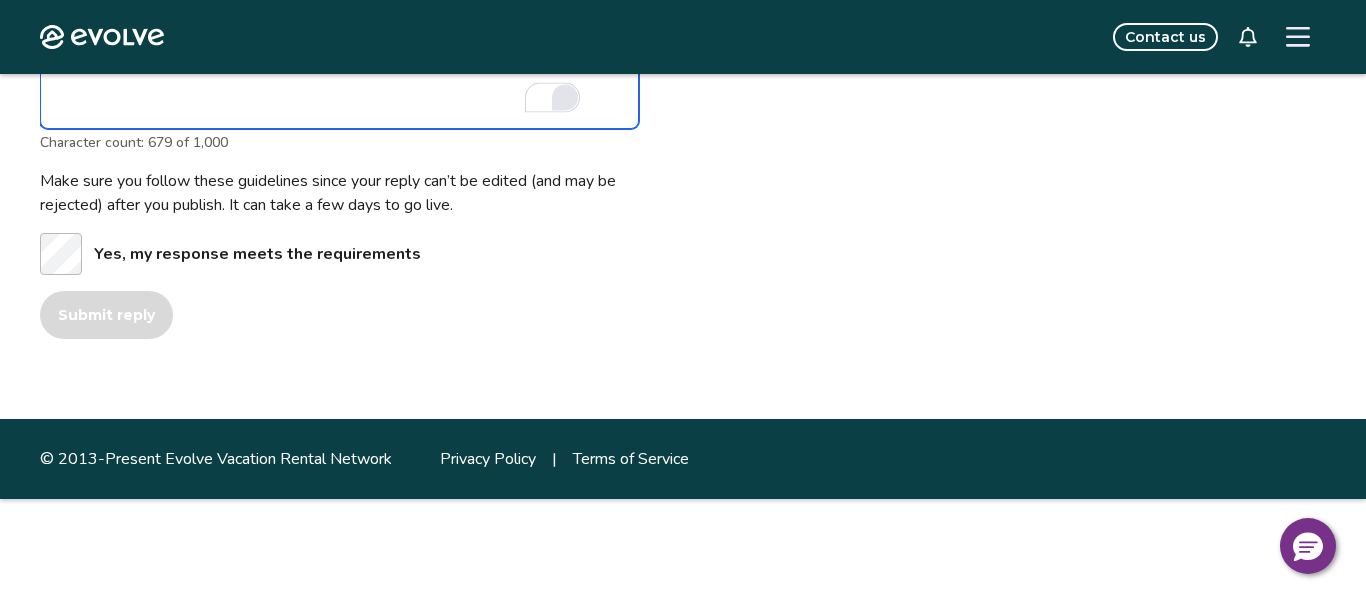 type on "*" 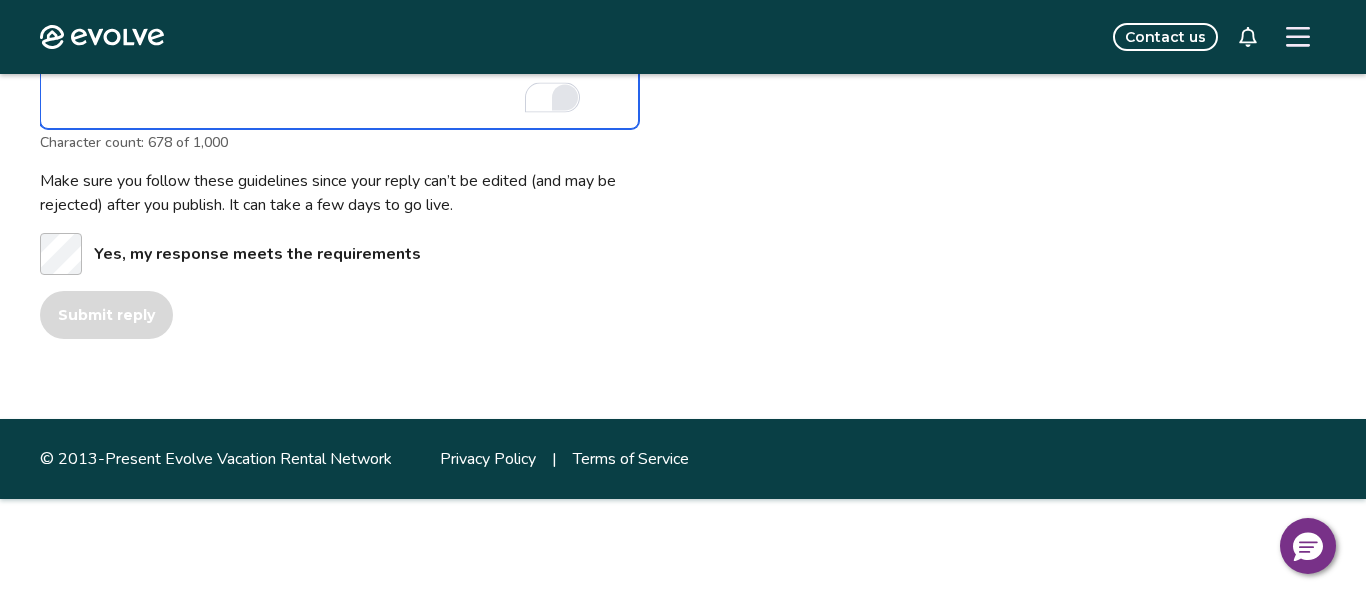 type on "*" 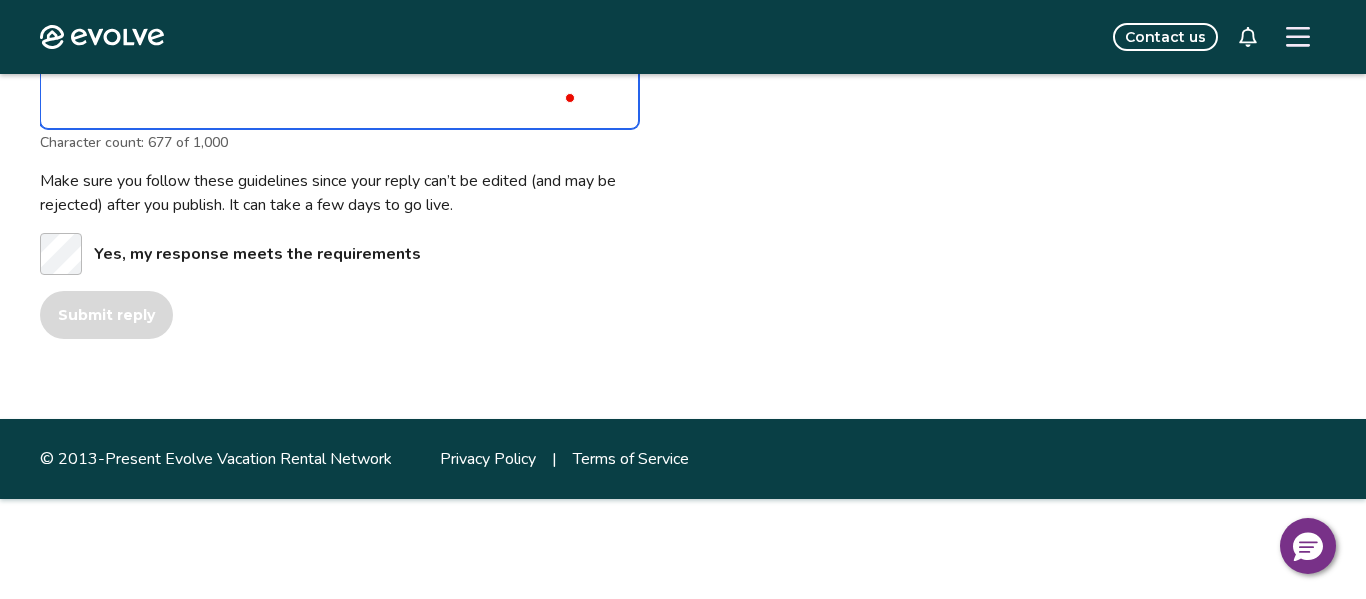 type on "*" 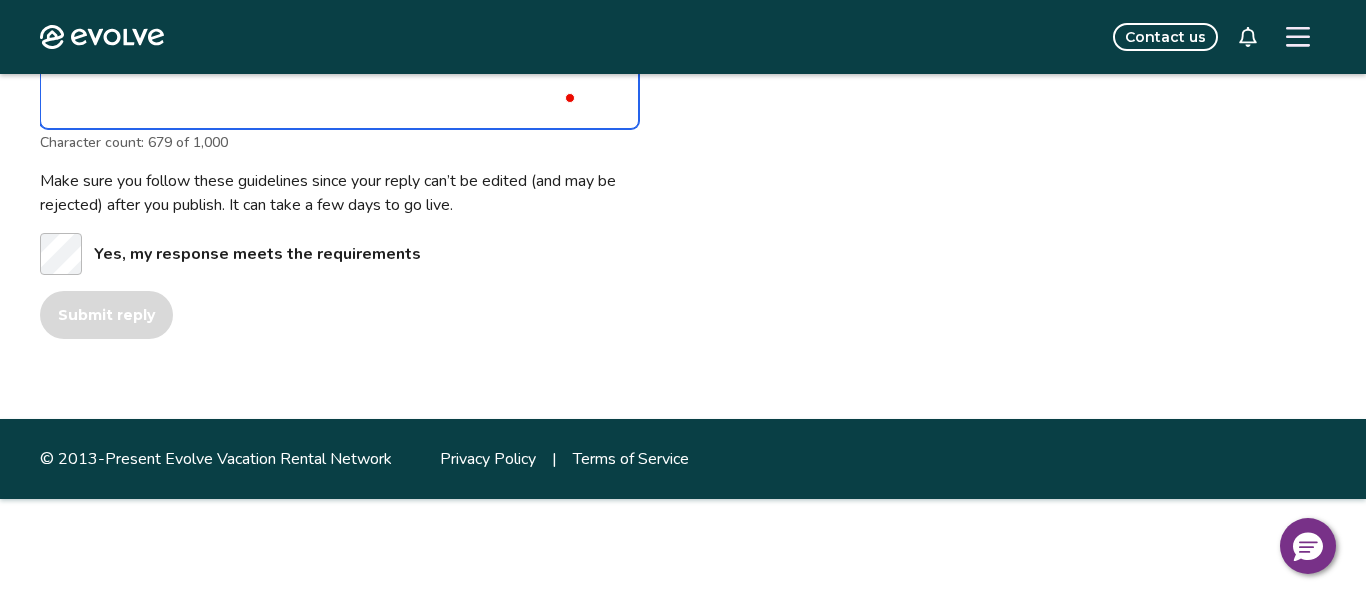 type on "*" 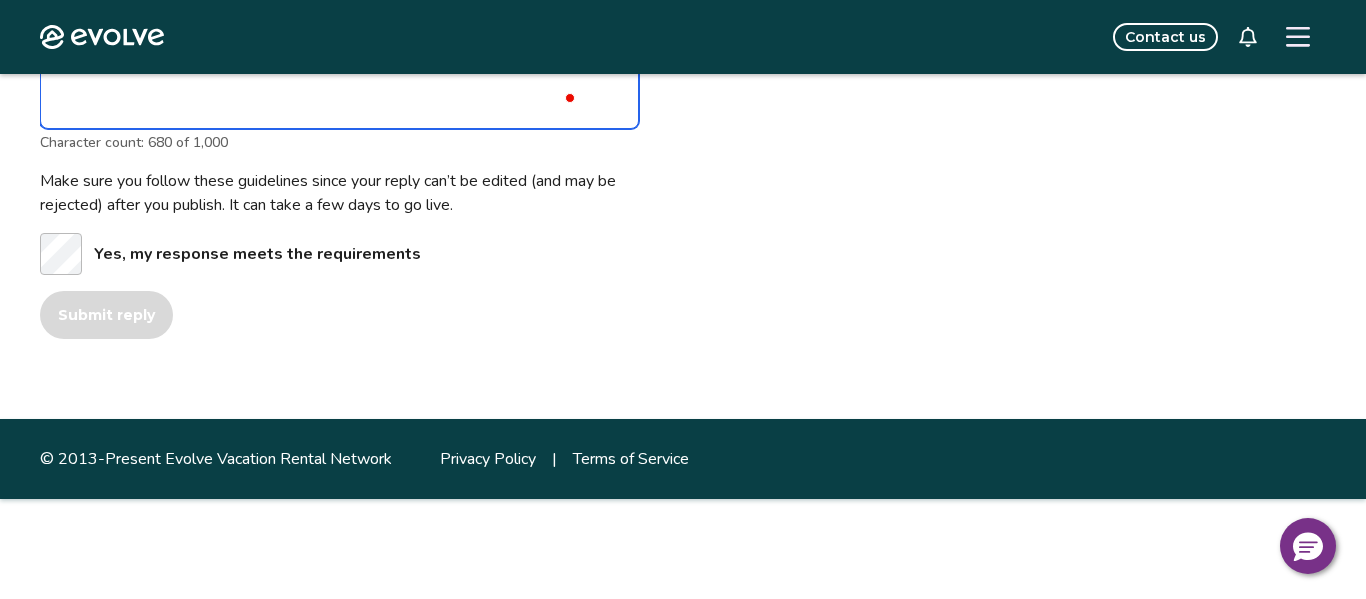 type on "*" 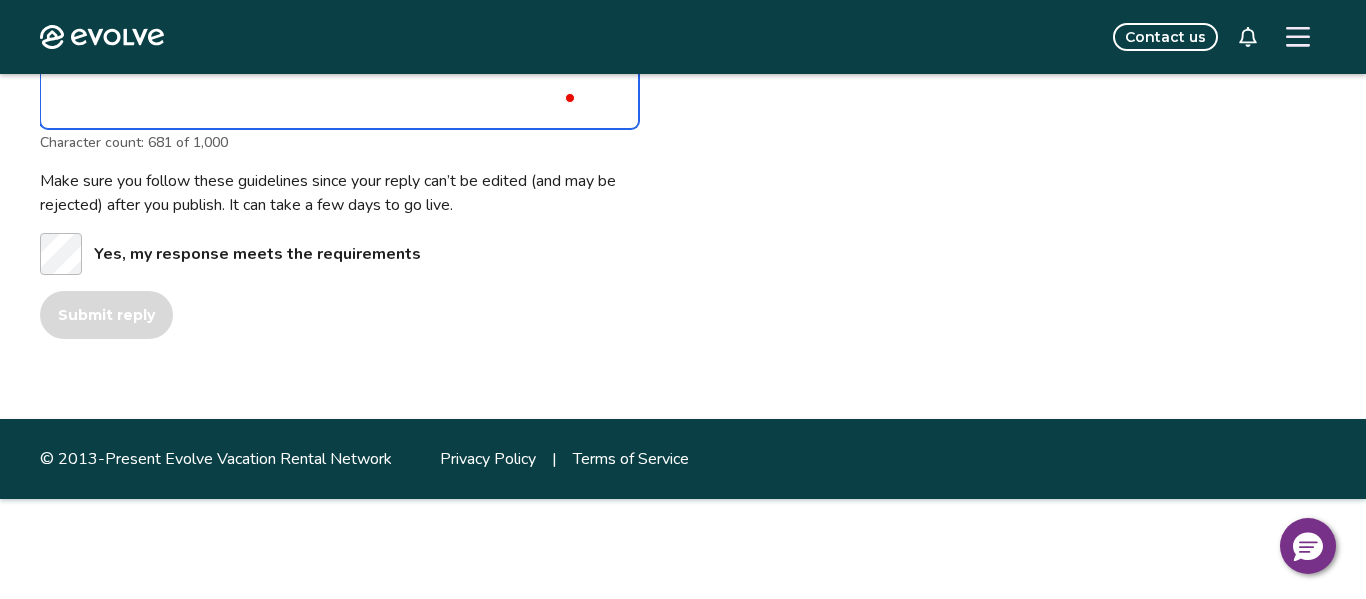 type on "*" 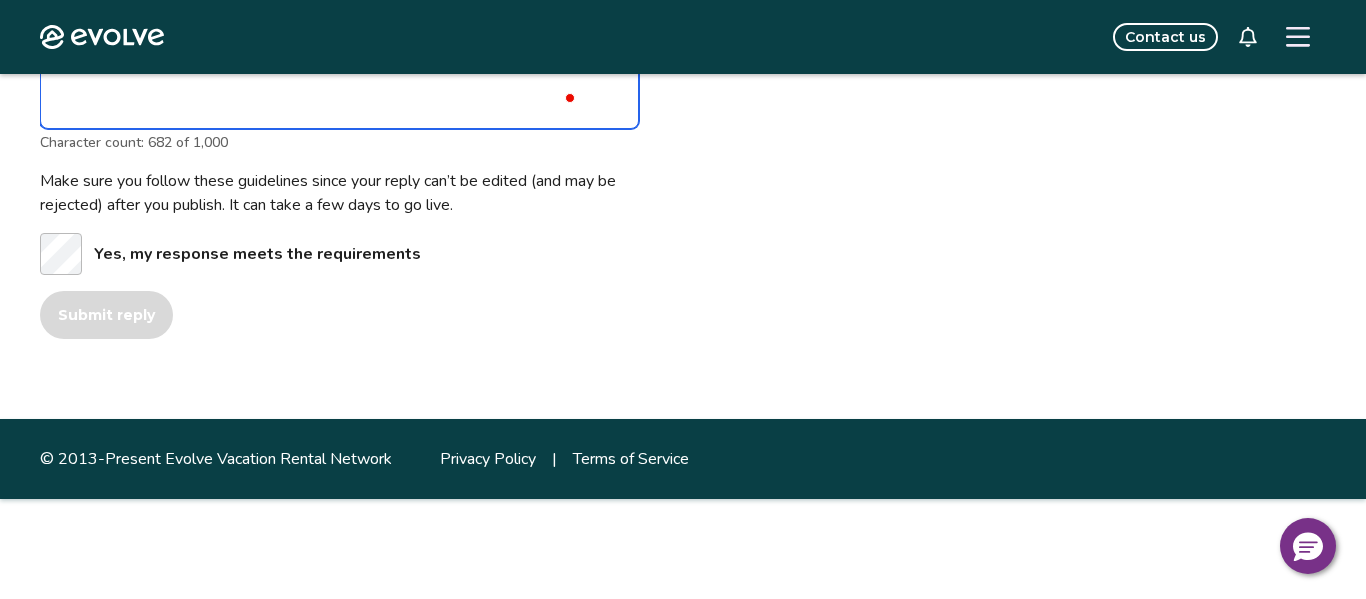 type on "*" 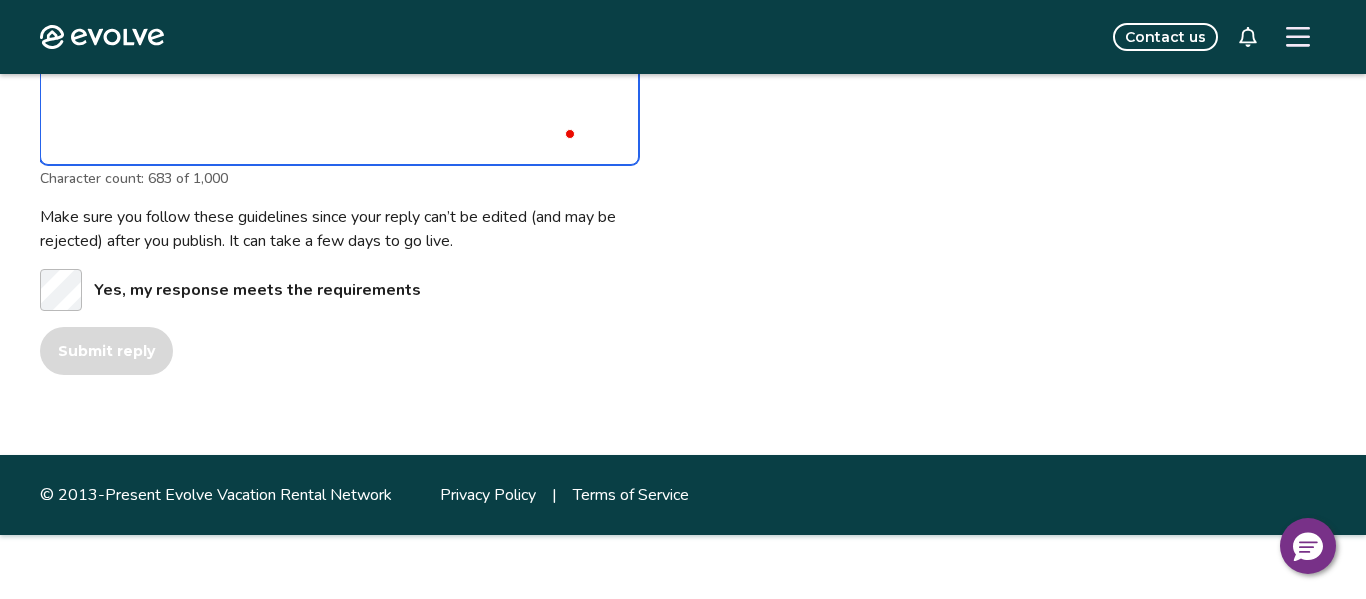 type on "*" 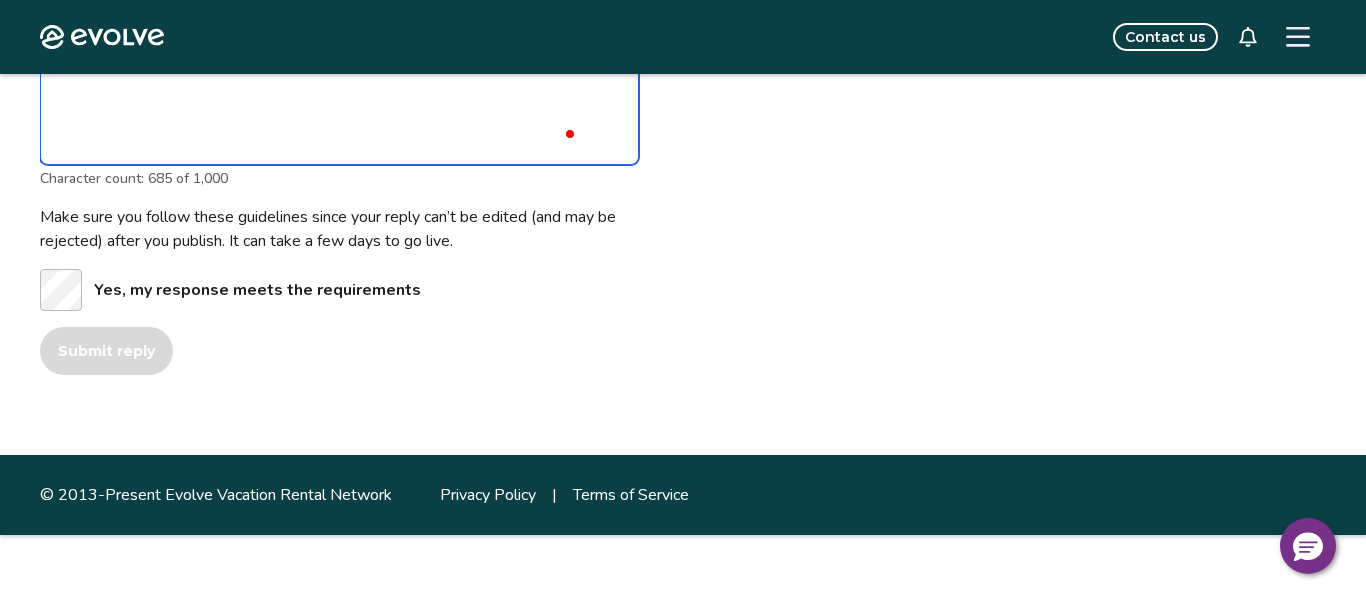 type on "**********" 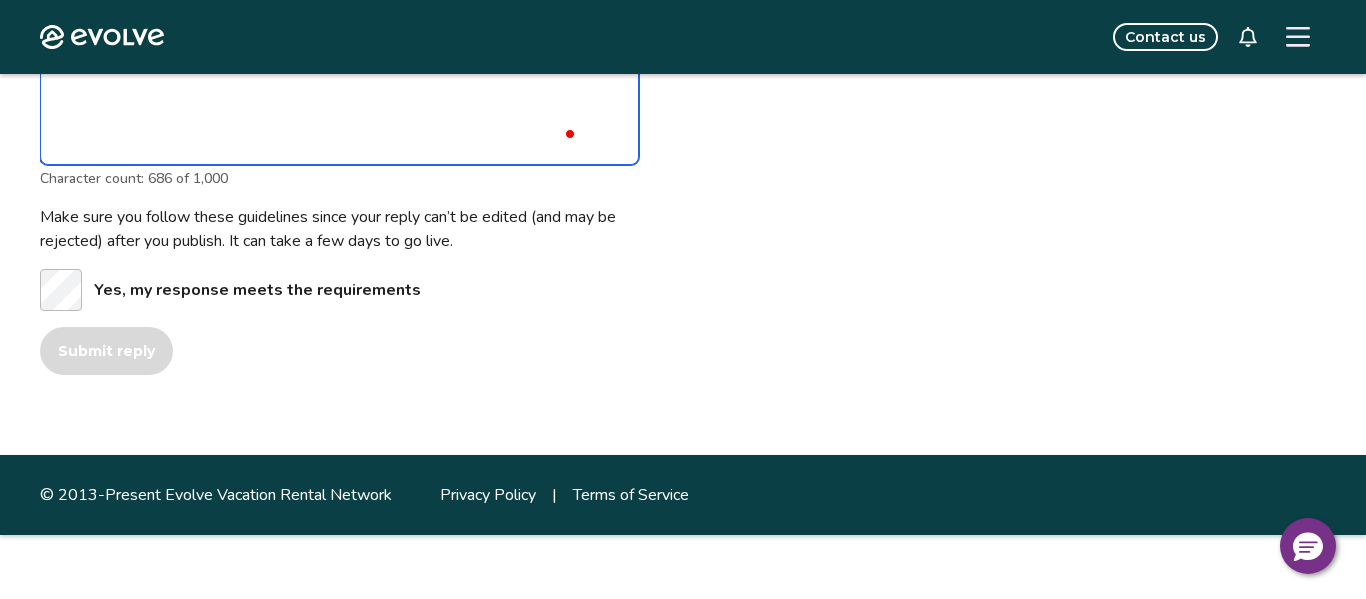 type on "*" 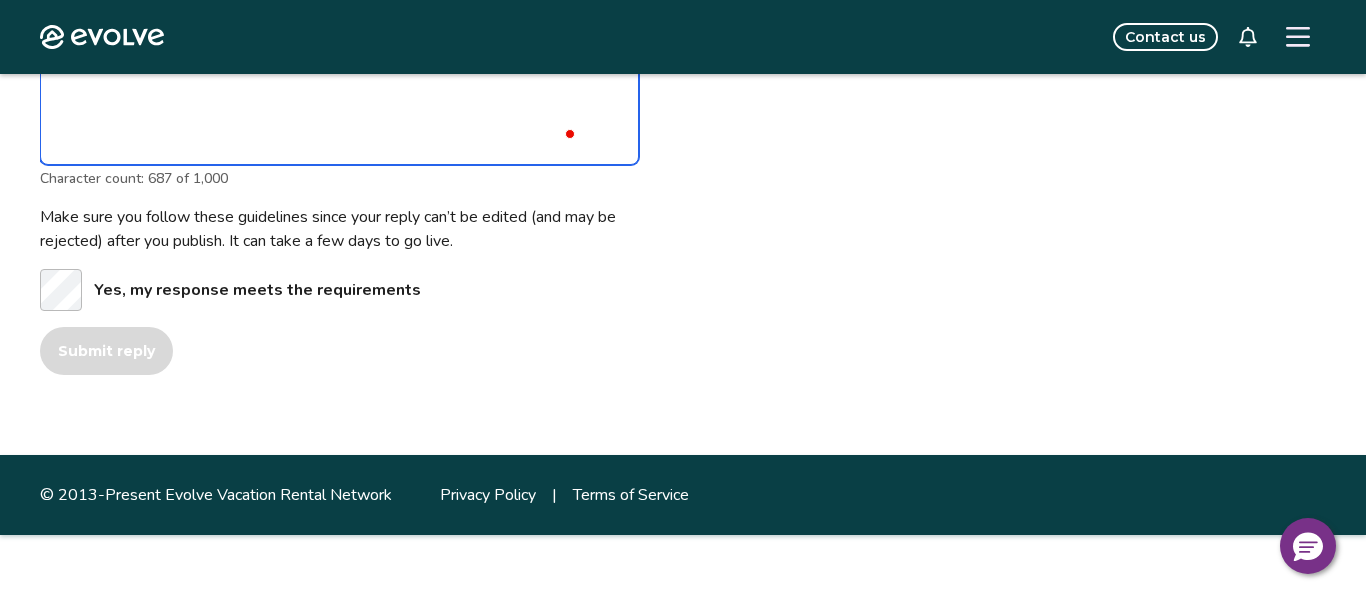 type on "*" 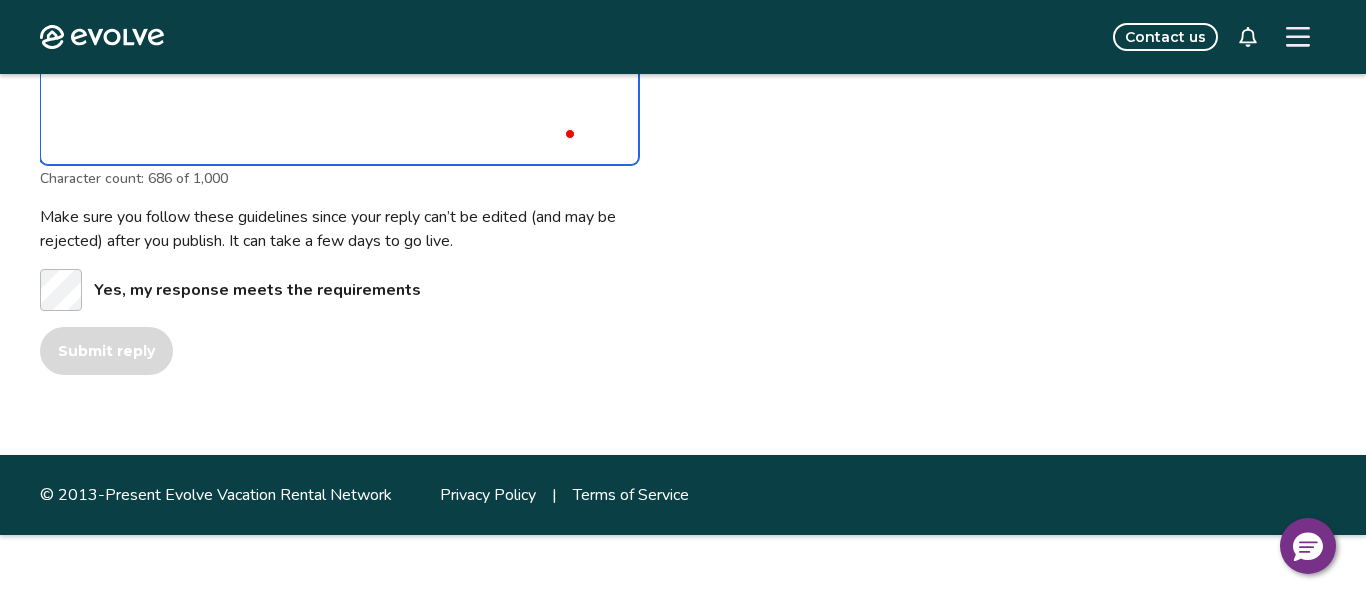 type on "*" 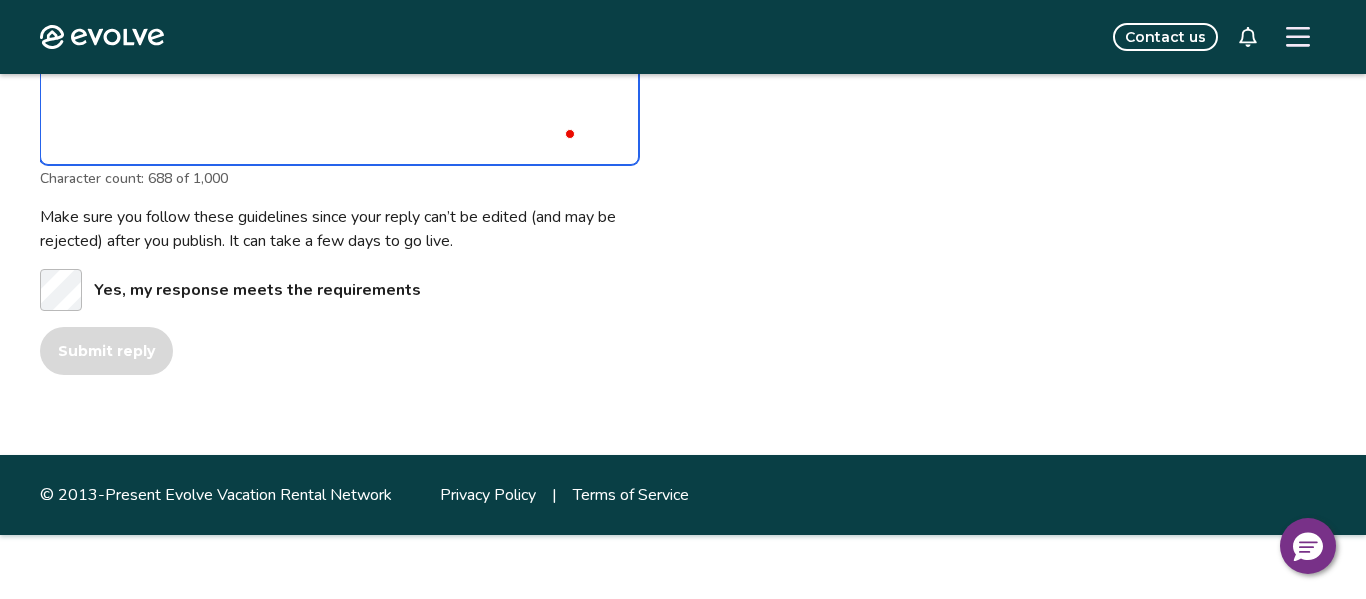 type on "*" 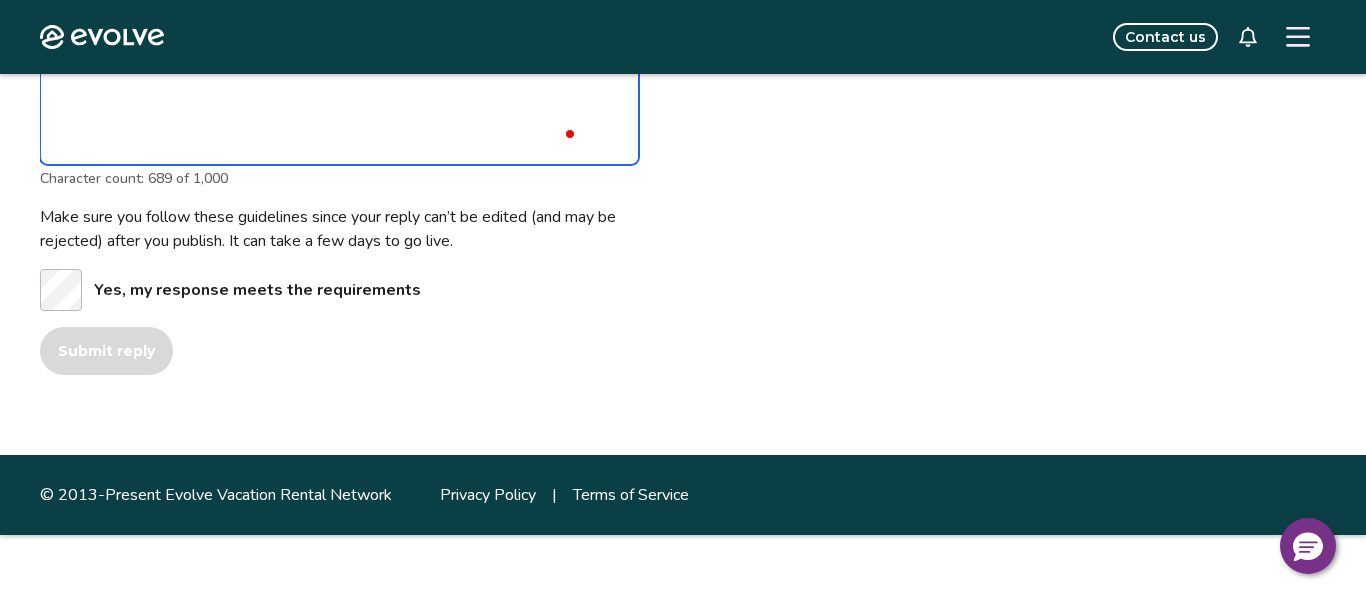 type on "*" 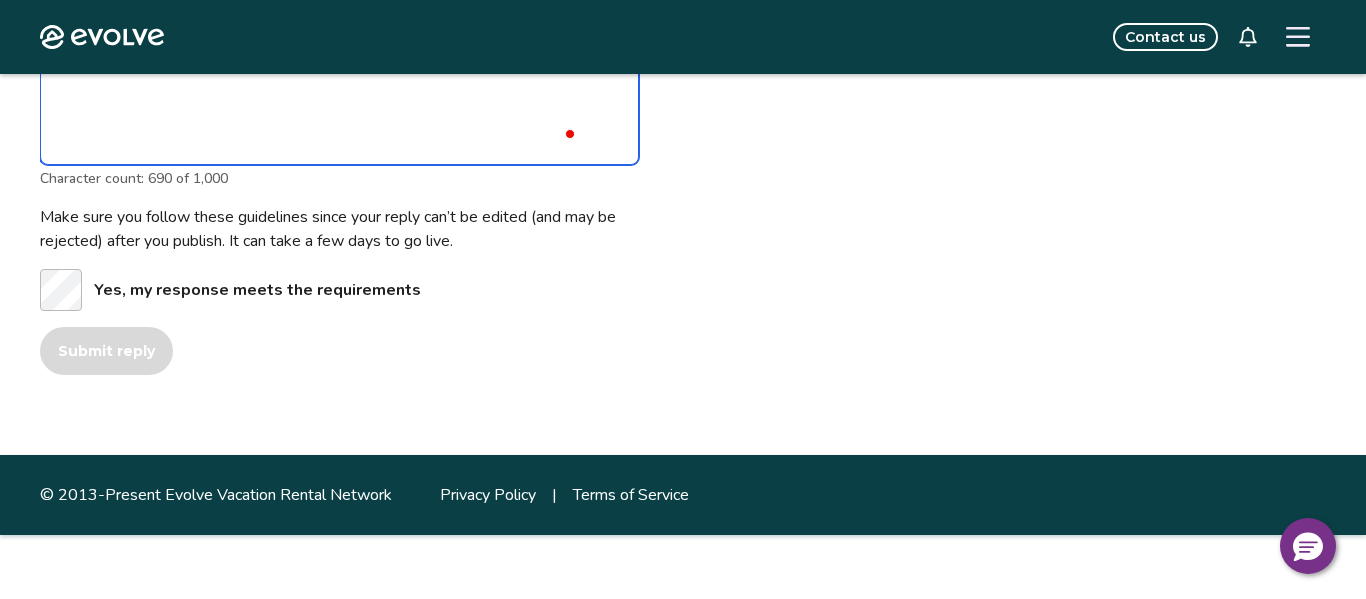 type on "*" 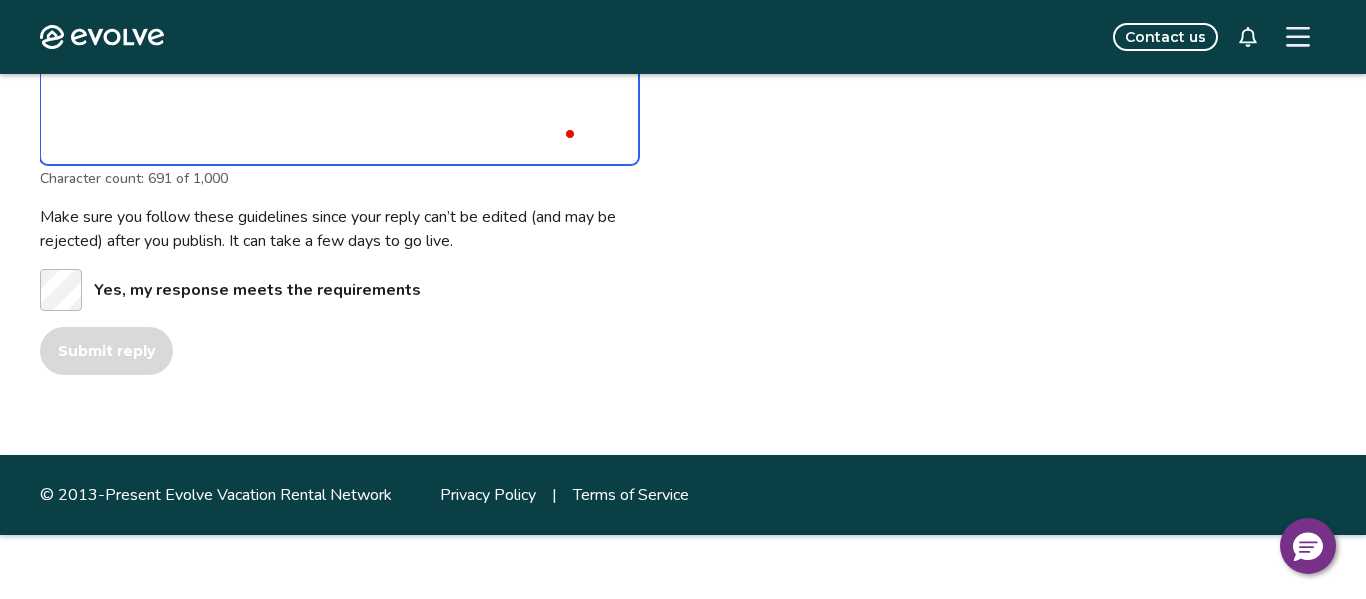 type on "*" 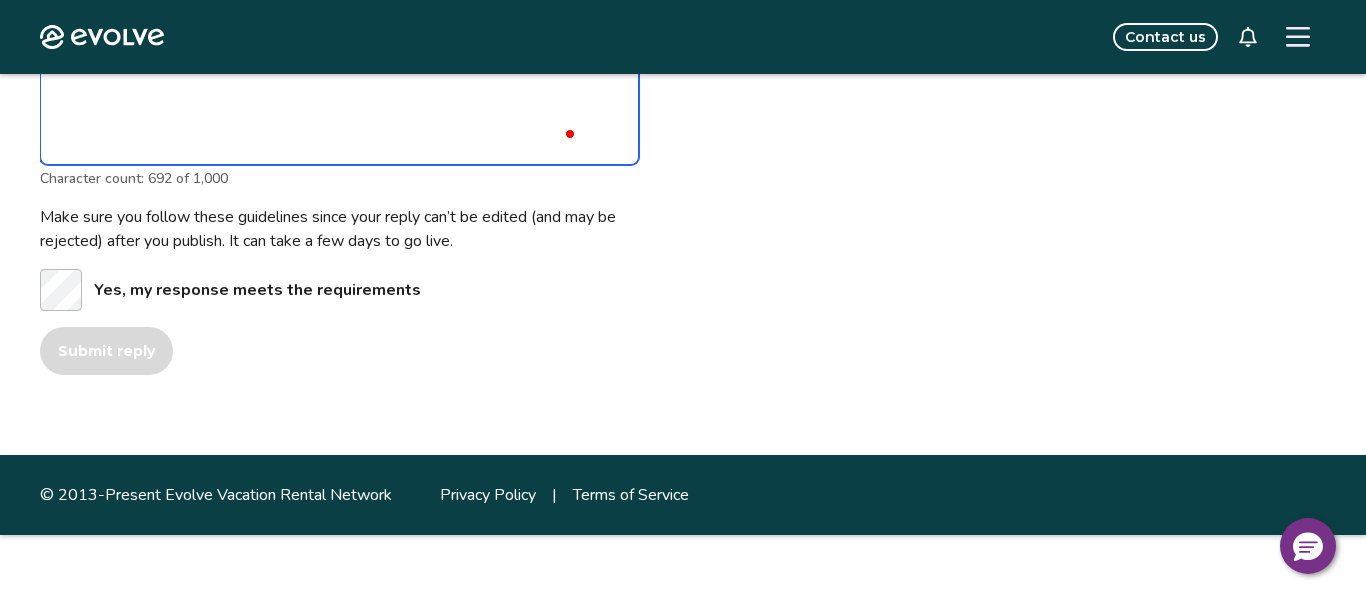 type on "*" 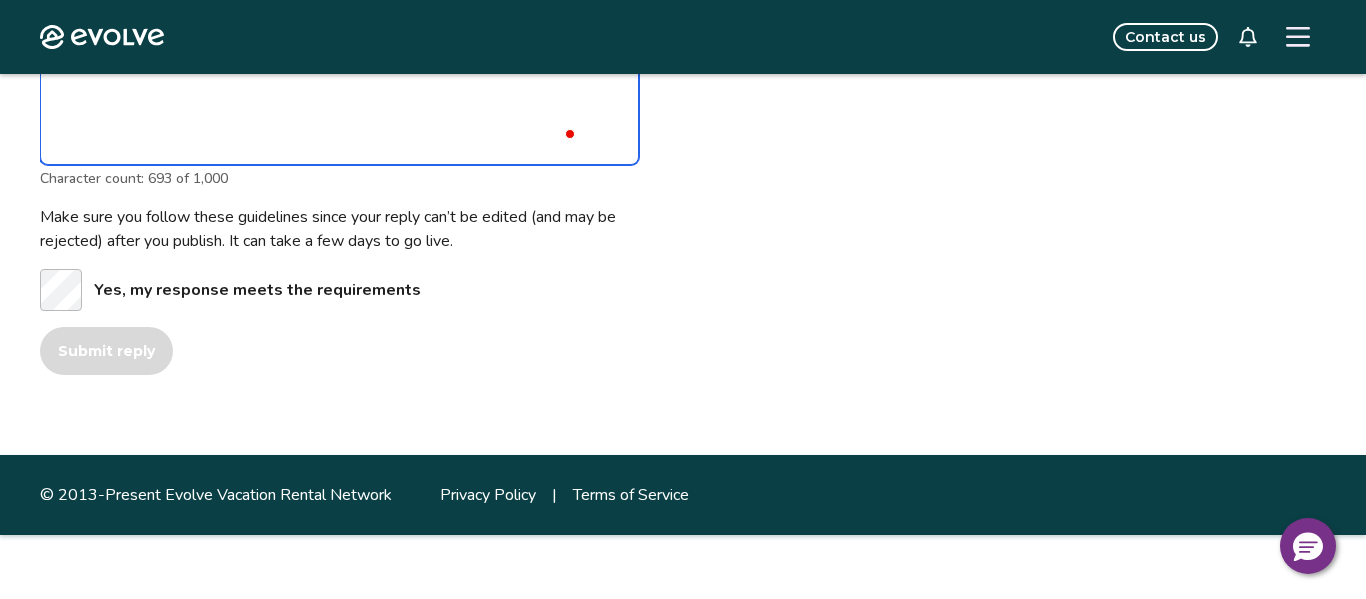 type on "*" 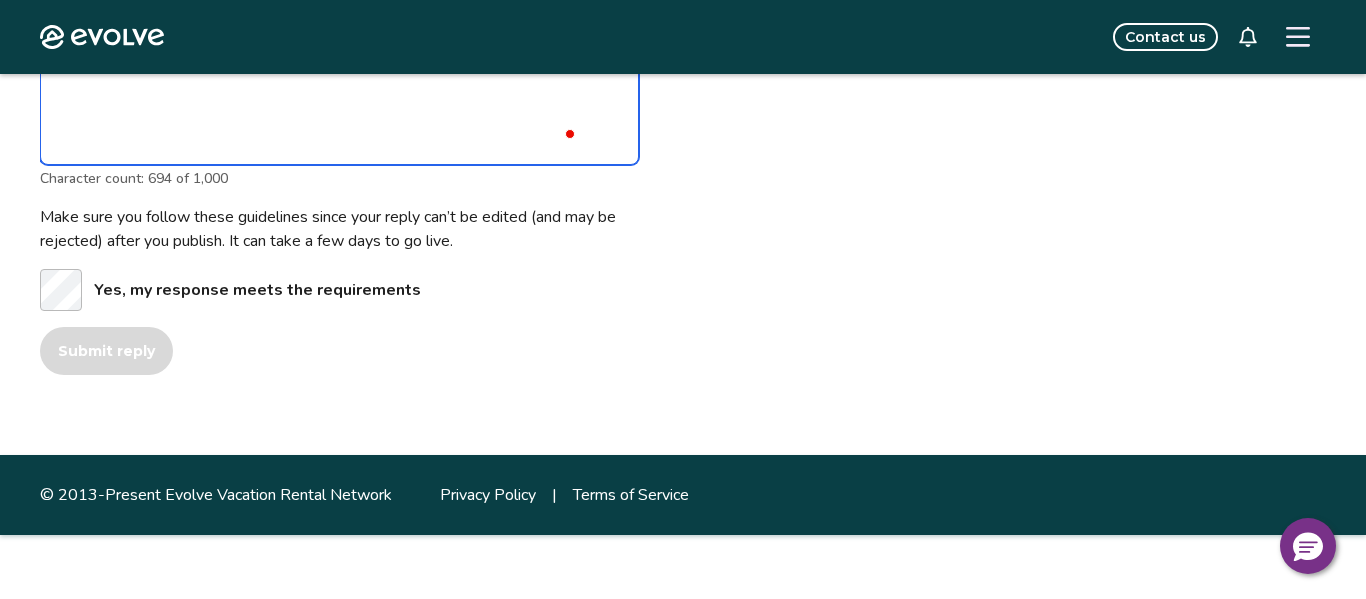 type on "*" 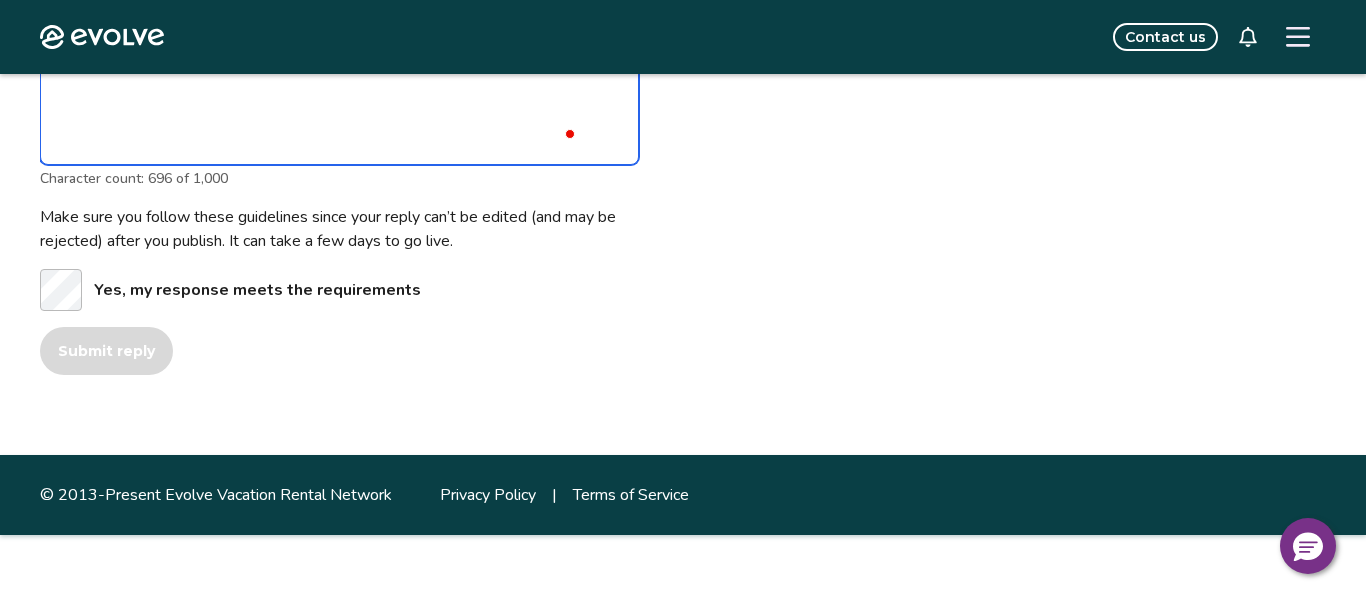type on "*" 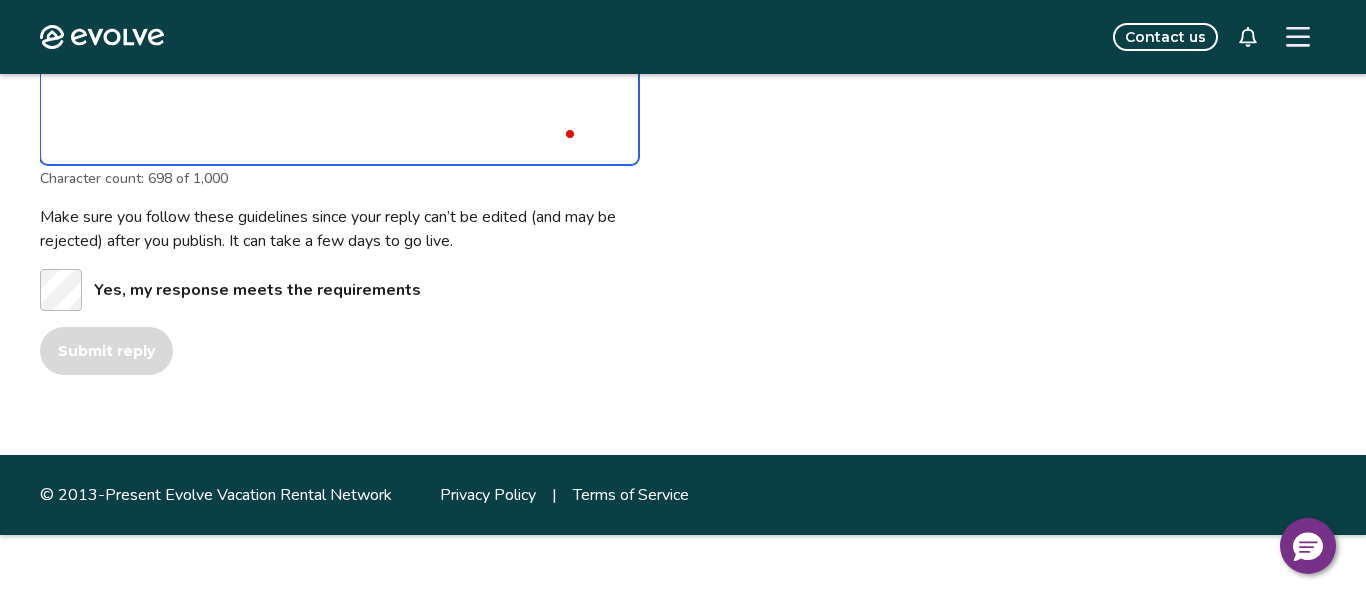 type on "*" 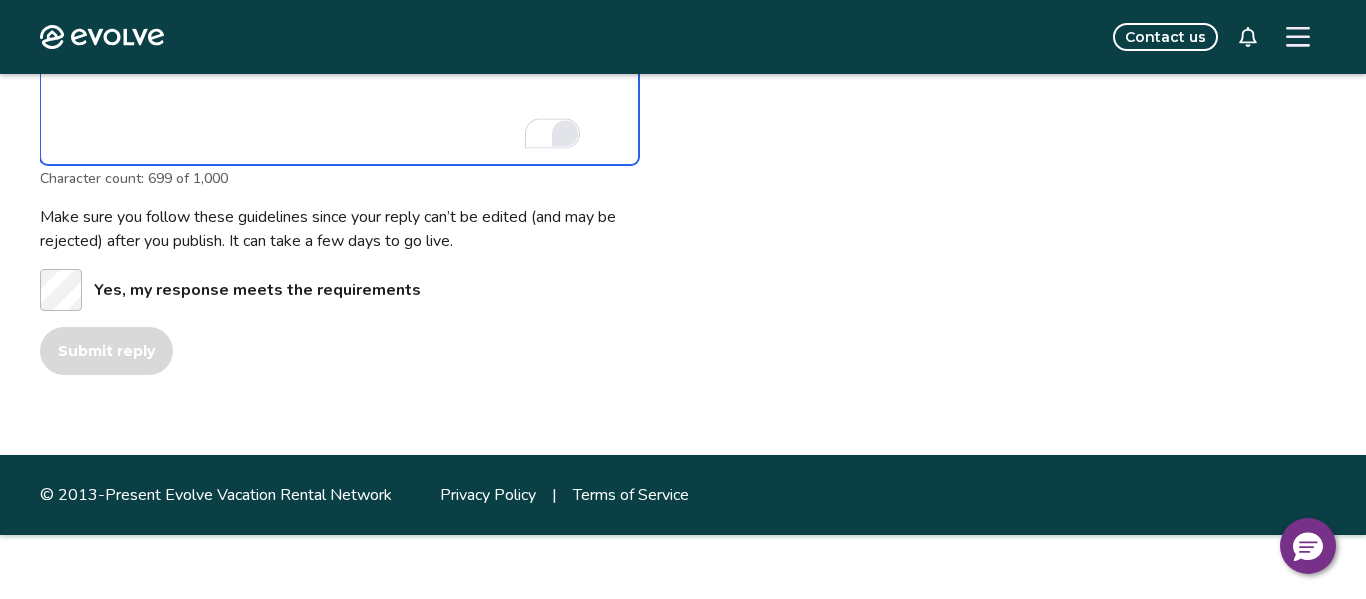 type on "*" 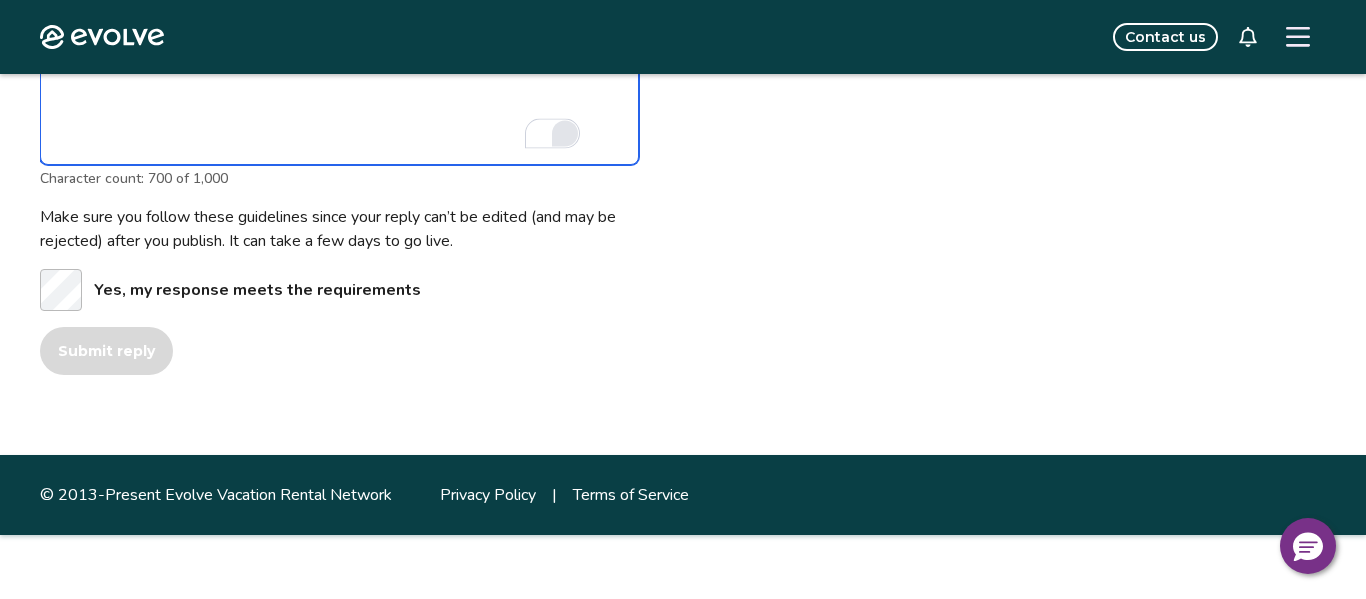 type on "**********" 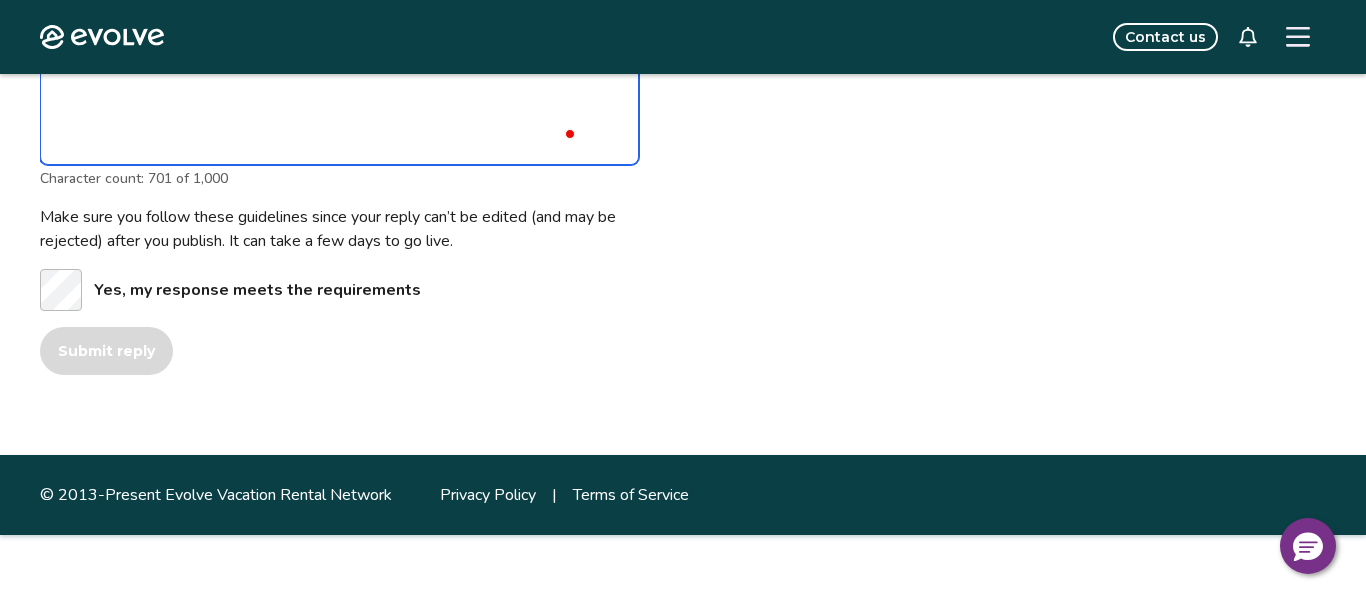 type on "*" 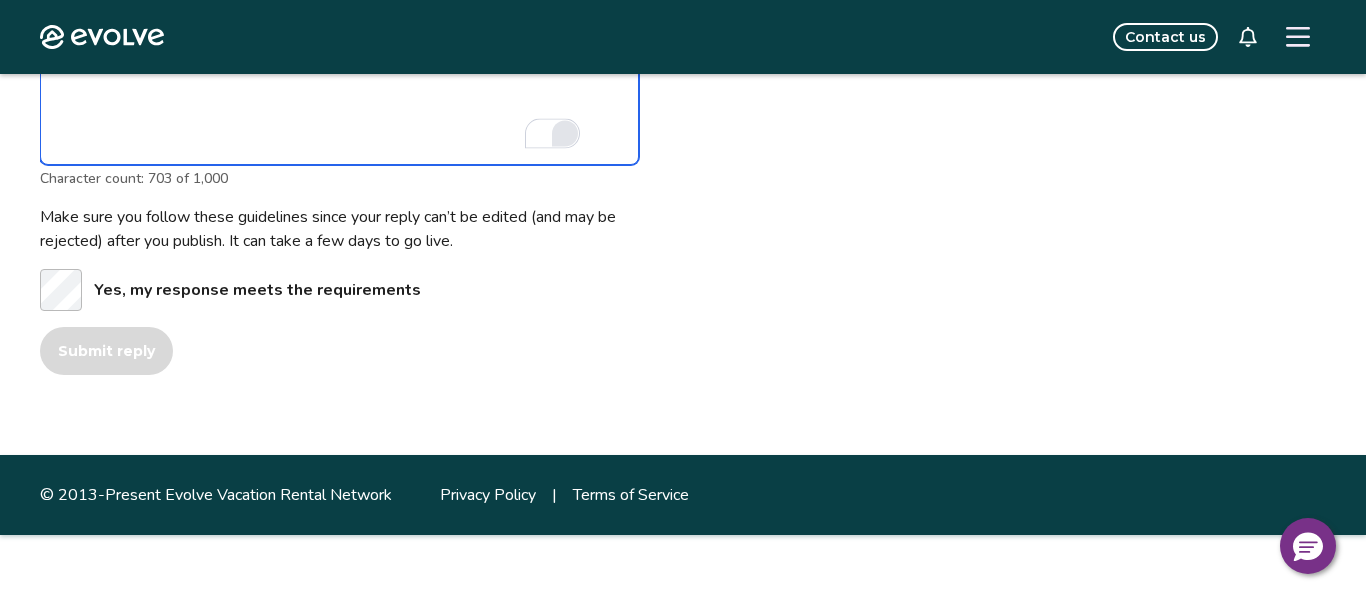 type on "*" 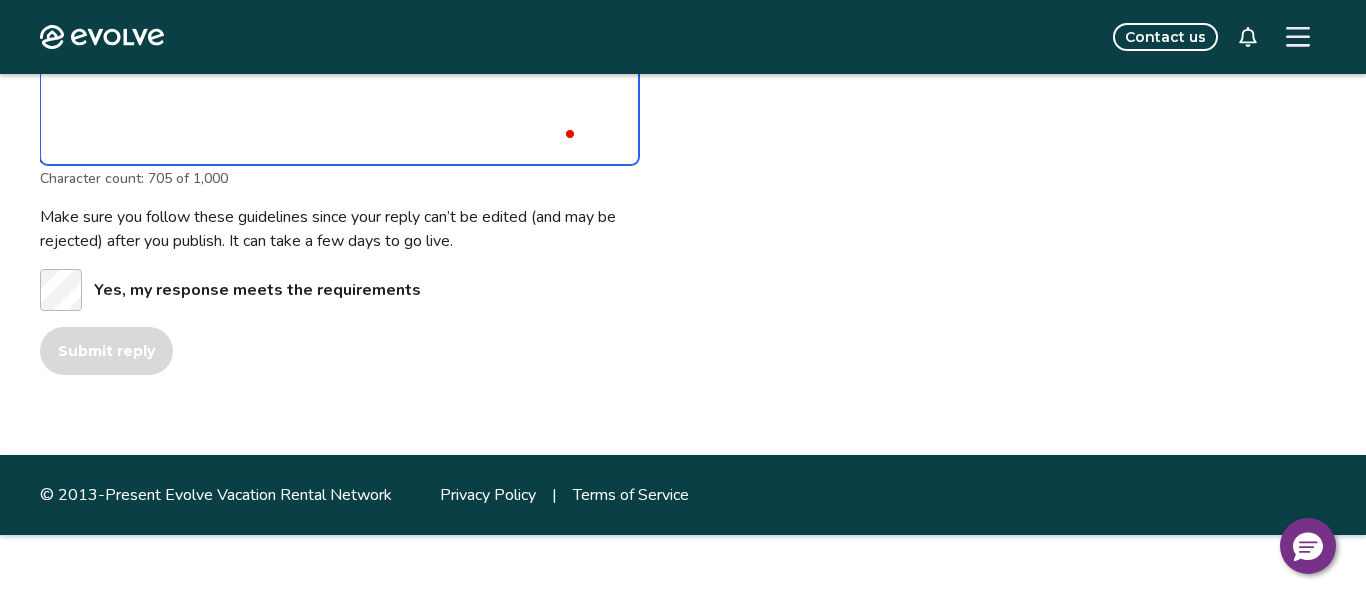 type on "*" 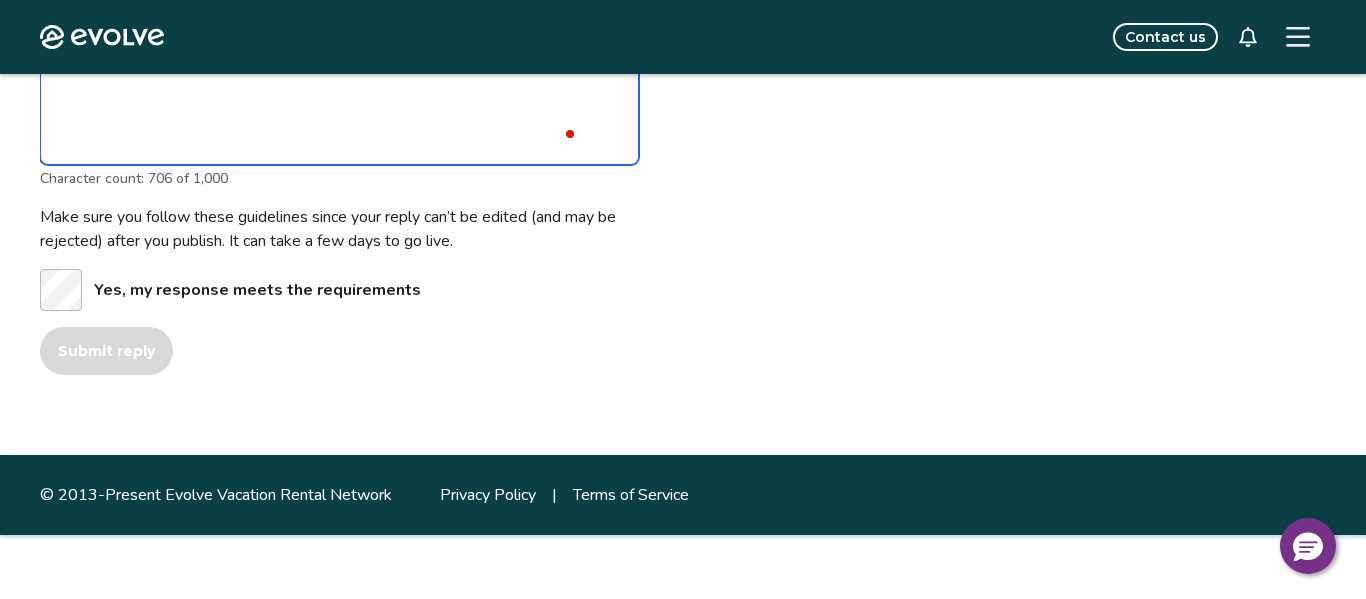 type on "*" 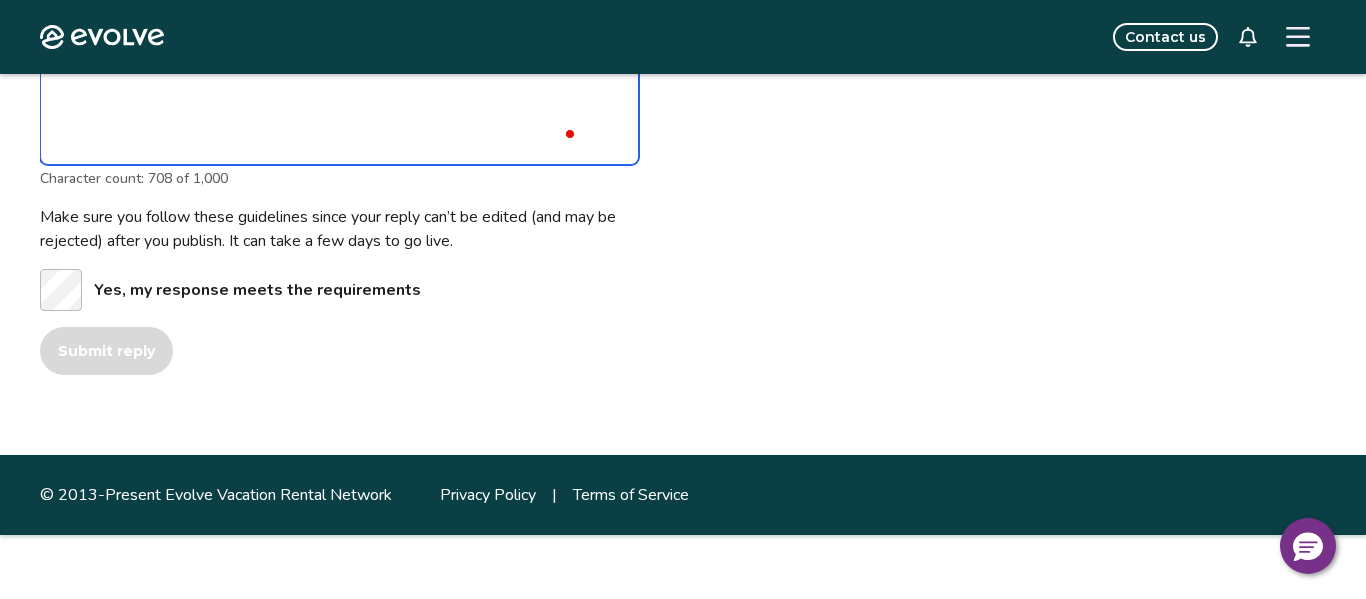 type on "*" 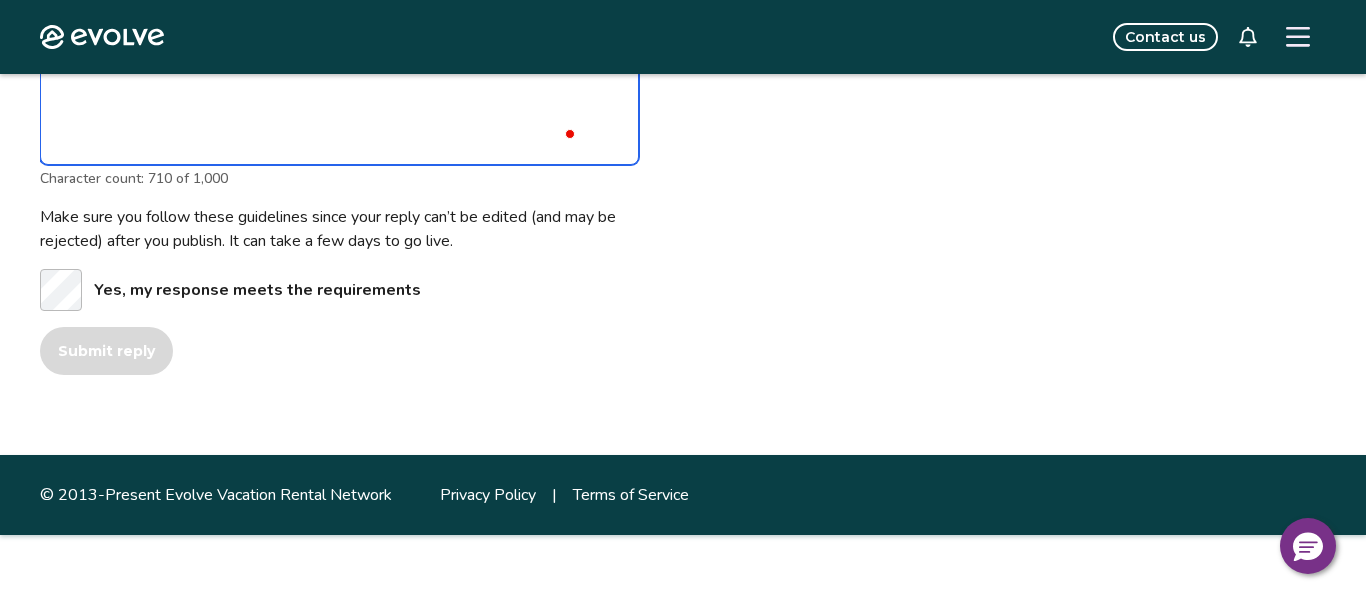 type on "*" 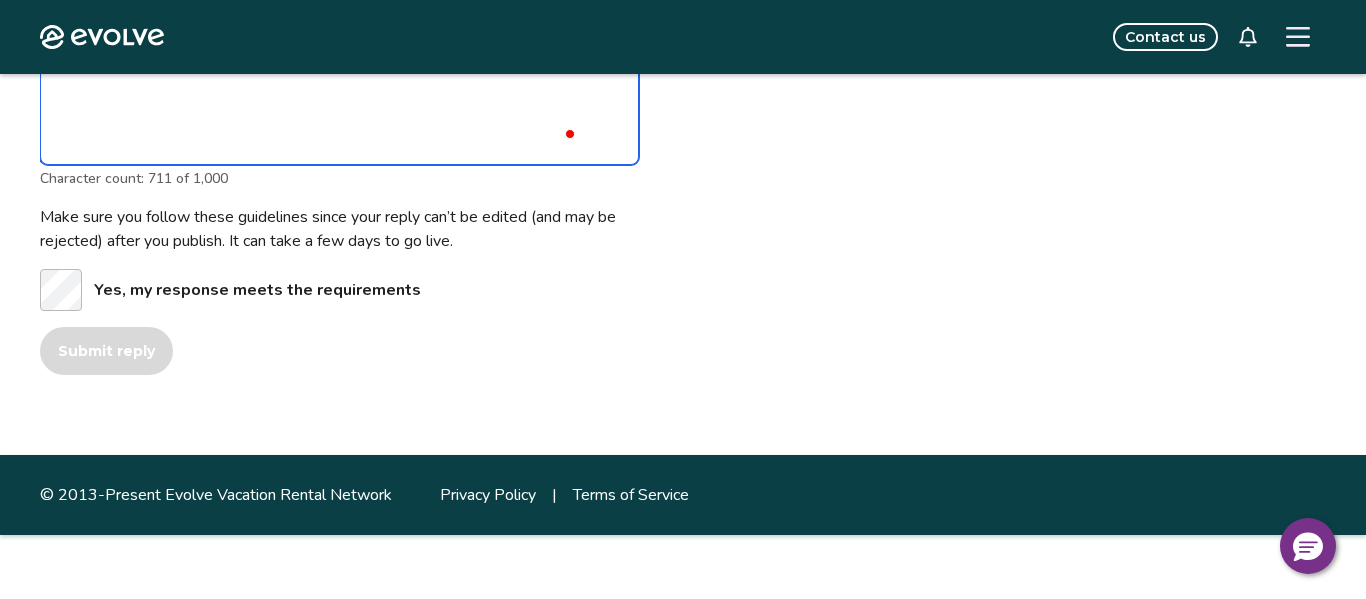 type on "*" 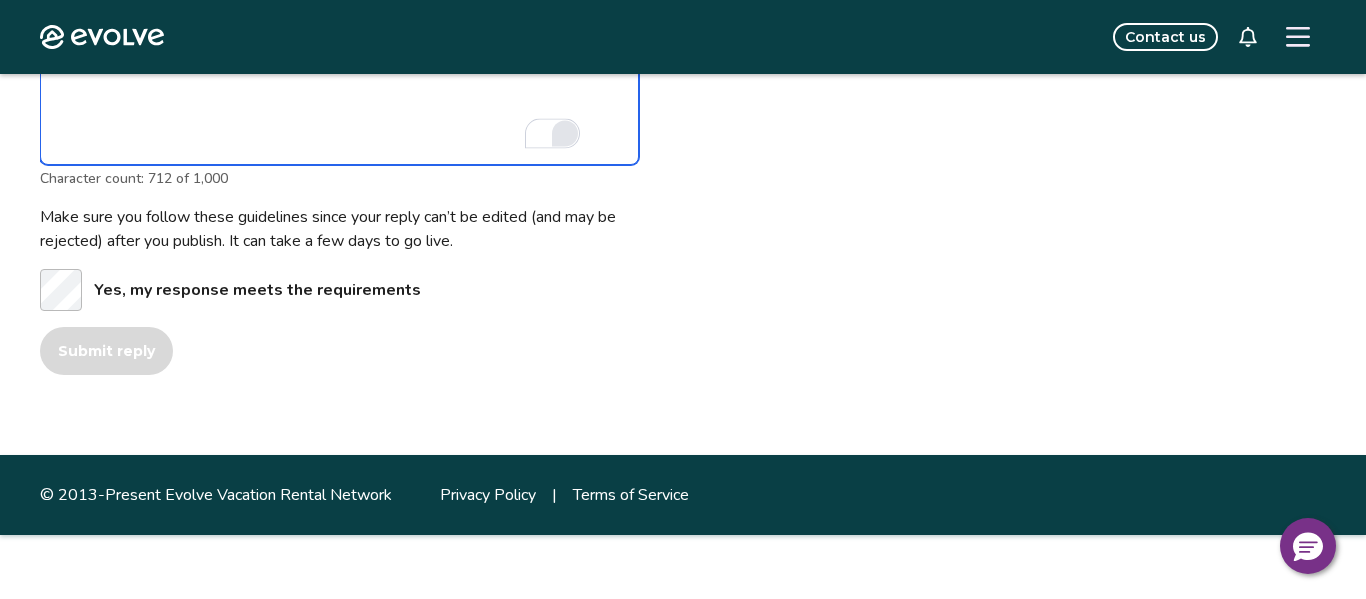 type on "*" 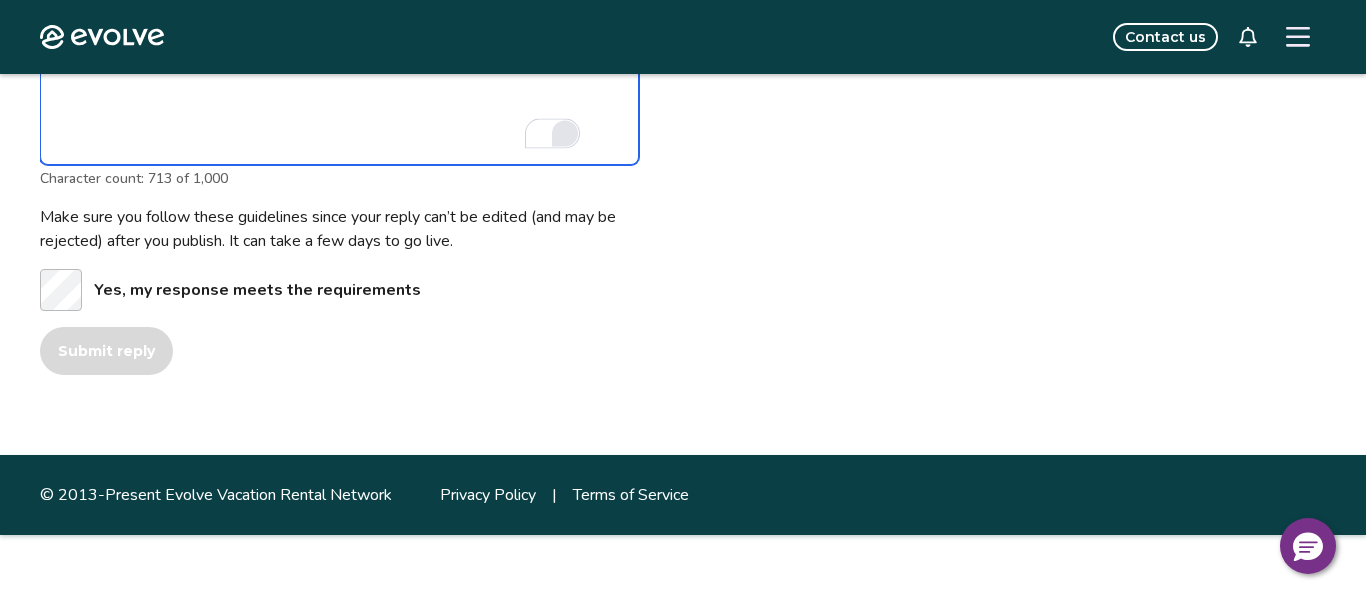 type on "*" 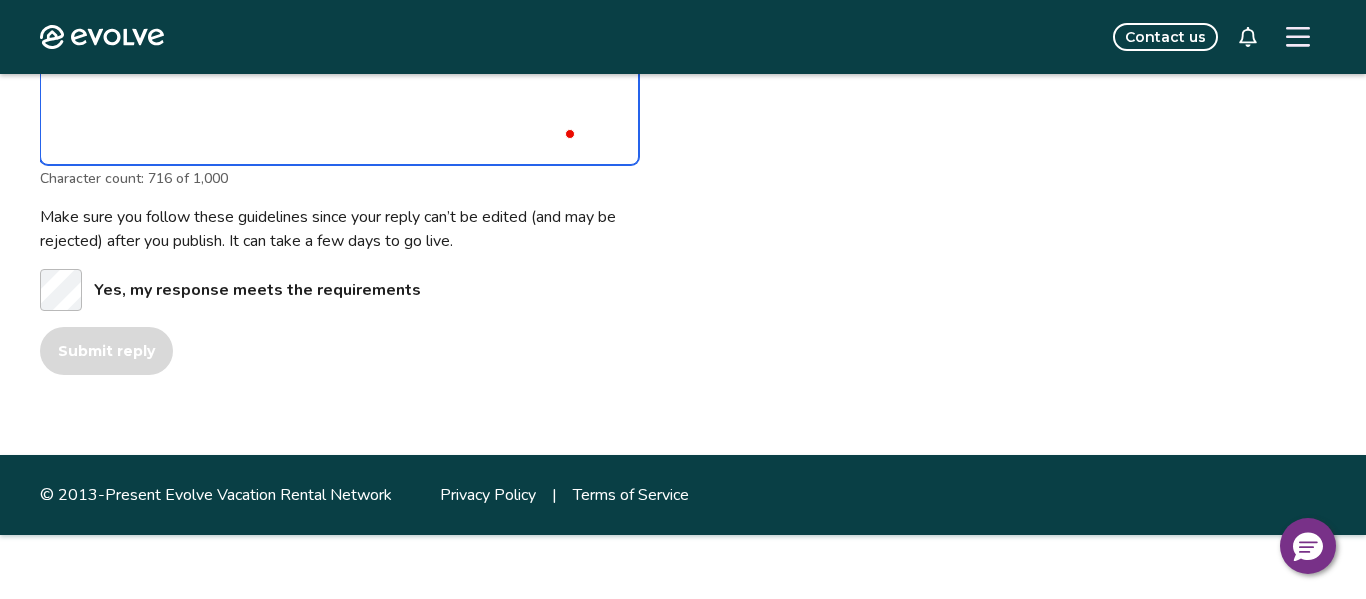 type on "*" 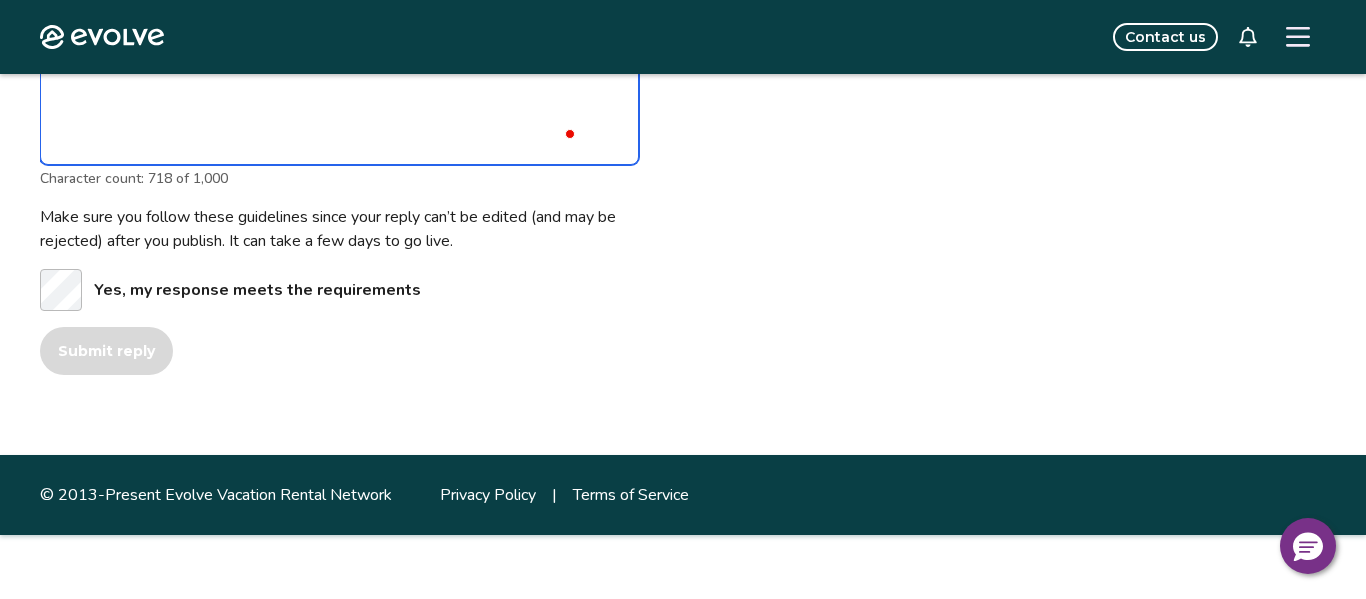 type on "**********" 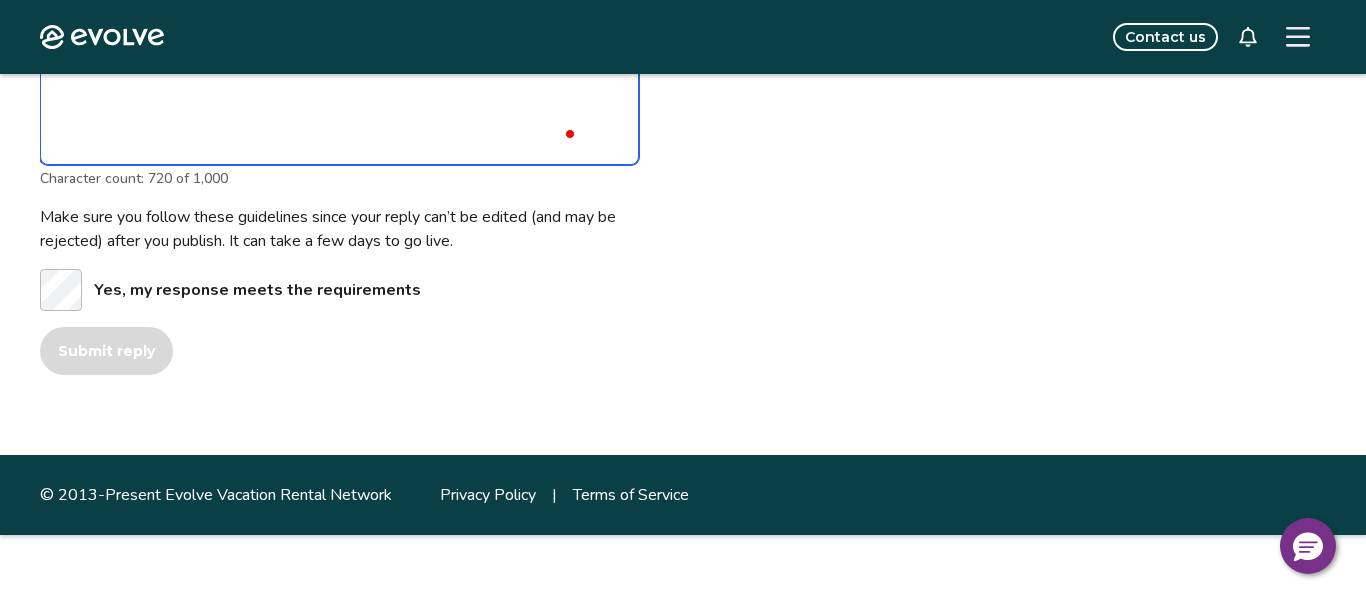 type on "**********" 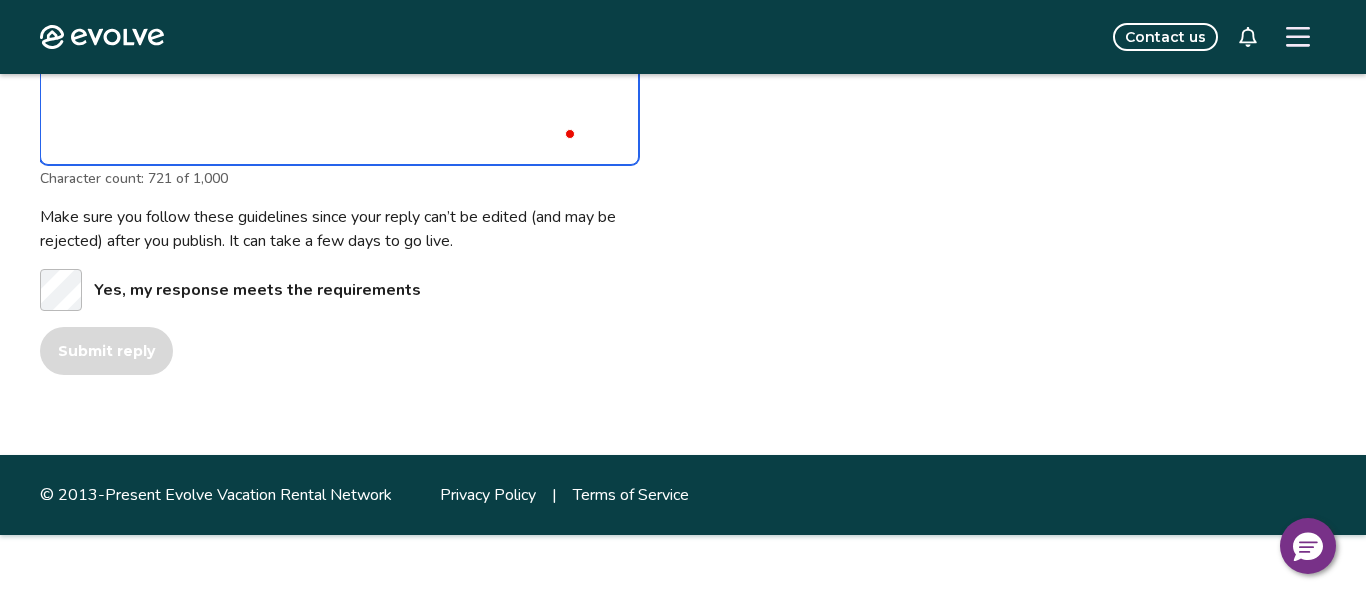type on "**********" 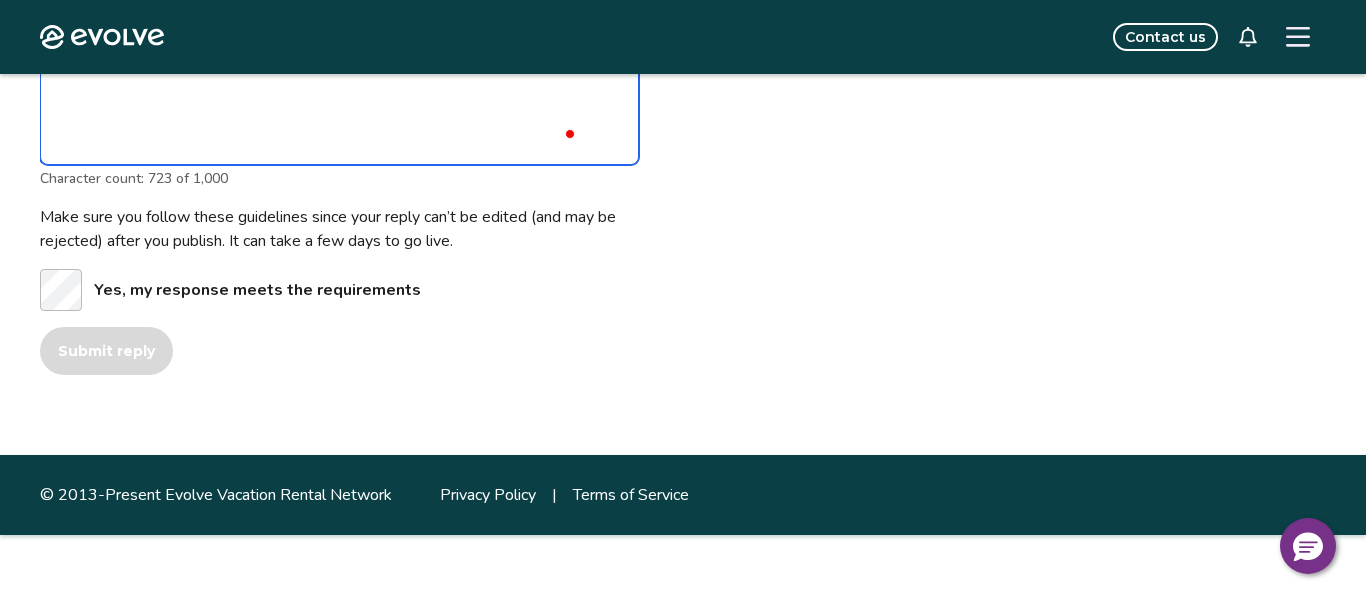 type on "*" 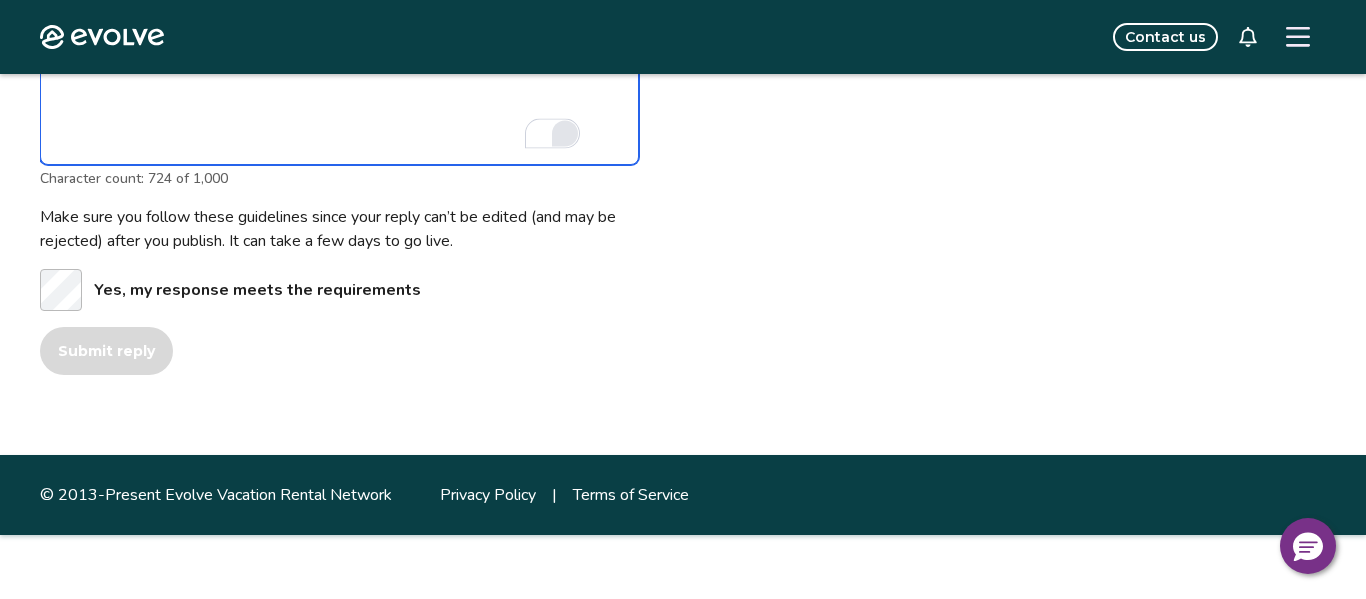 type on "*" 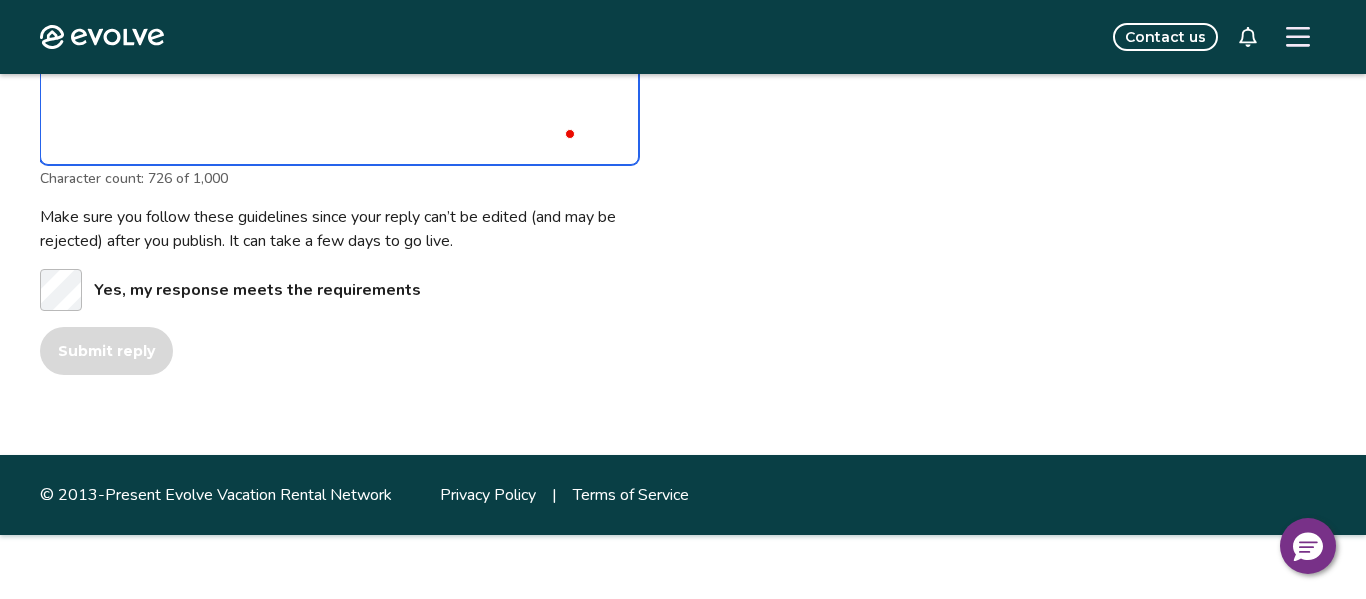 type on "*" 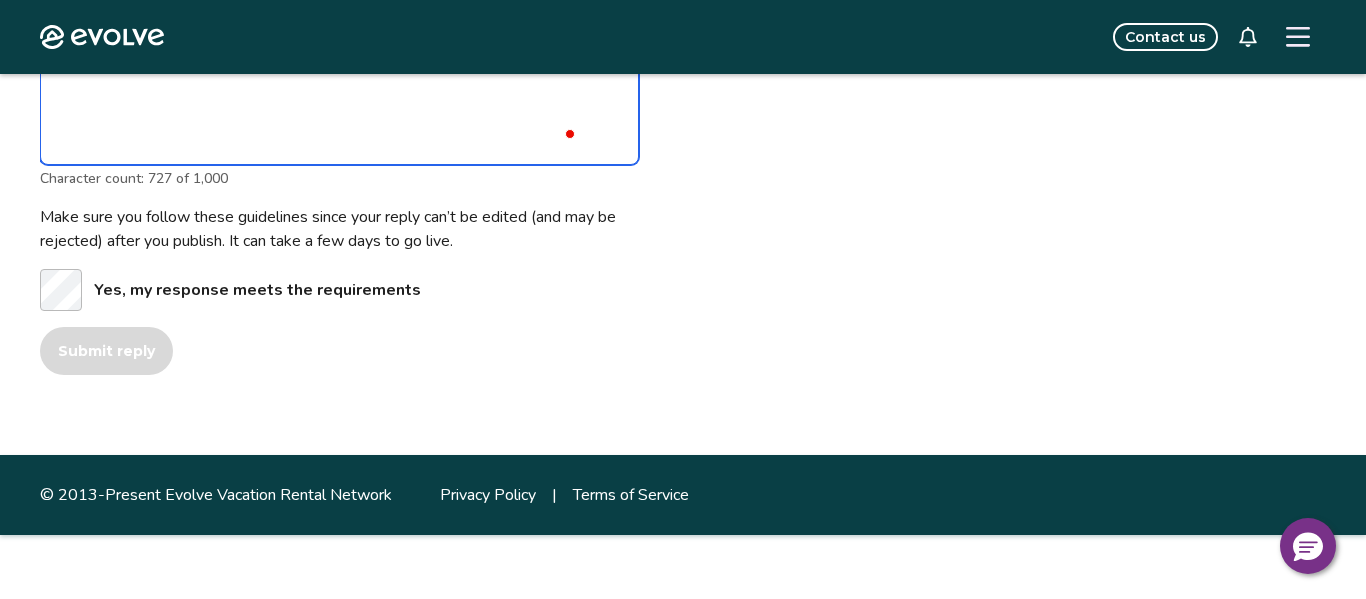 type on "*" 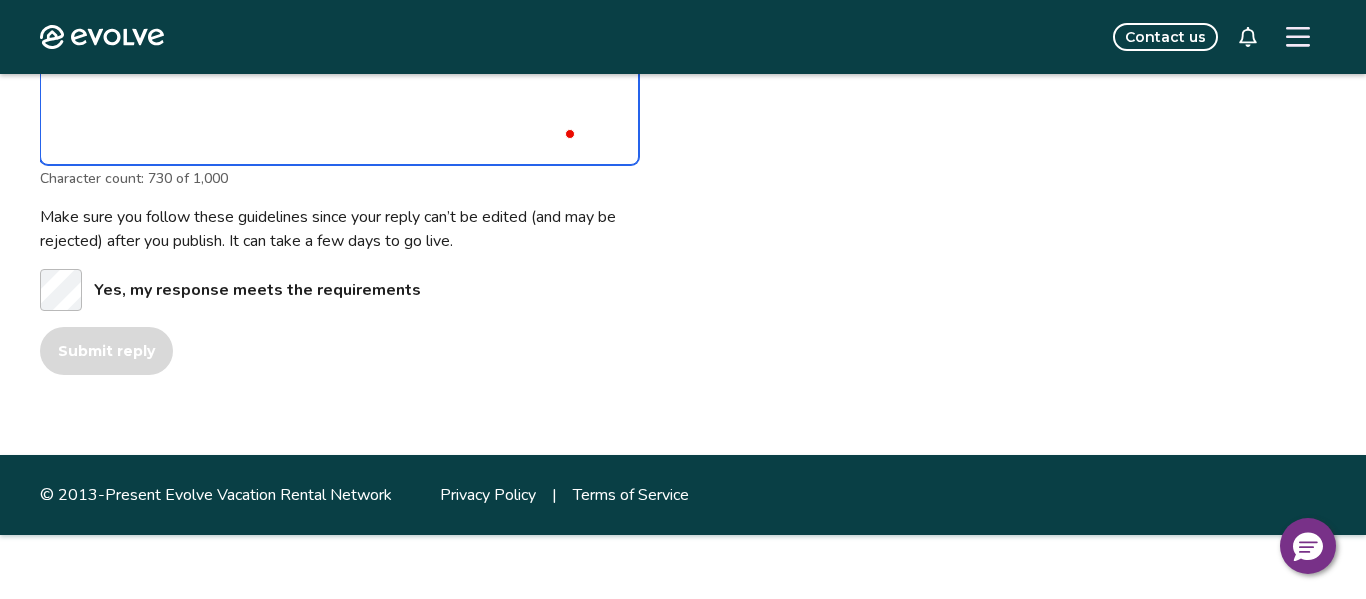 type on "*" 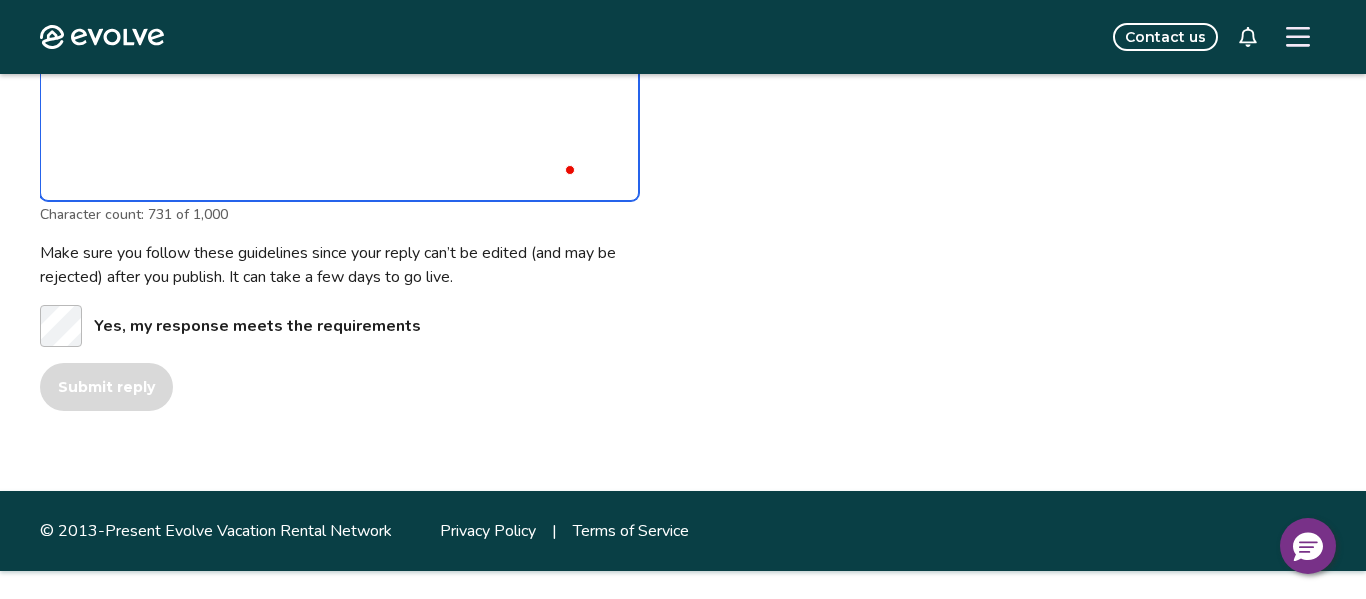 type on "*" 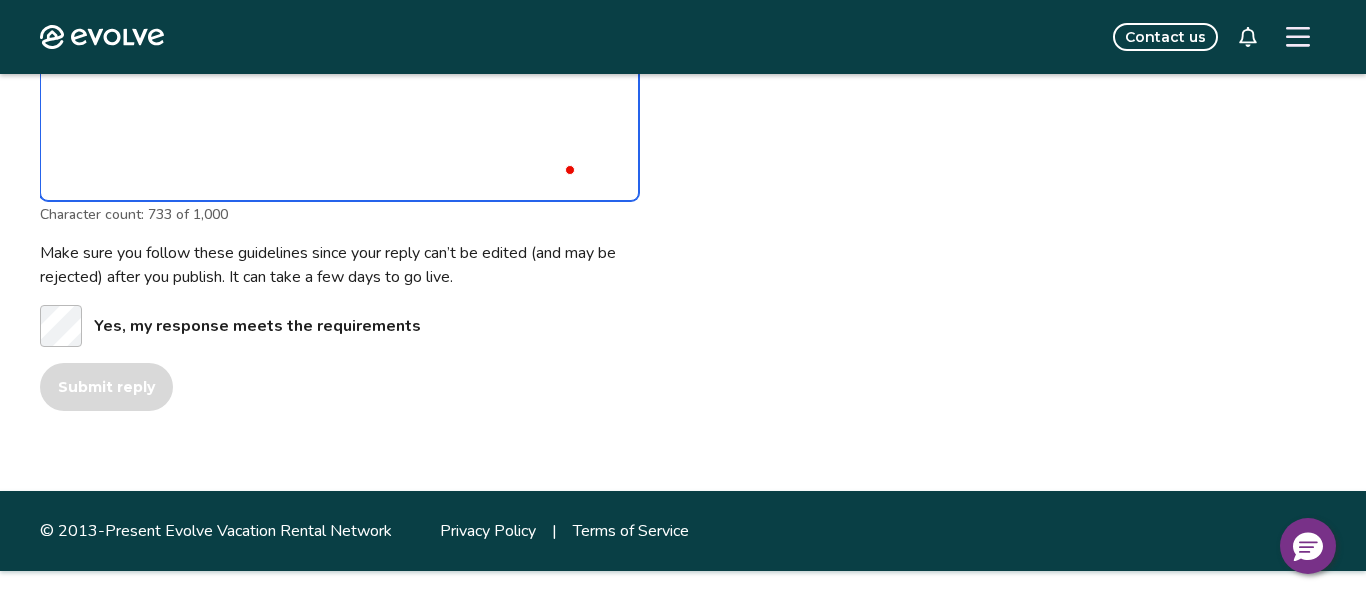 type on "*" 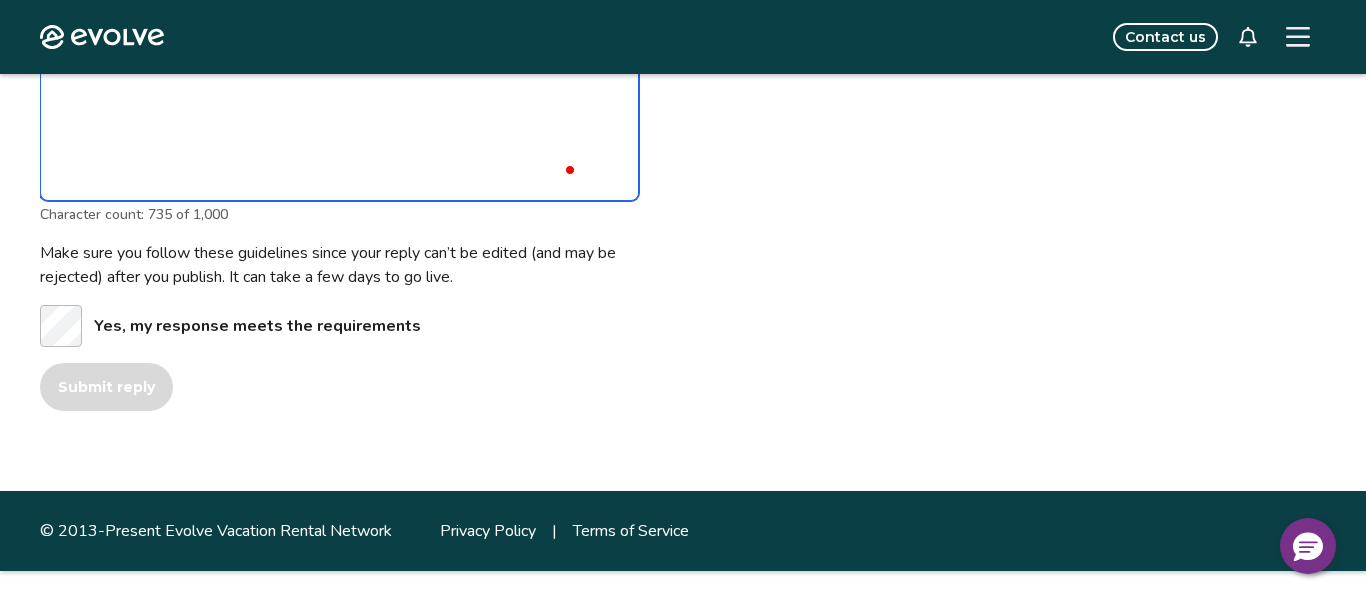 type on "*" 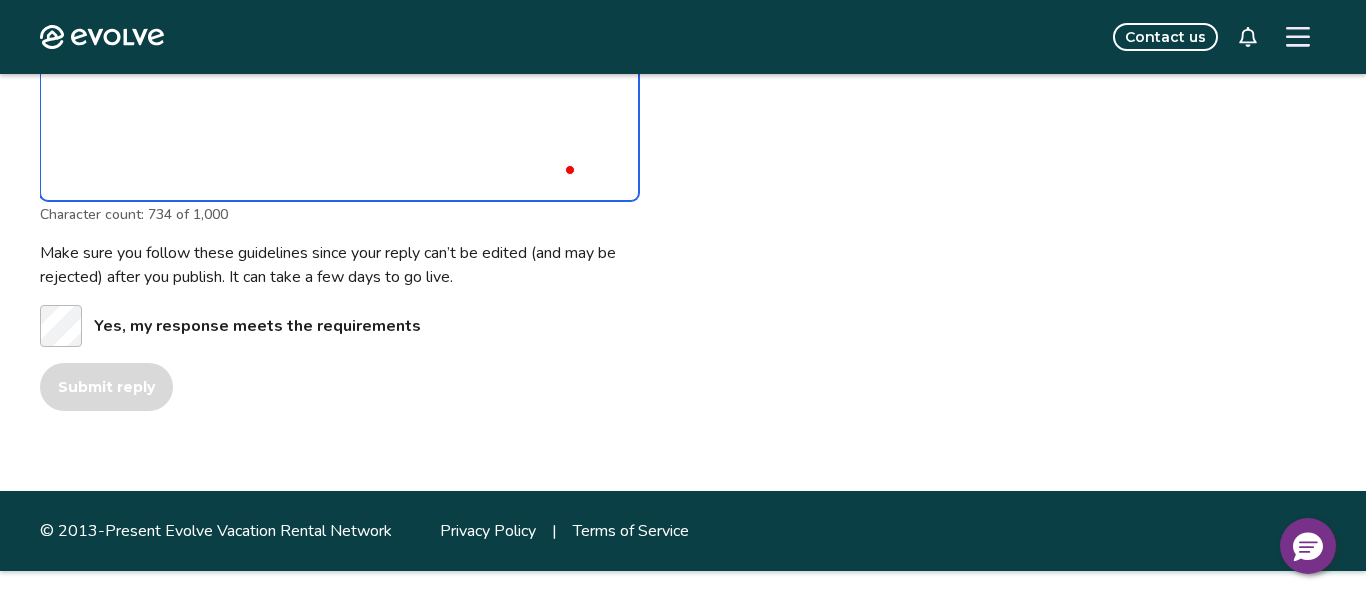 type on "*" 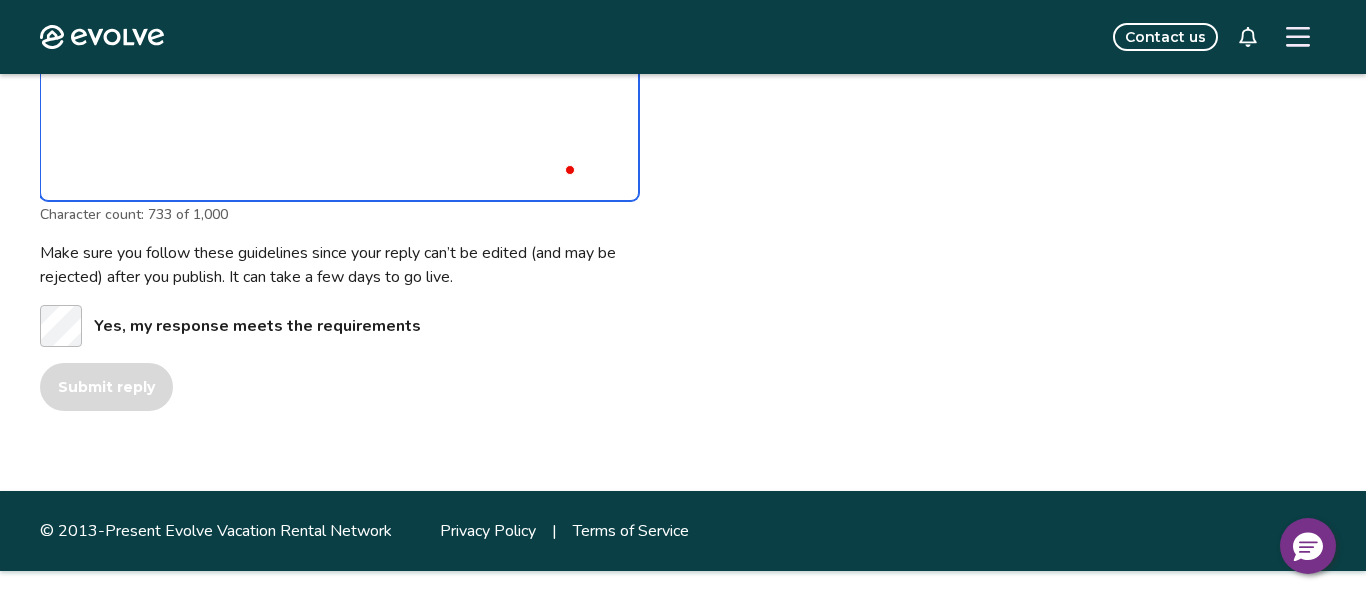 type on "*" 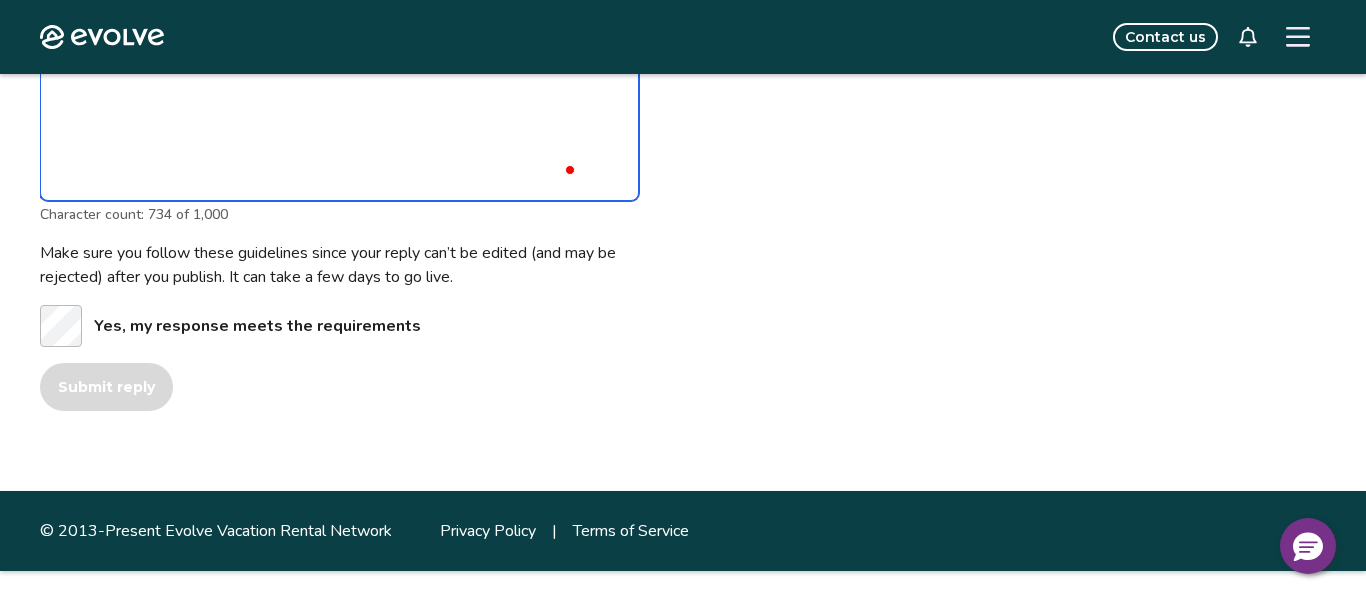 type on "*" 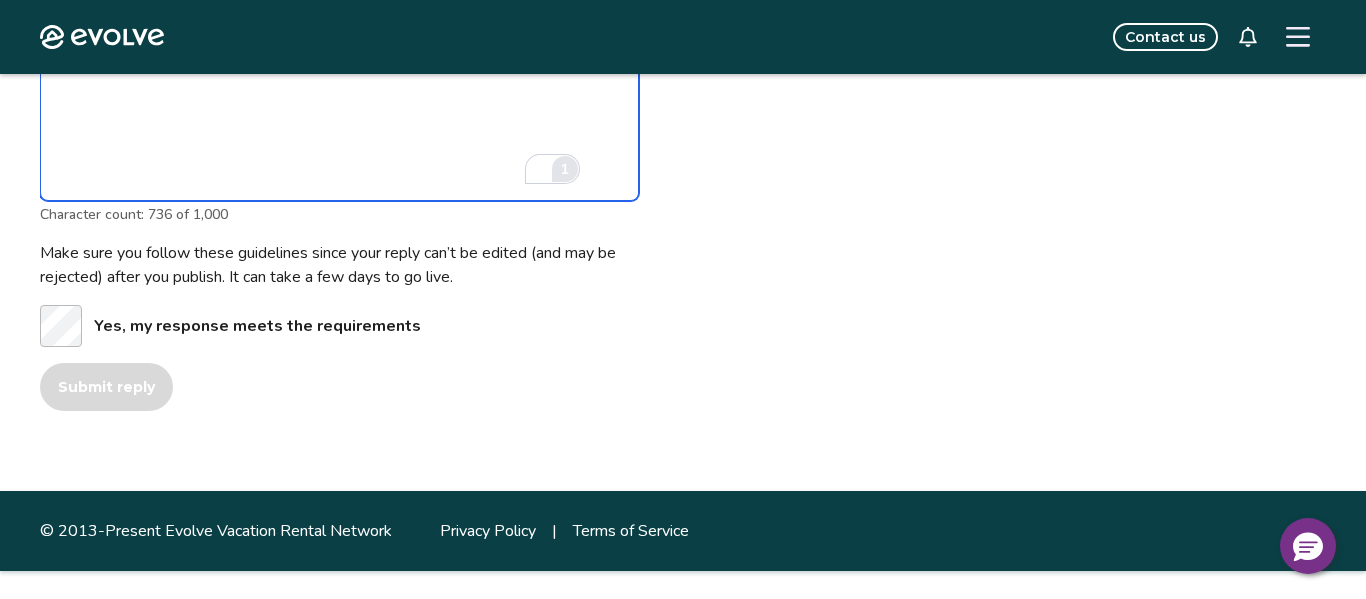 type on "*" 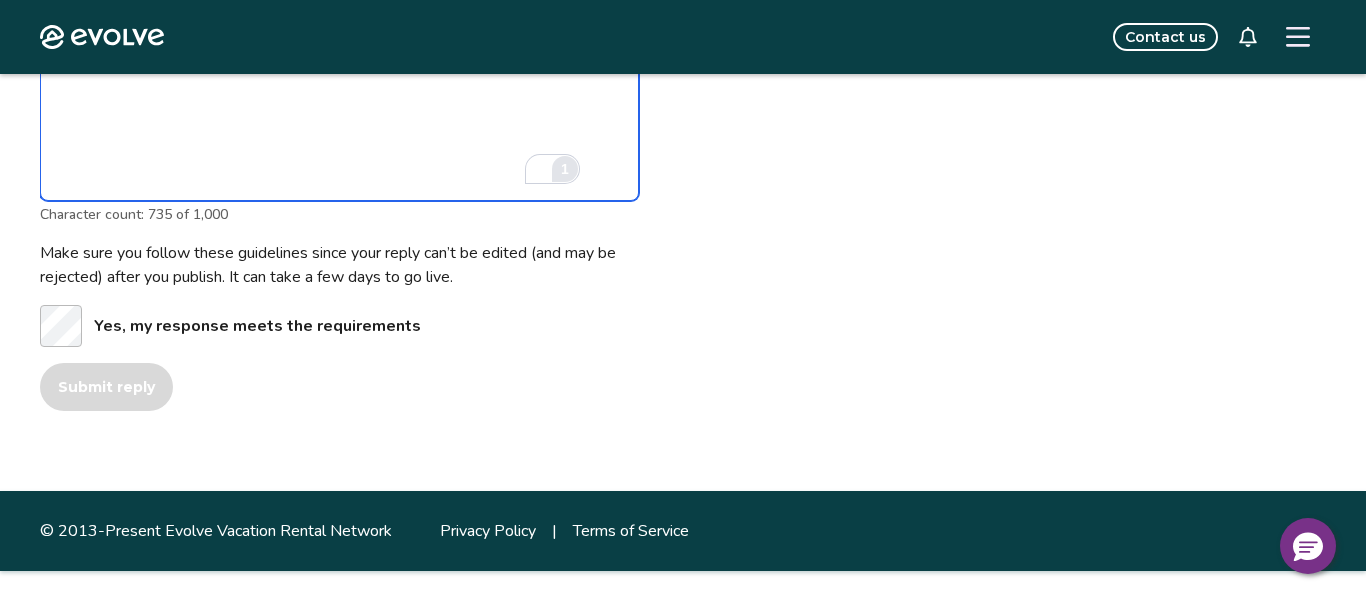 type on "*" 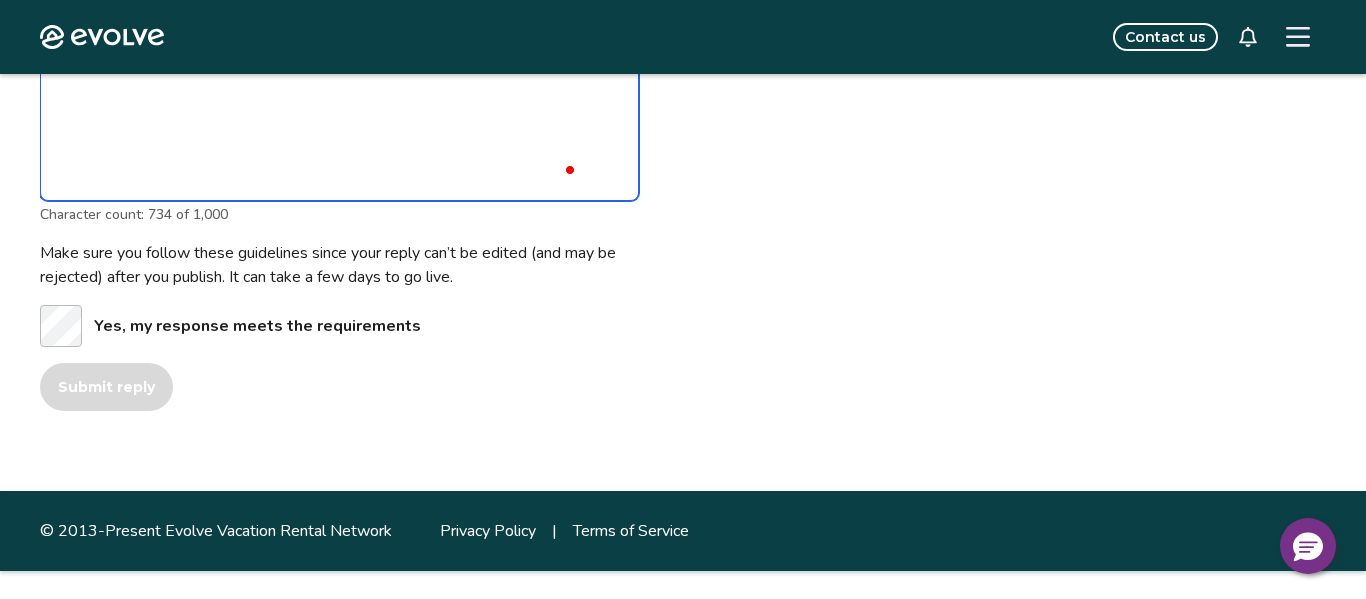type on "*" 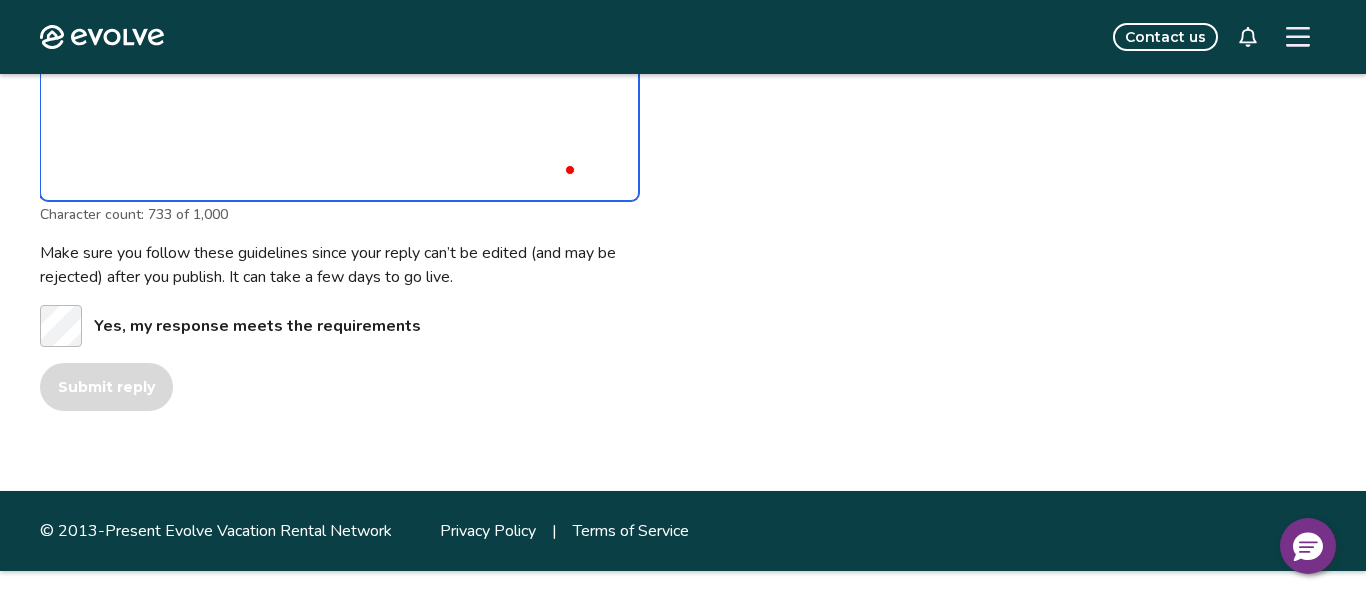 type on "*" 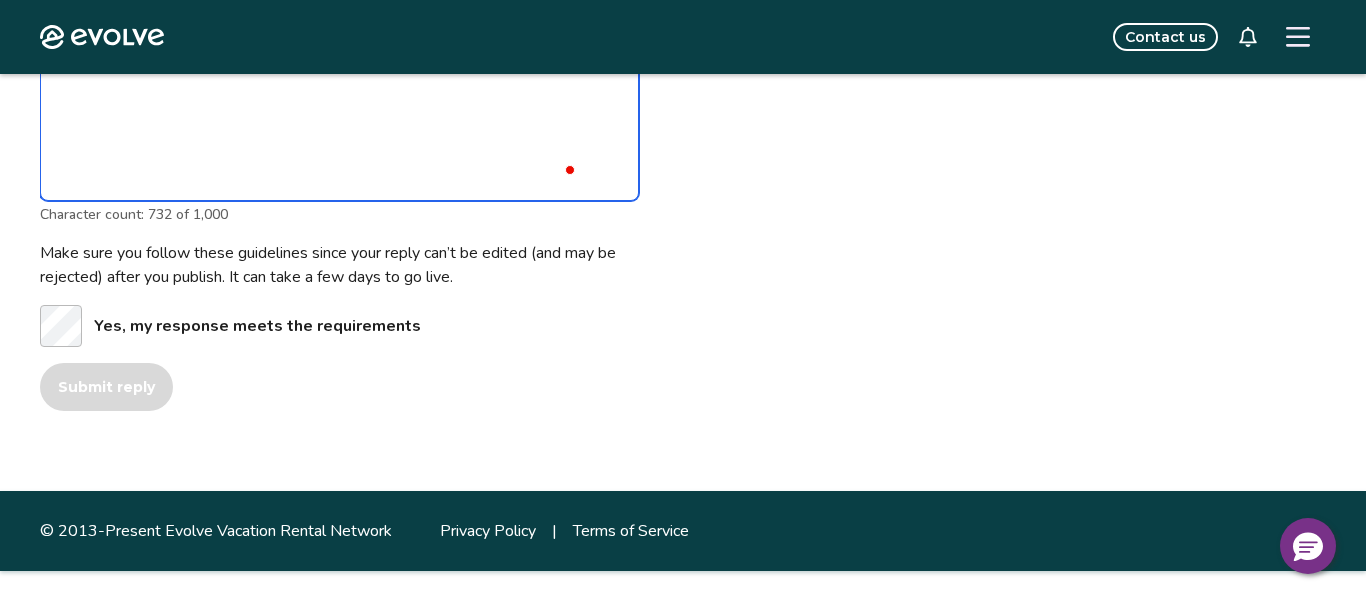 type on "*" 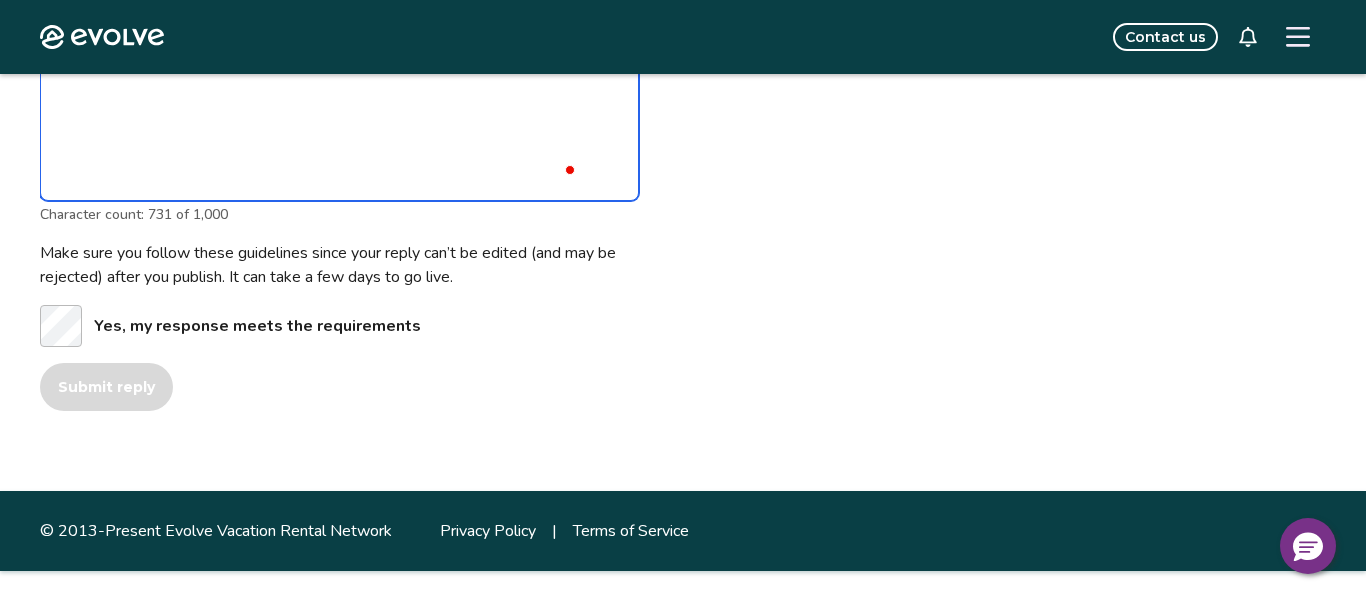 type on "*" 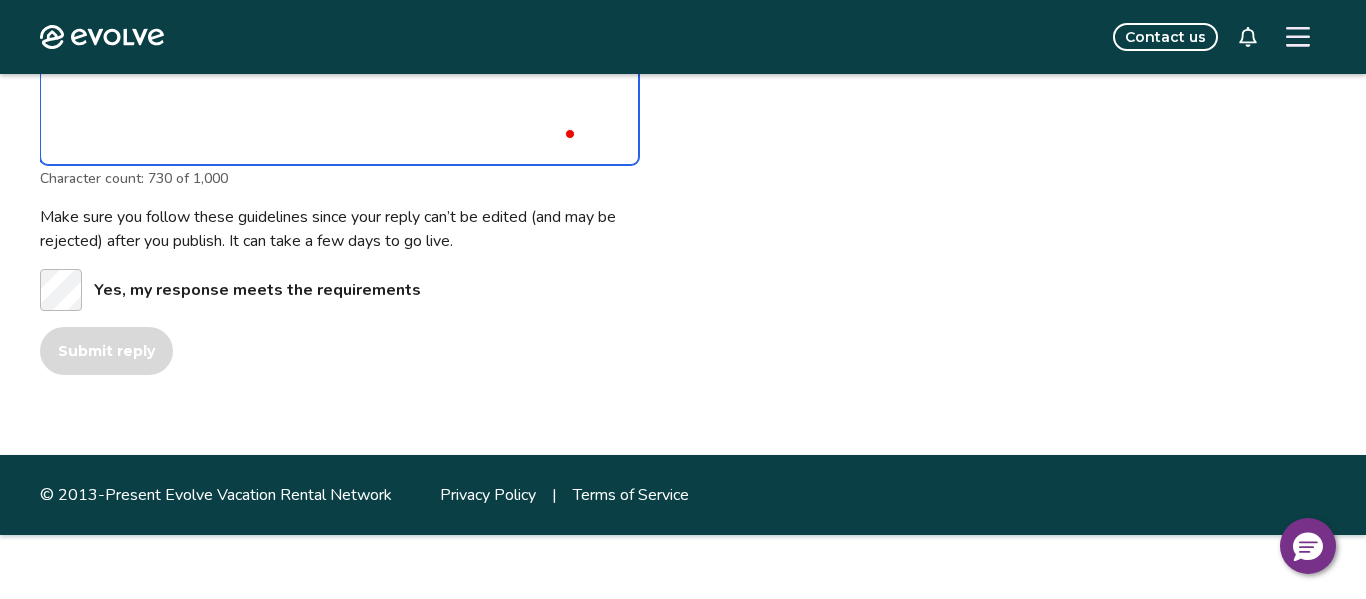 type on "*" 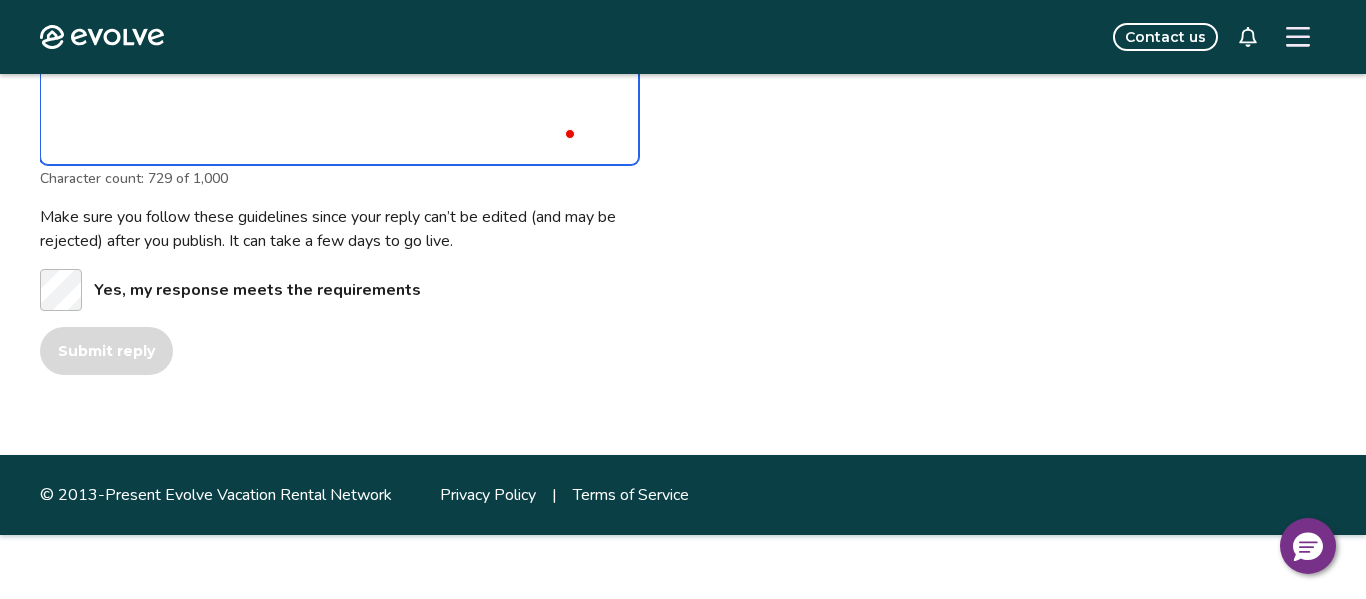 type on "*" 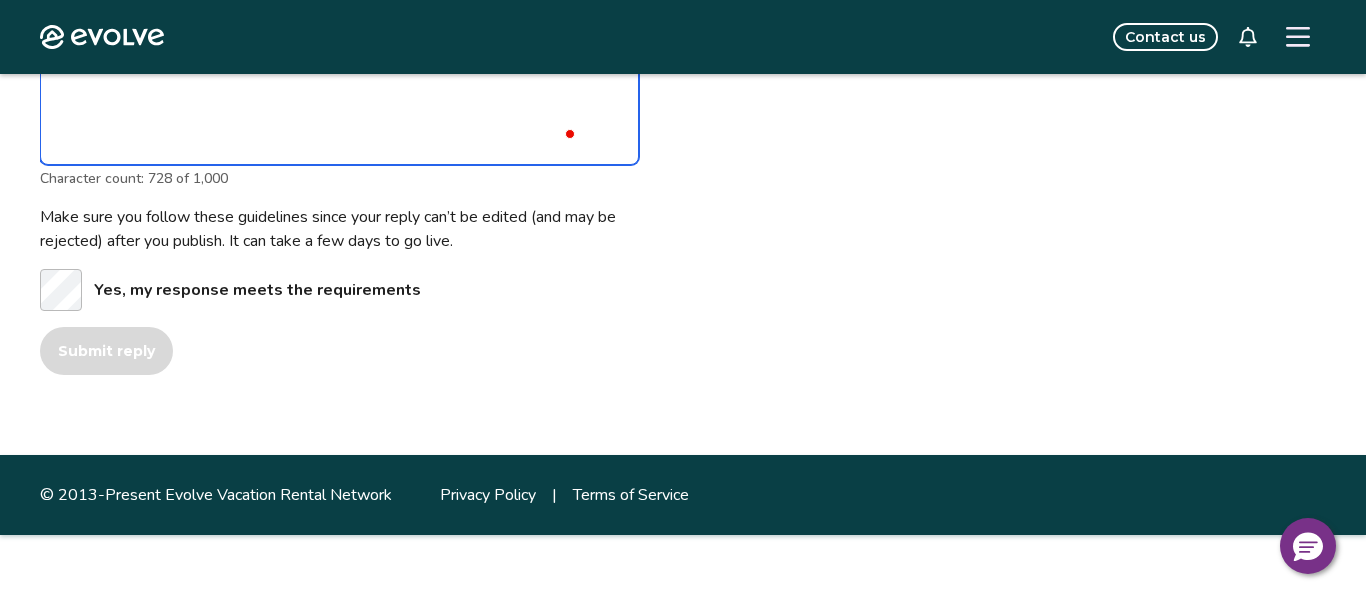 type on "*" 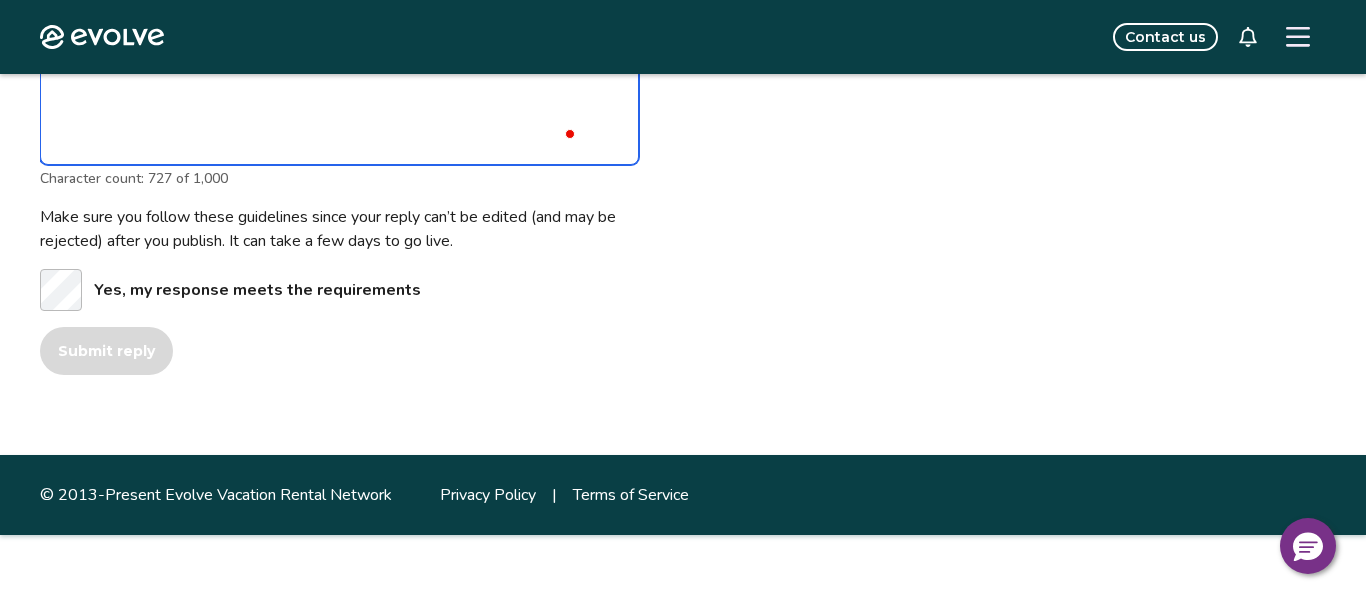 type on "*" 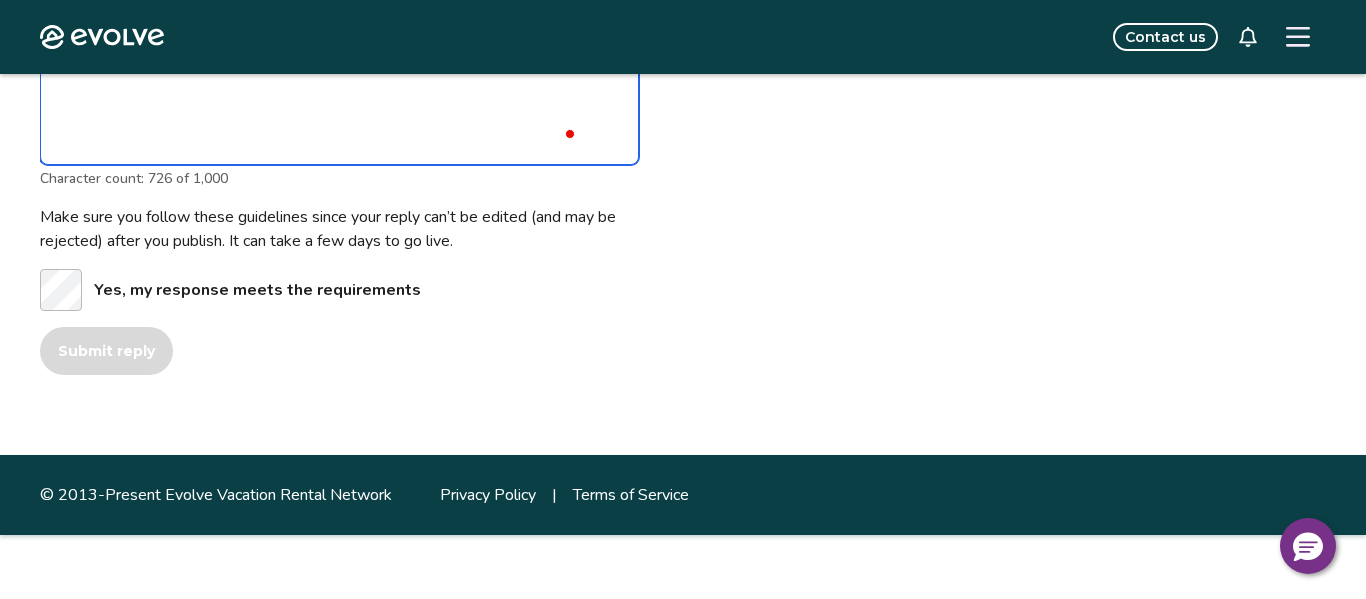 type on "*" 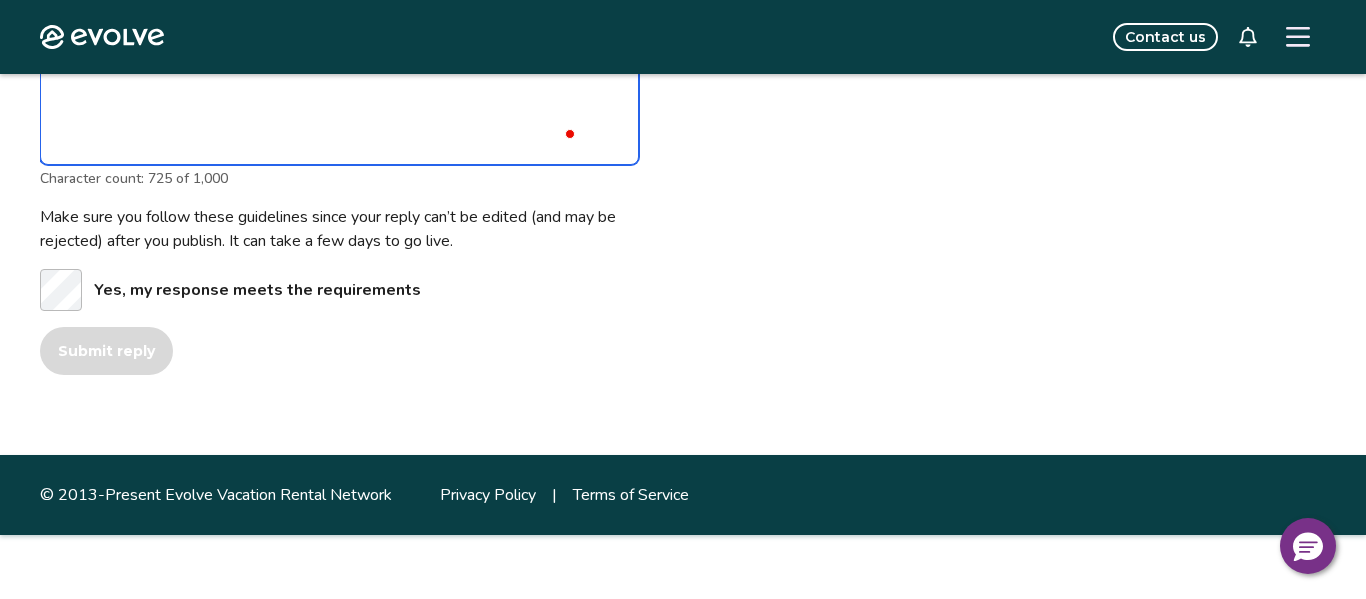 type on "*" 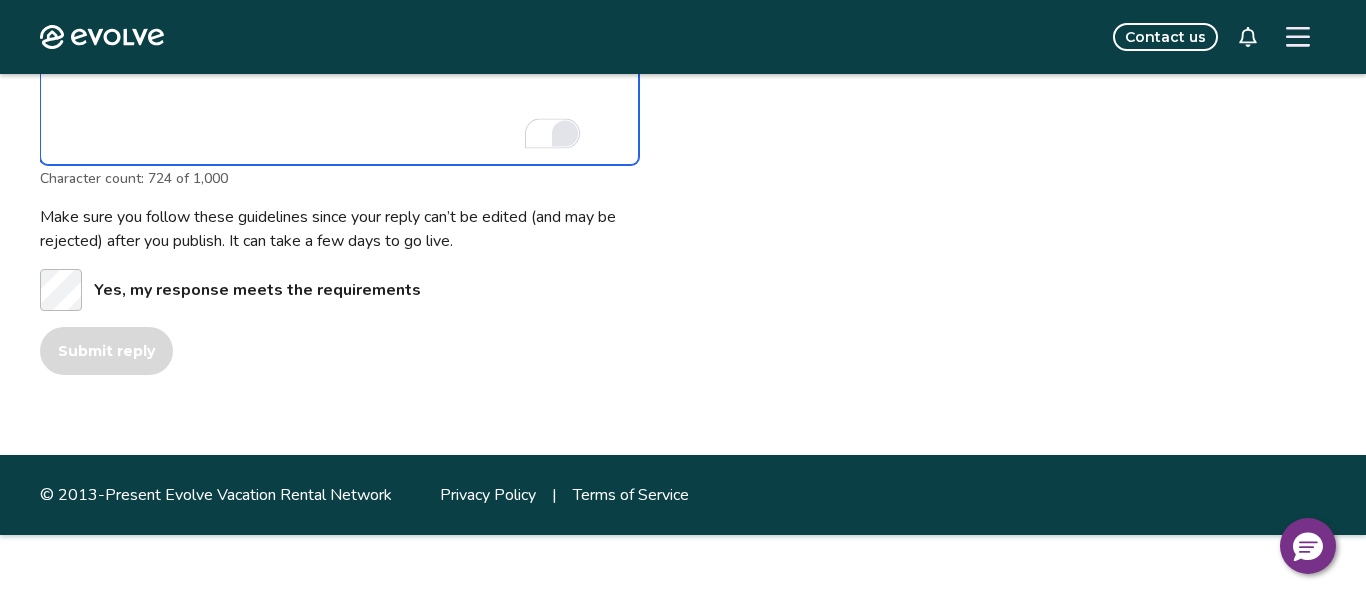 type on "*" 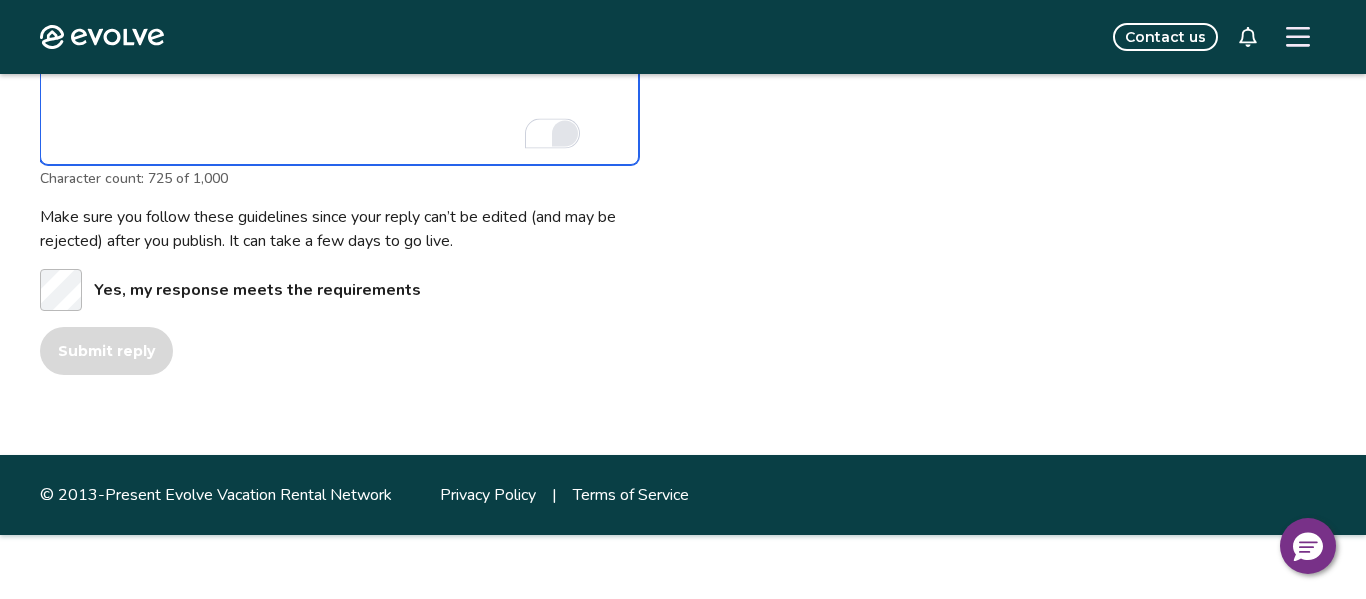 type on "*" 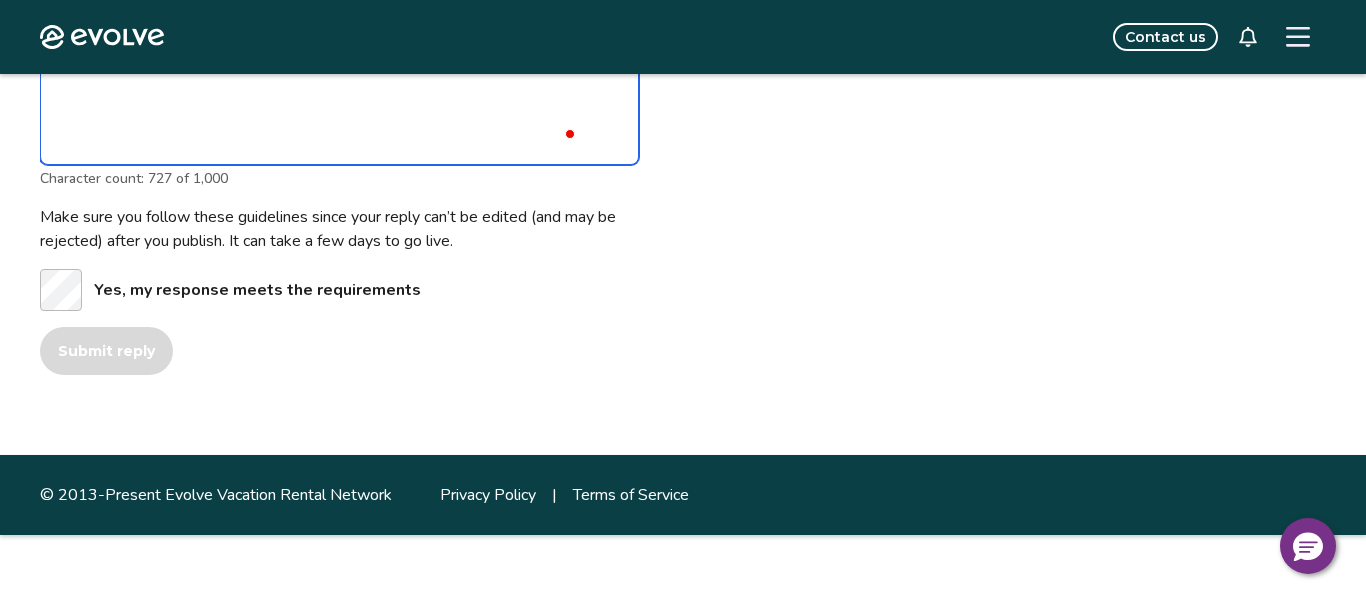 type on "*" 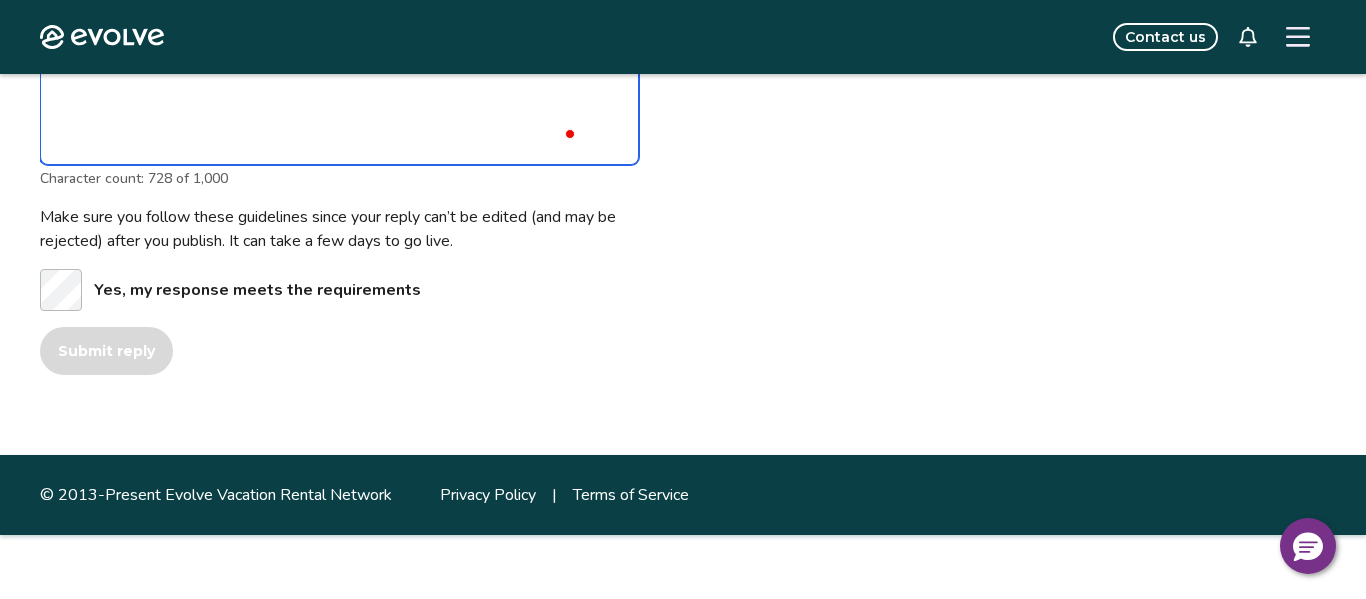 type on "*" 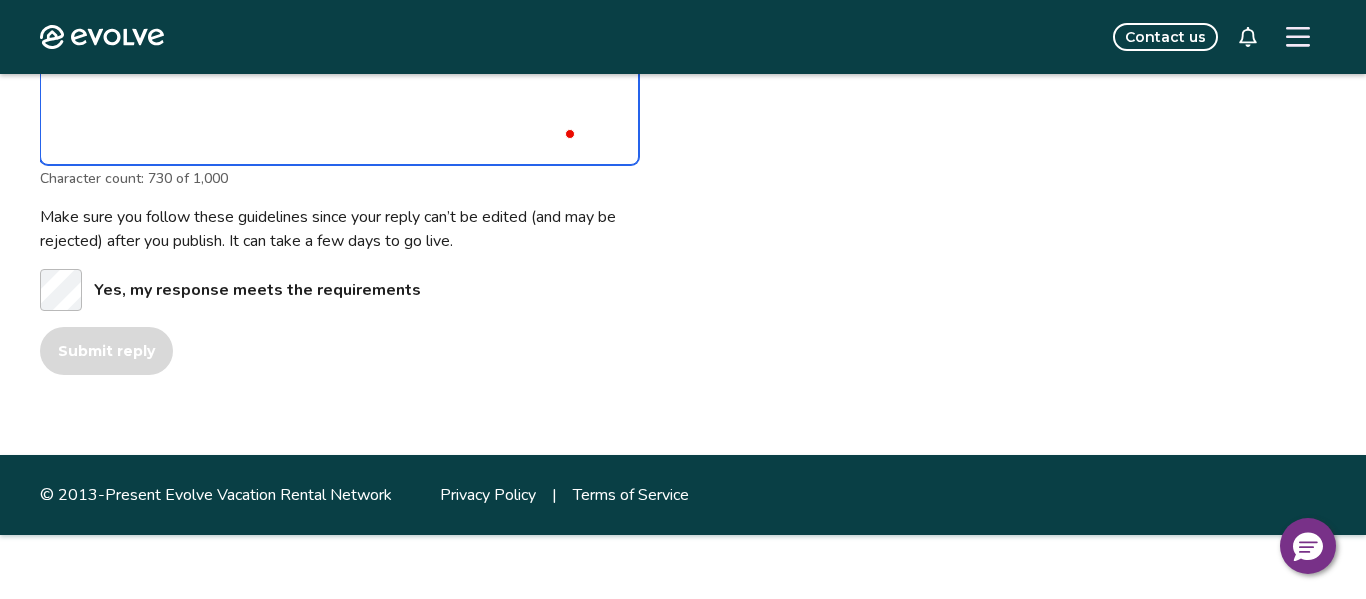 type on "*" 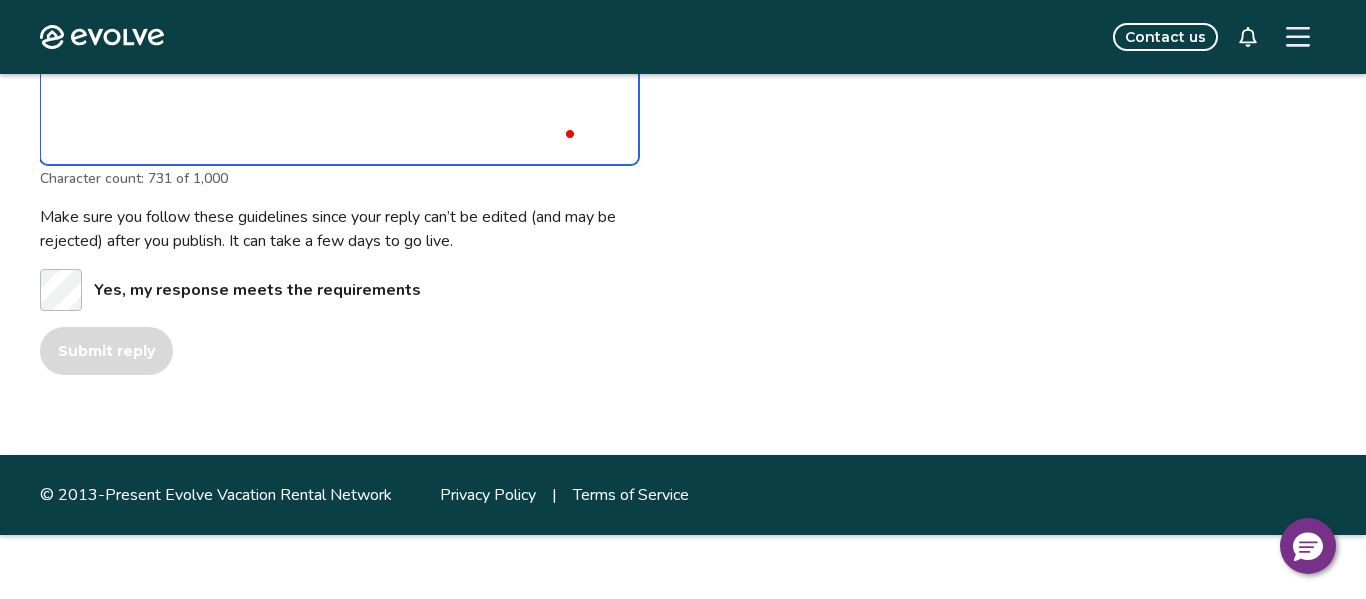 type on "*" 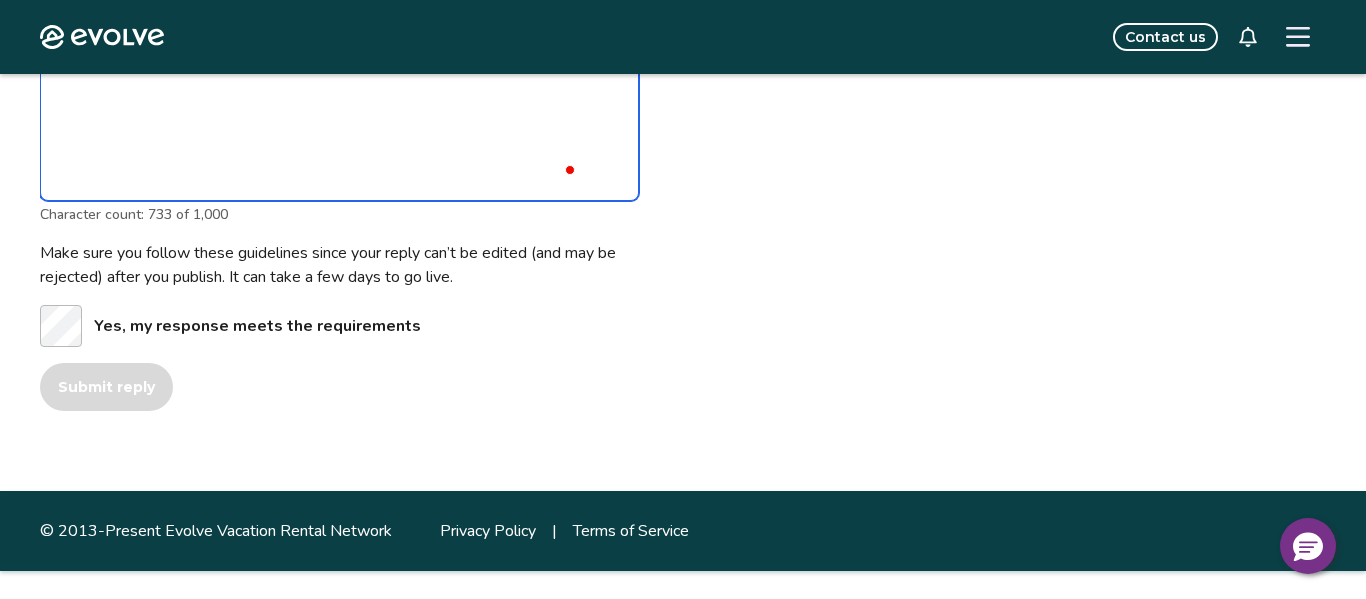 type on "*" 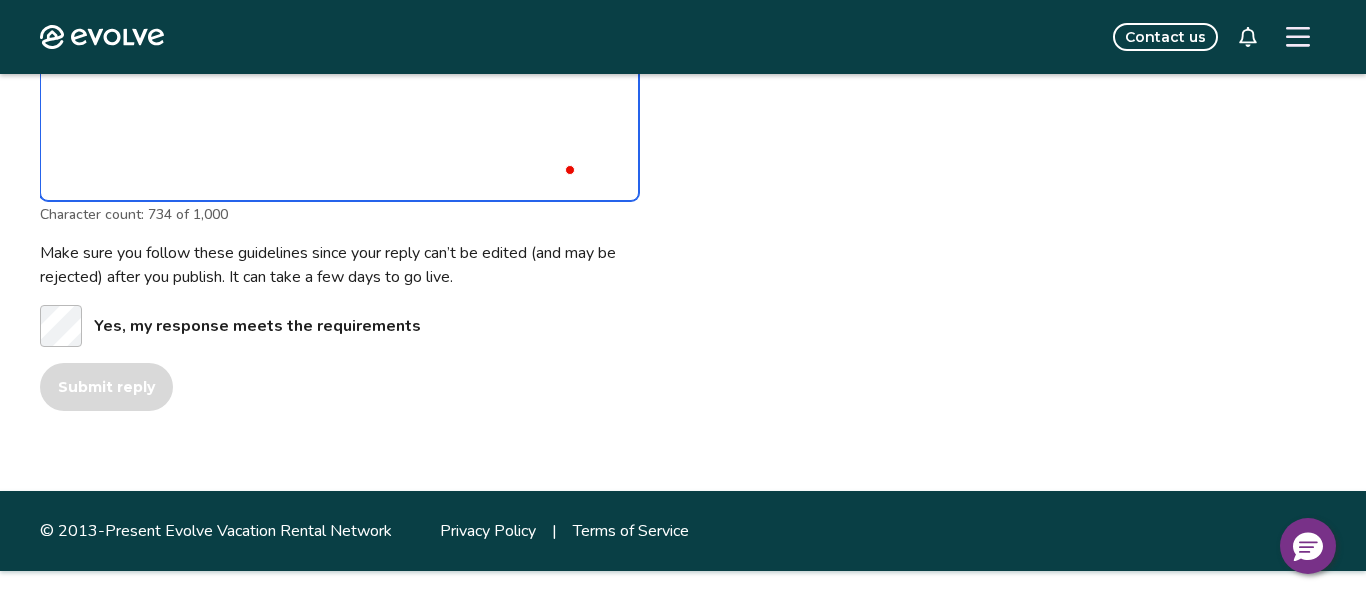 type on "*" 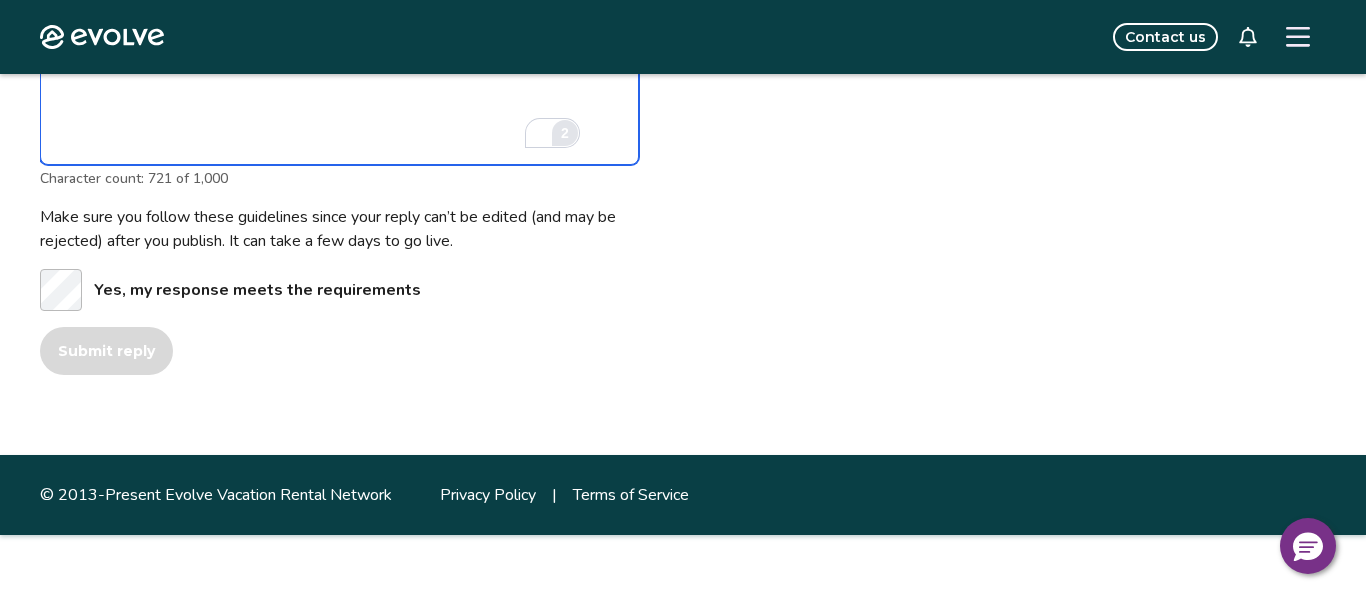 drag, startPoint x: 570, startPoint y: 327, endPoint x: 580, endPoint y: 349, distance: 24.166092 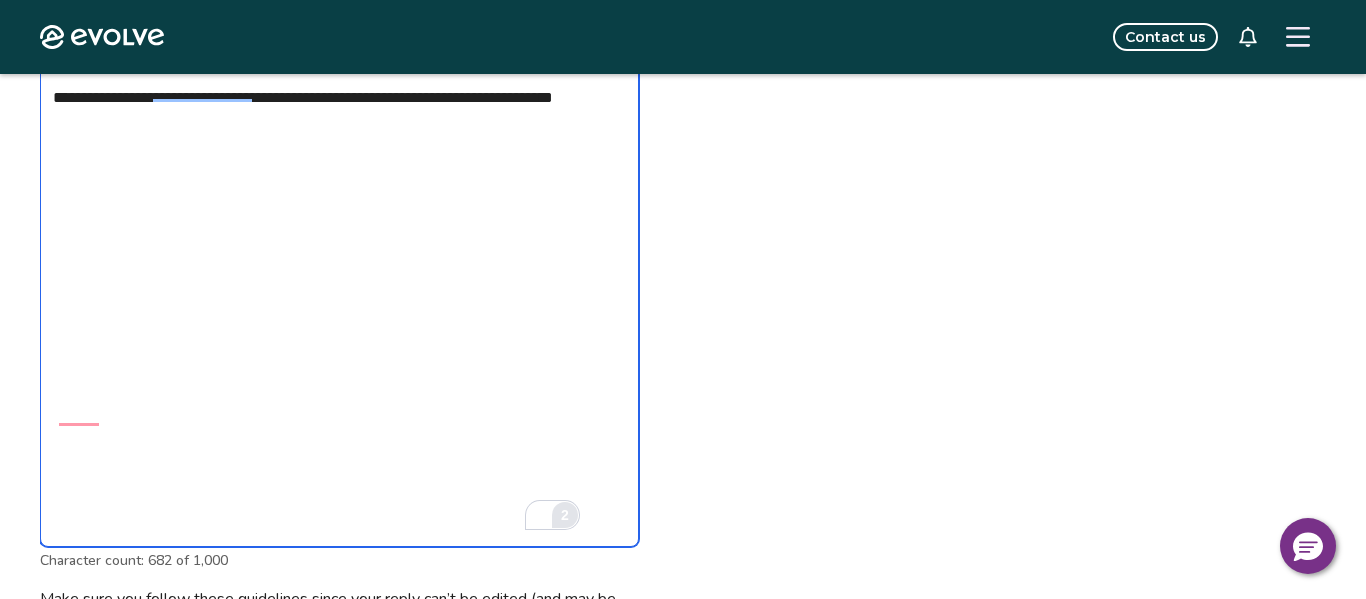 scroll, scrollTop: 951, scrollLeft: 0, axis: vertical 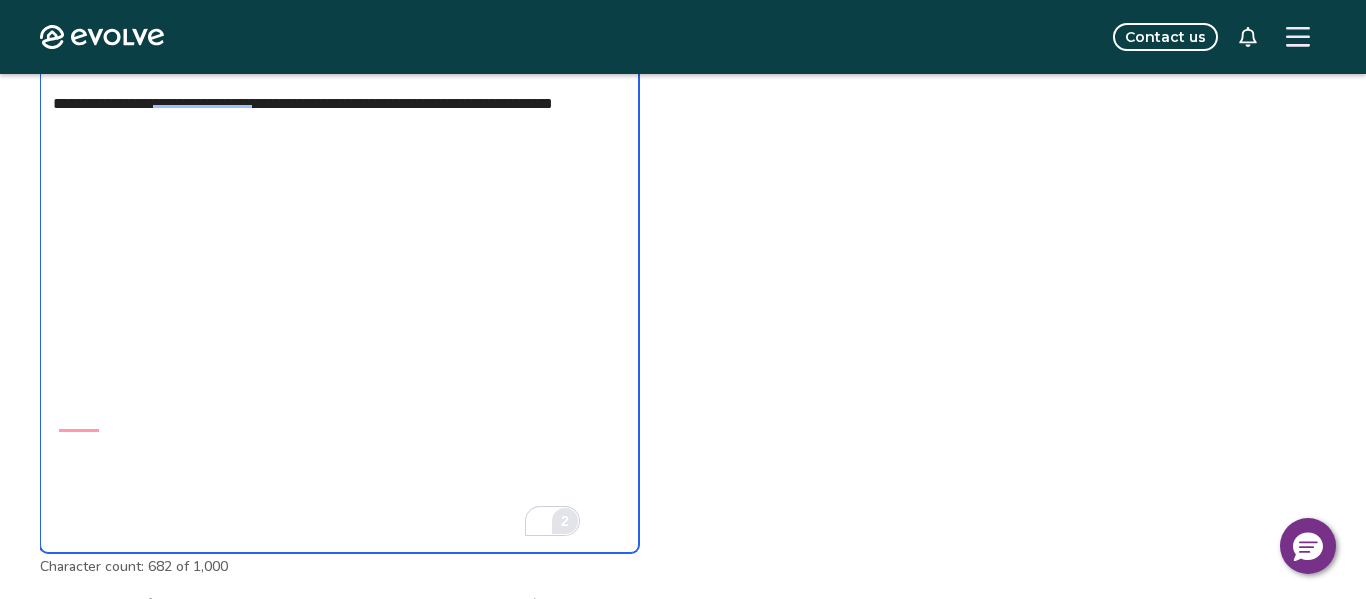 drag, startPoint x: 455, startPoint y: 212, endPoint x: 574, endPoint y: 280, distance: 137.05838 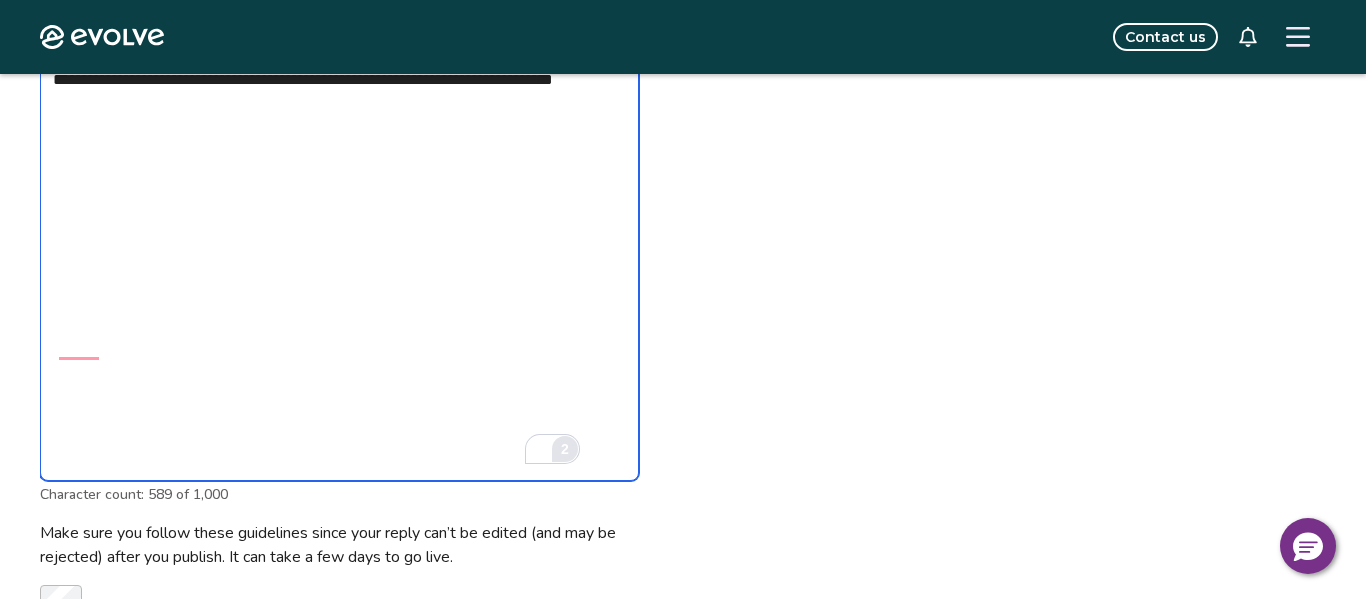 click on "**********" at bounding box center (339, 126) 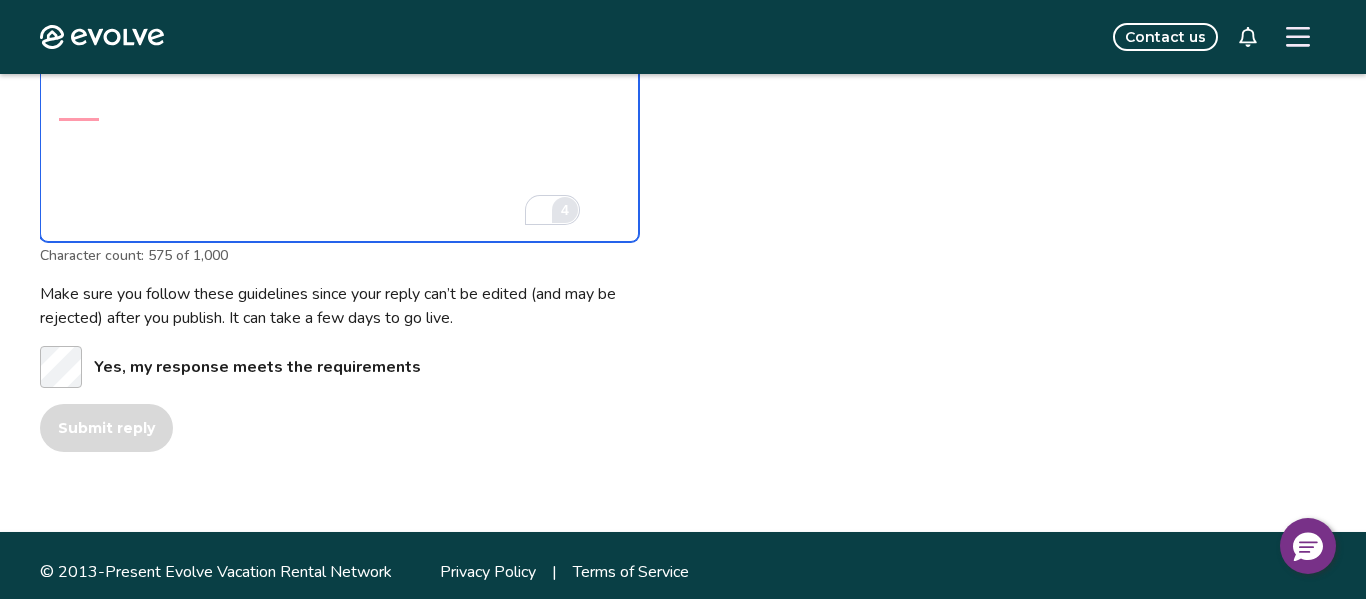 scroll, scrollTop: 1192, scrollLeft: 0, axis: vertical 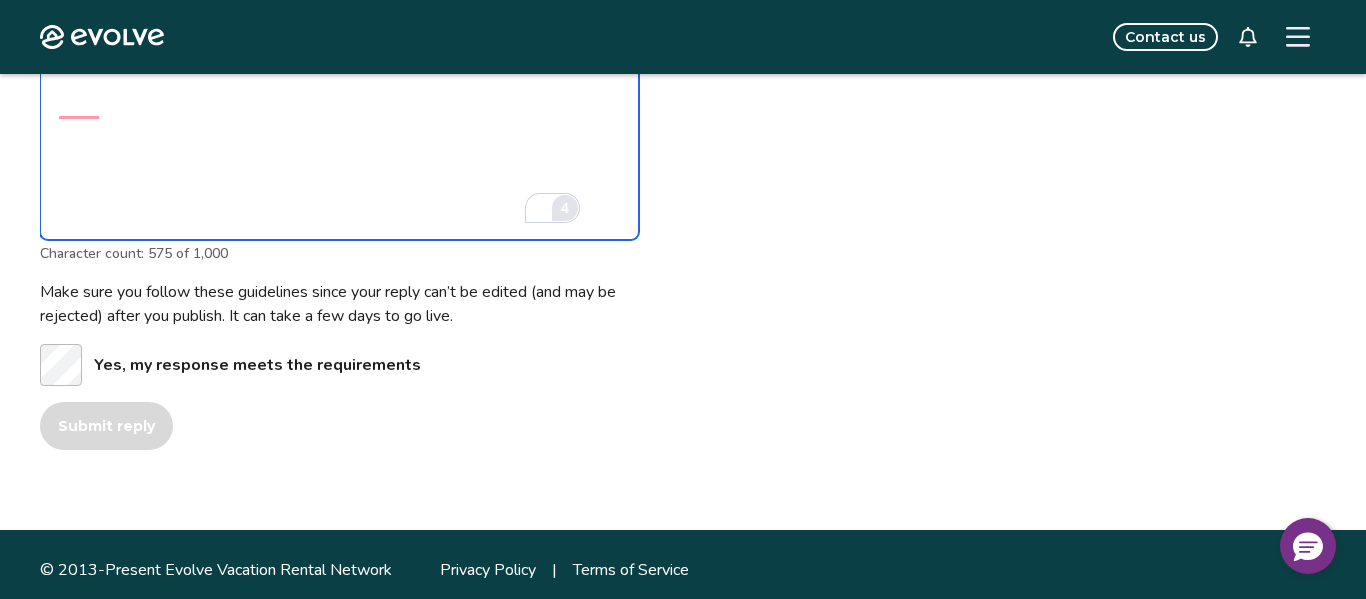click on "**********" at bounding box center (339, -115) 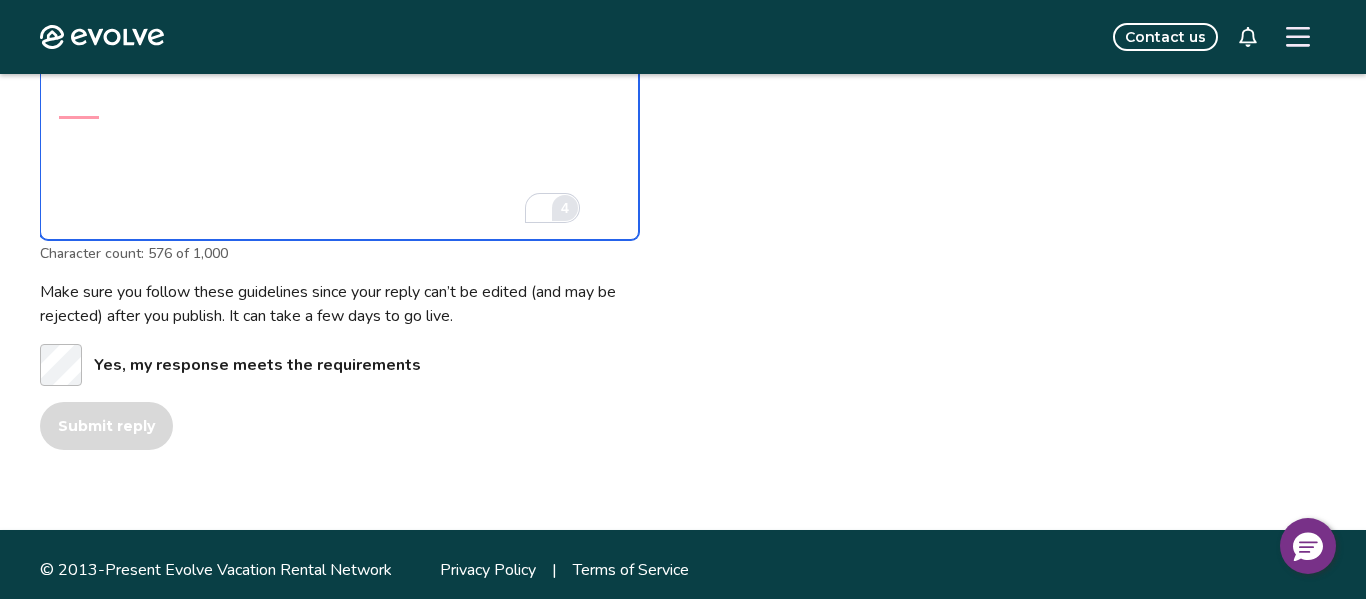 click on "**********" at bounding box center (339, -115) 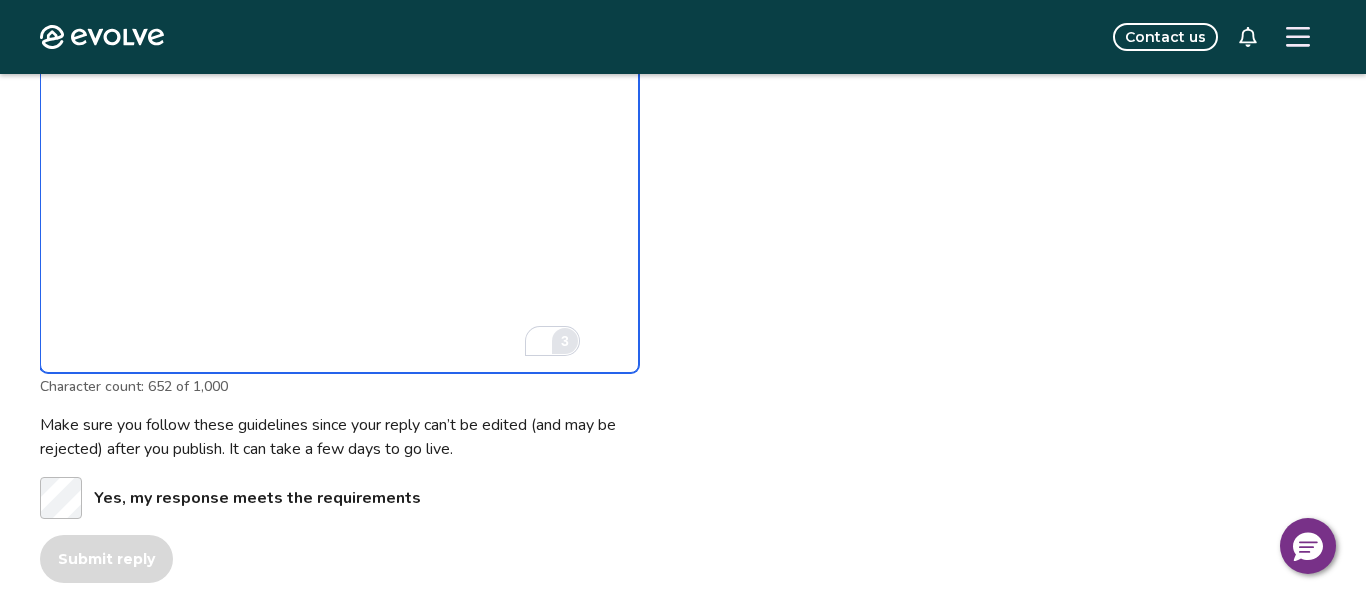 scroll, scrollTop: 1096, scrollLeft: 0, axis: vertical 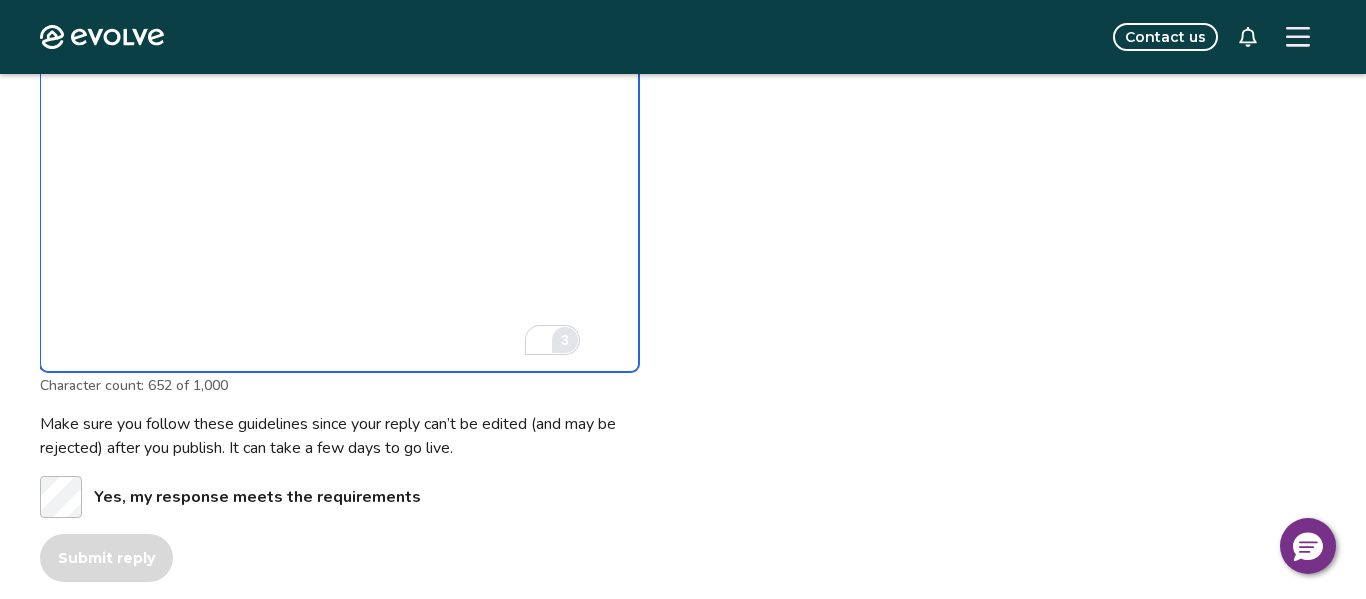 click on "**********" at bounding box center (339, -1) 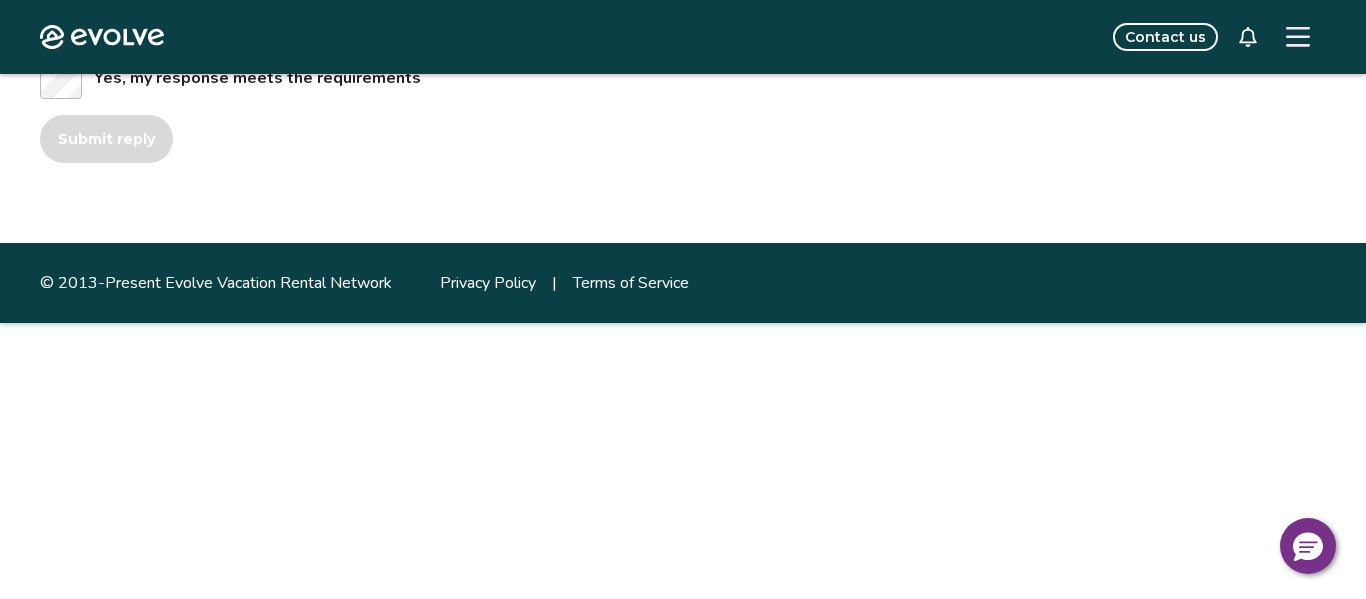 scroll, scrollTop: 1586, scrollLeft: 0, axis: vertical 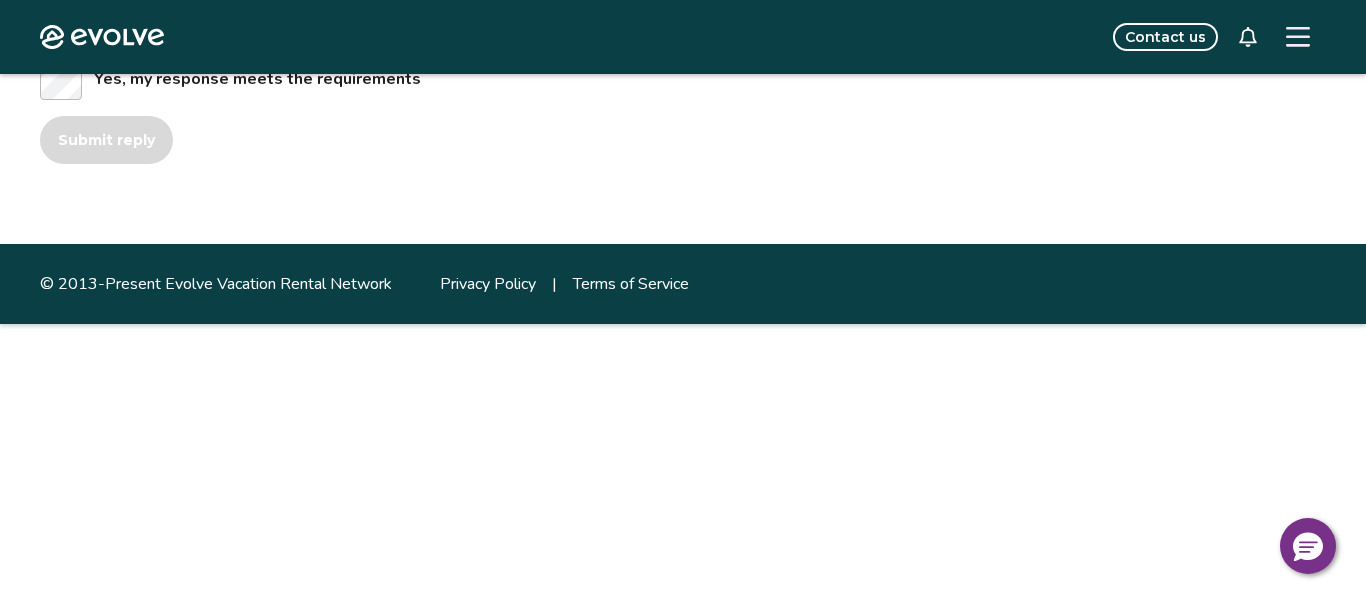 click on "**********" at bounding box center (353, -364) 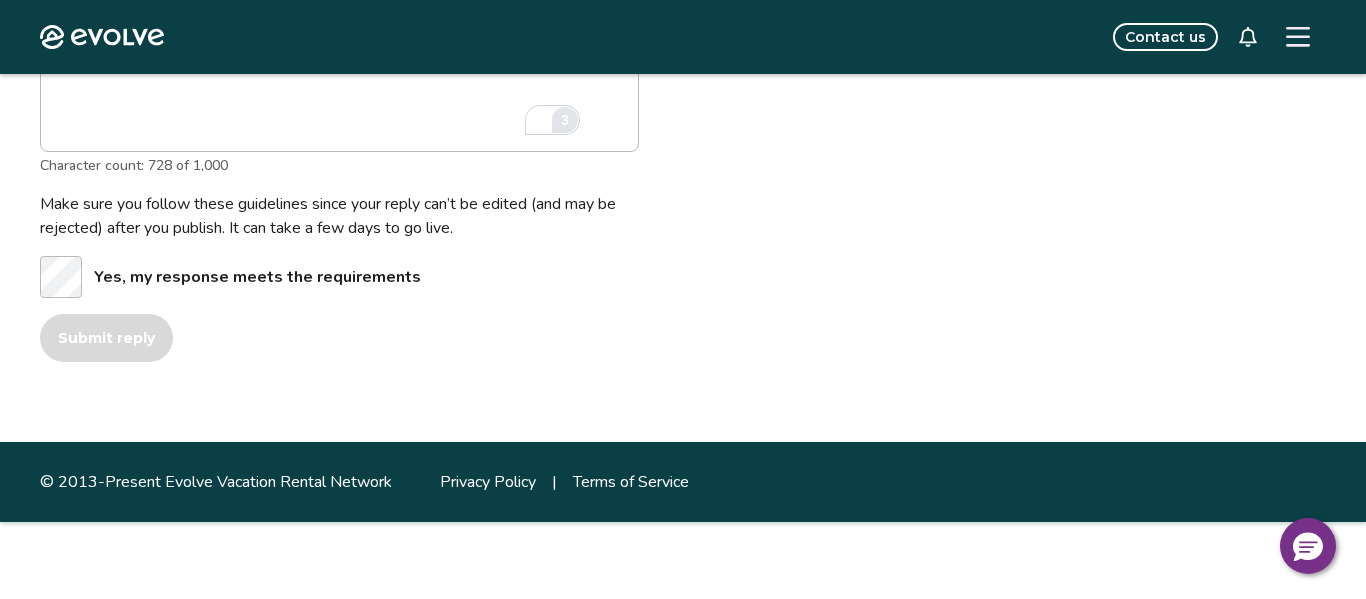 scroll, scrollTop: 1393, scrollLeft: 0, axis: vertical 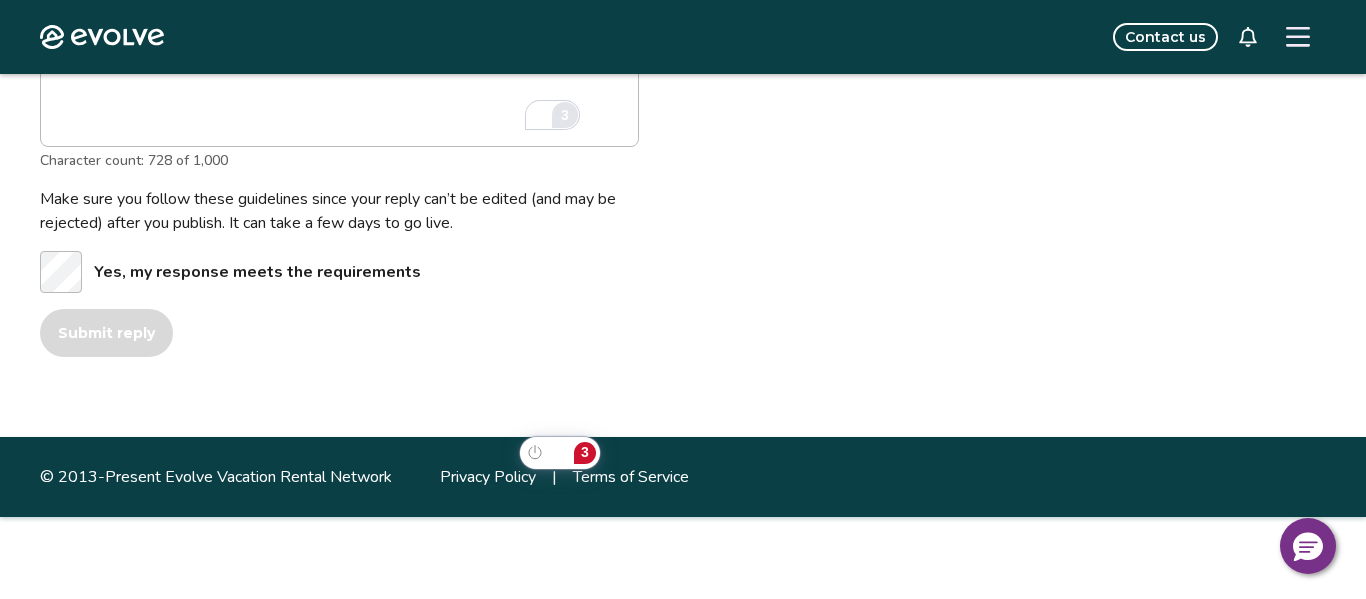 click on "3" 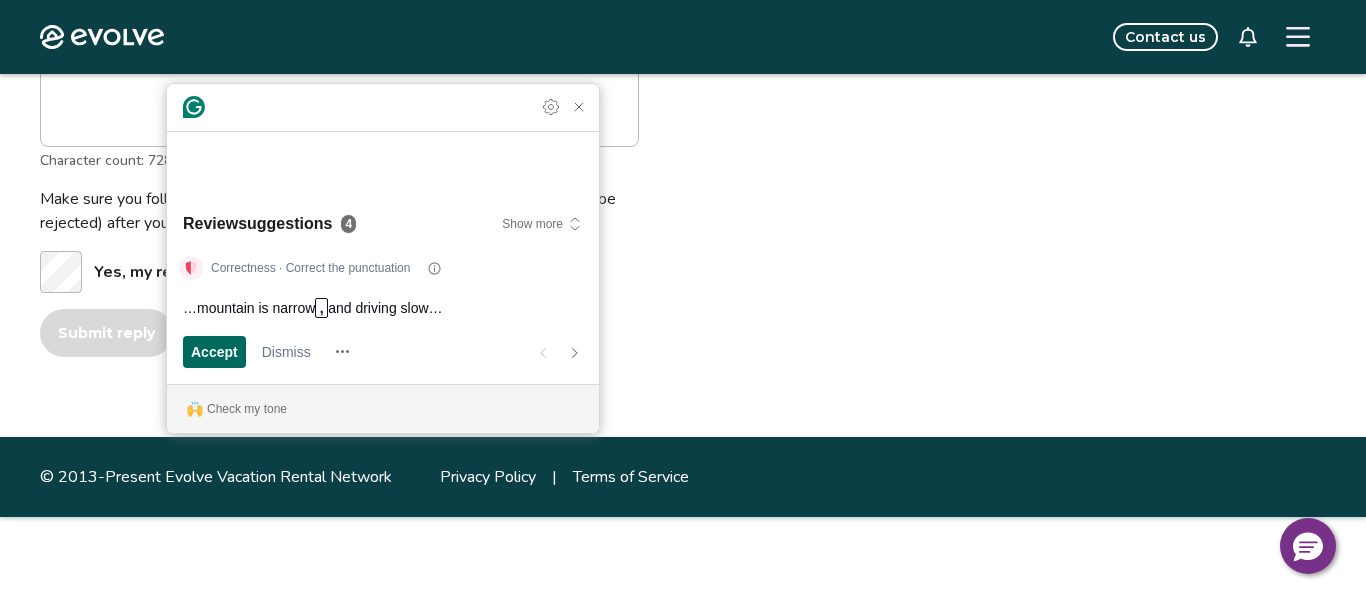 click on "Accept" at bounding box center [214, 351] 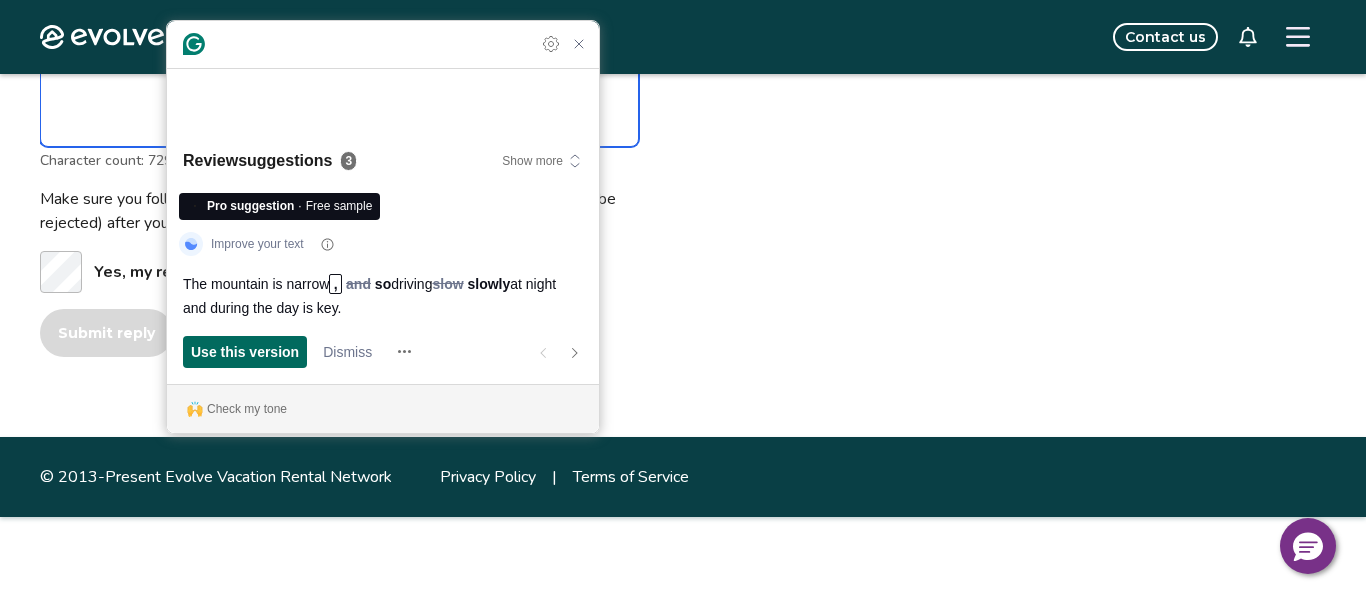scroll, scrollTop: 1237, scrollLeft: 0, axis: vertical 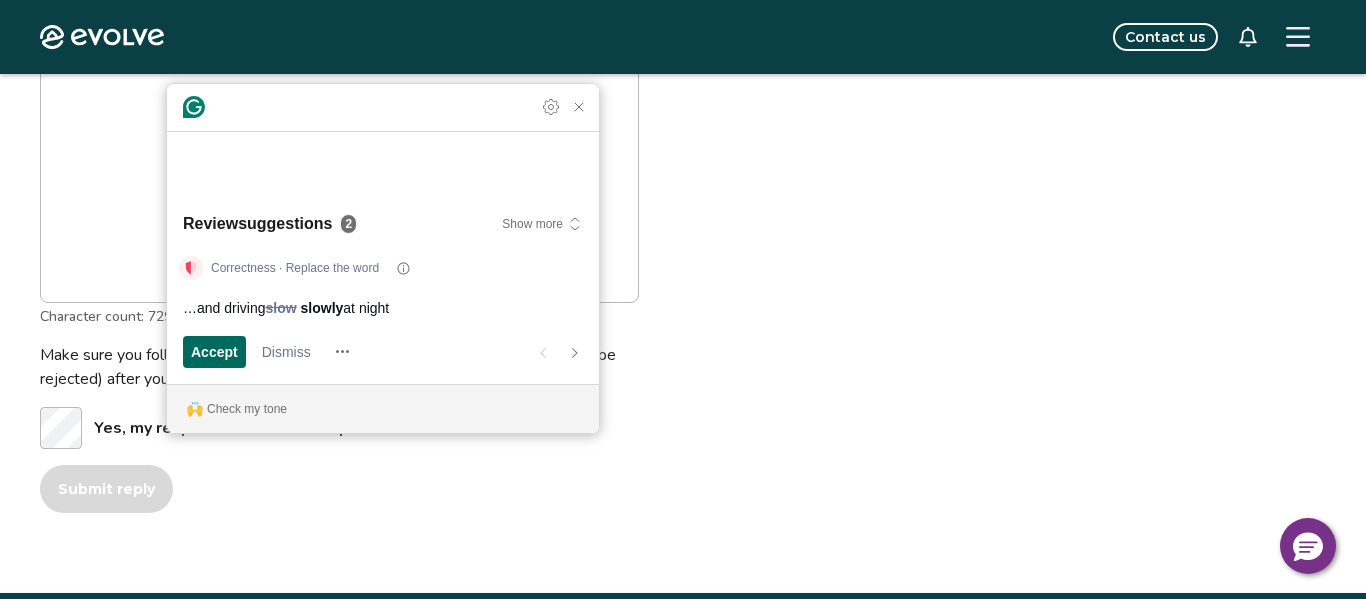 click on "Accept" at bounding box center [214, 352] 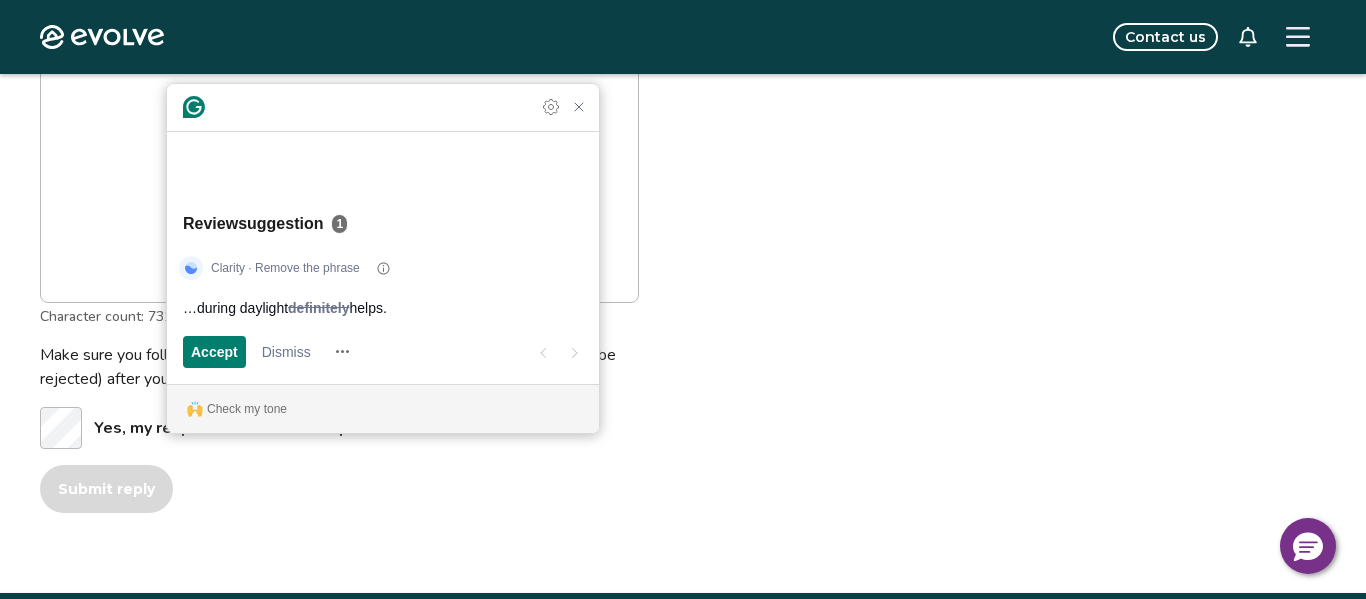 click on "Clarity · Remove the phrase …during daylight  definitely  helps. Accept Dismiss" at bounding box center (383, 314) 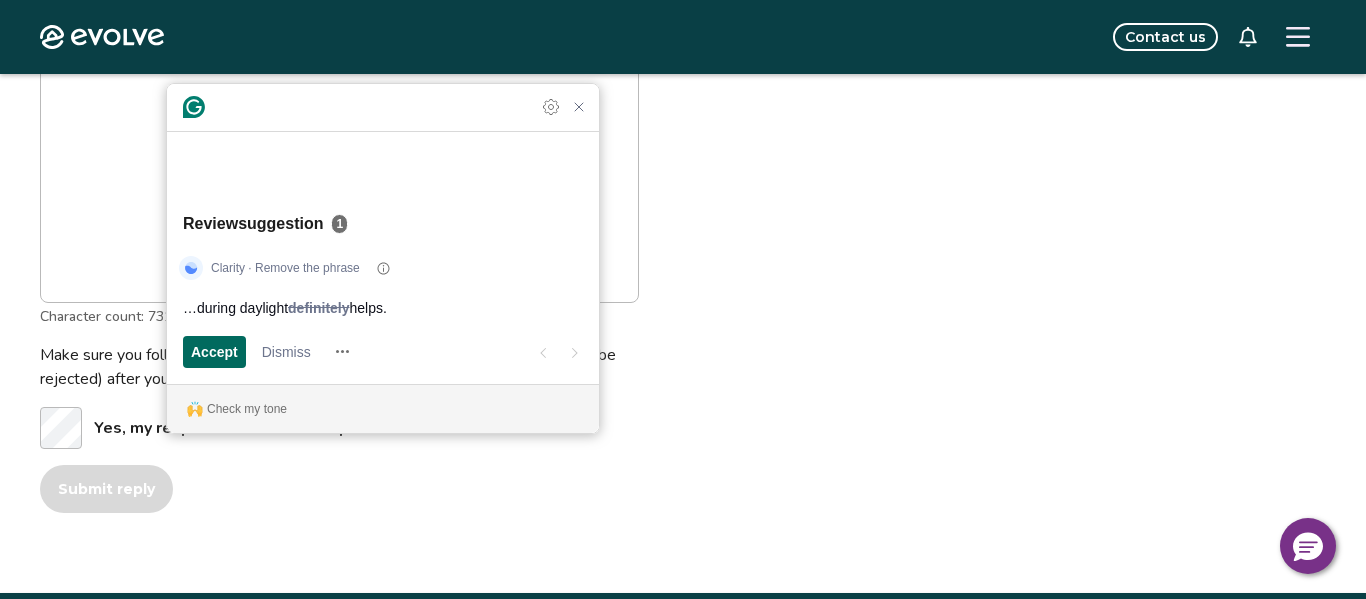 click on "Accept" at bounding box center (214, 351) 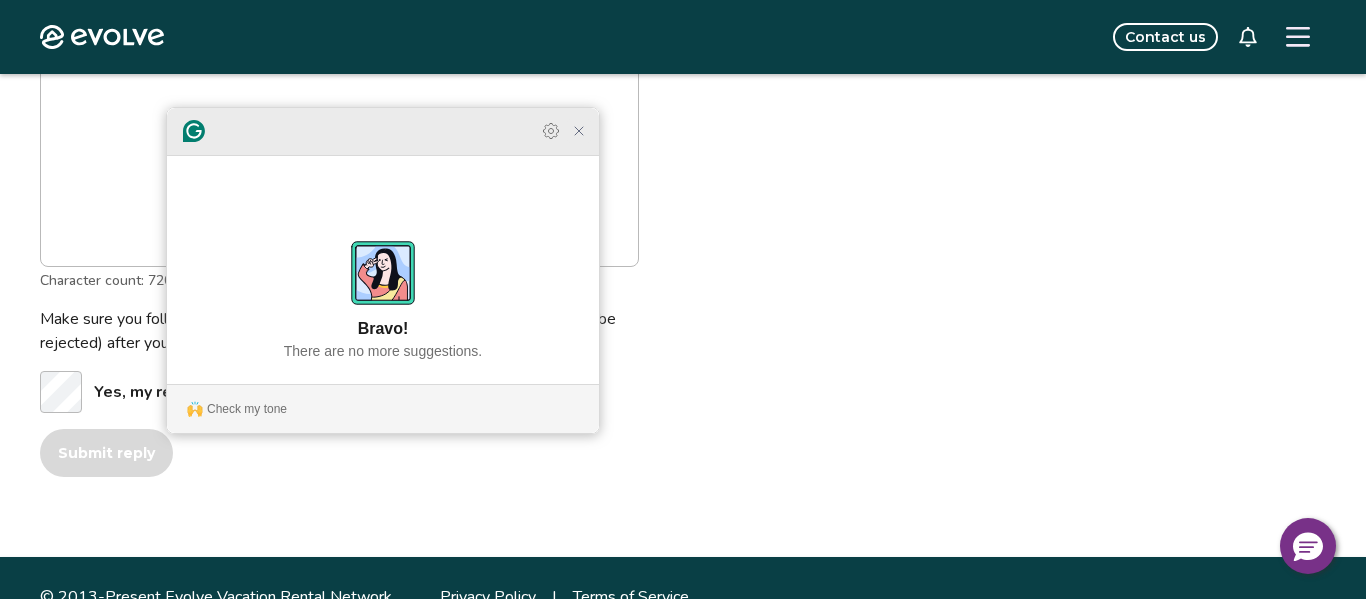 click 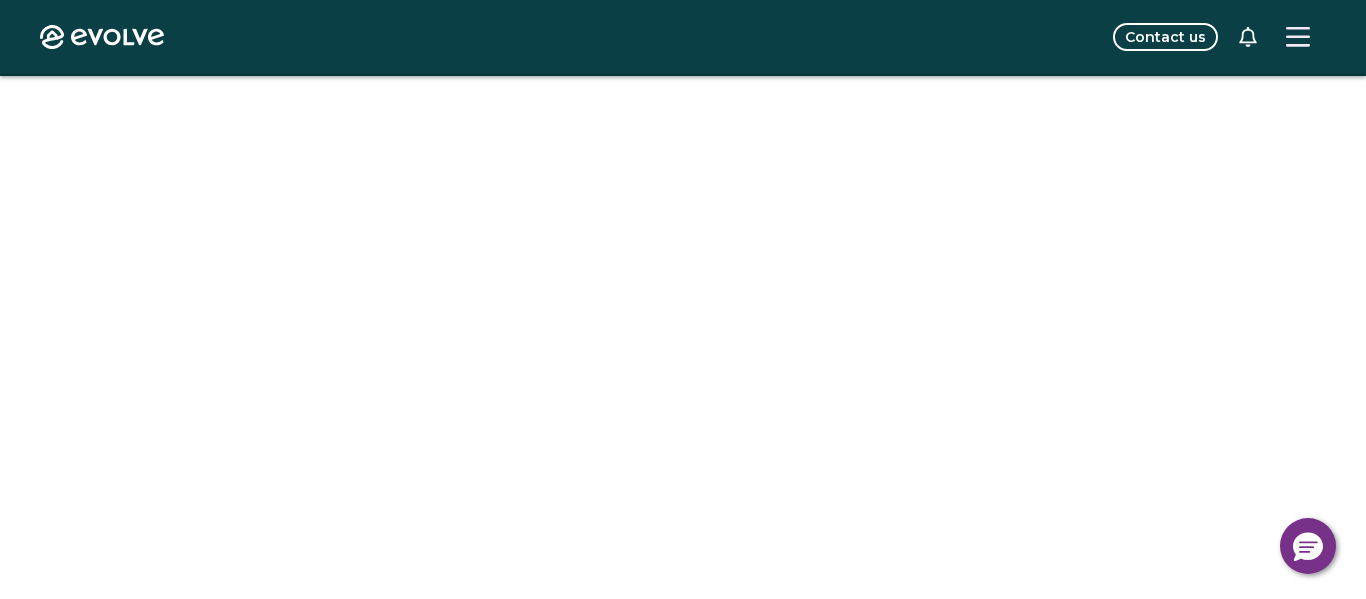 scroll, scrollTop: 1811, scrollLeft: 0, axis: vertical 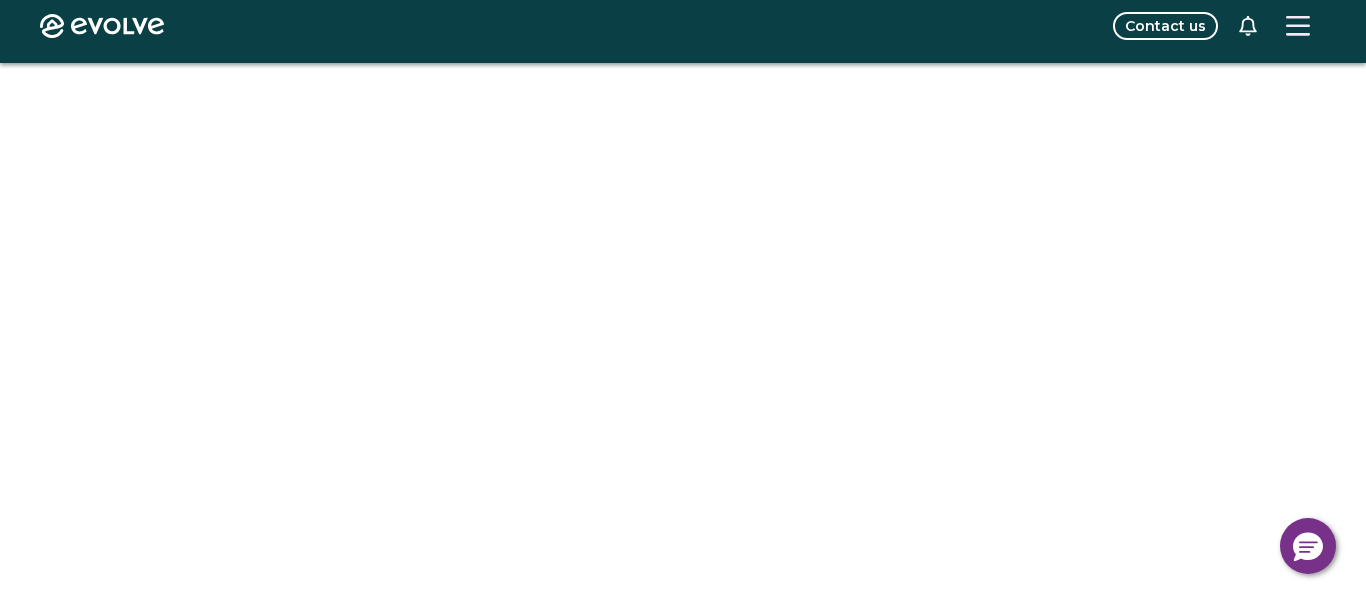 click on "Submit reply" at bounding box center [106, -121] 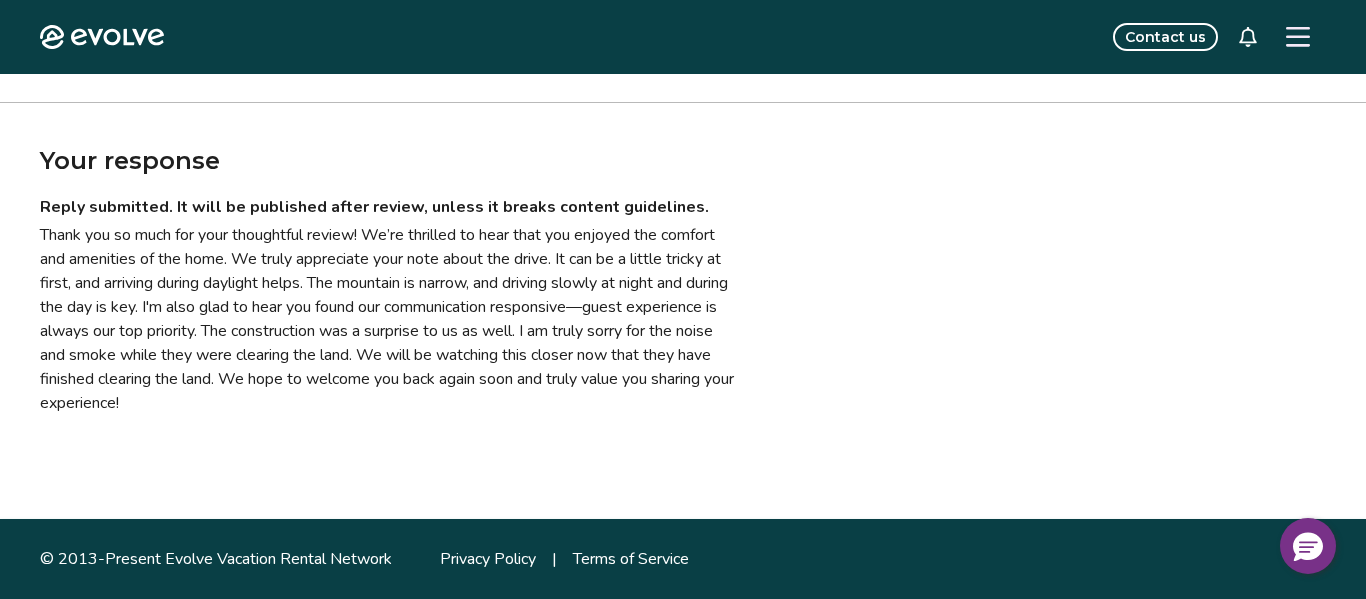 scroll, scrollTop: 0, scrollLeft: 0, axis: both 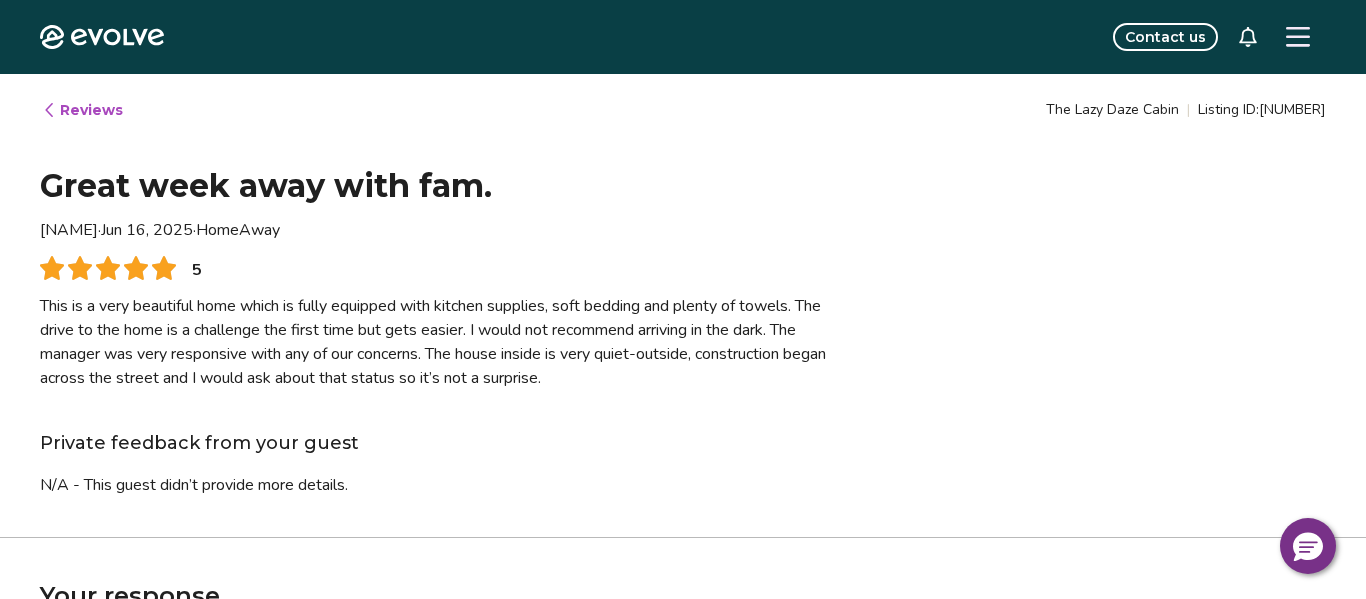 click on "Reviews" at bounding box center (82, 110) 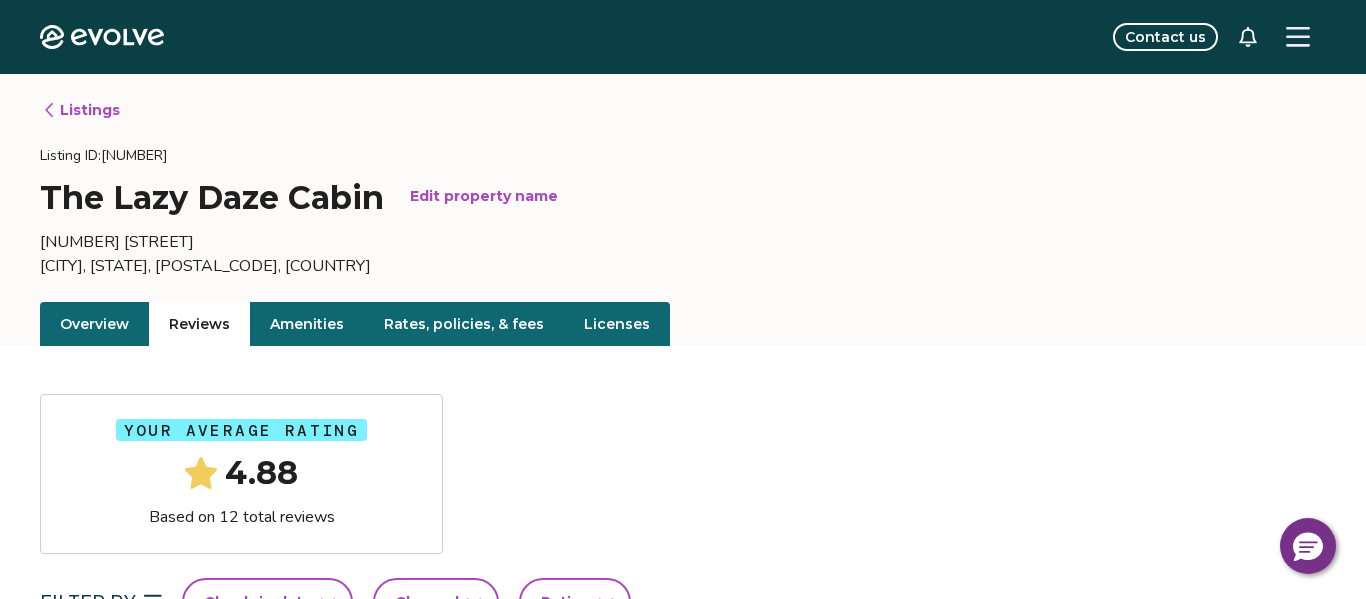click at bounding box center [1298, 37] 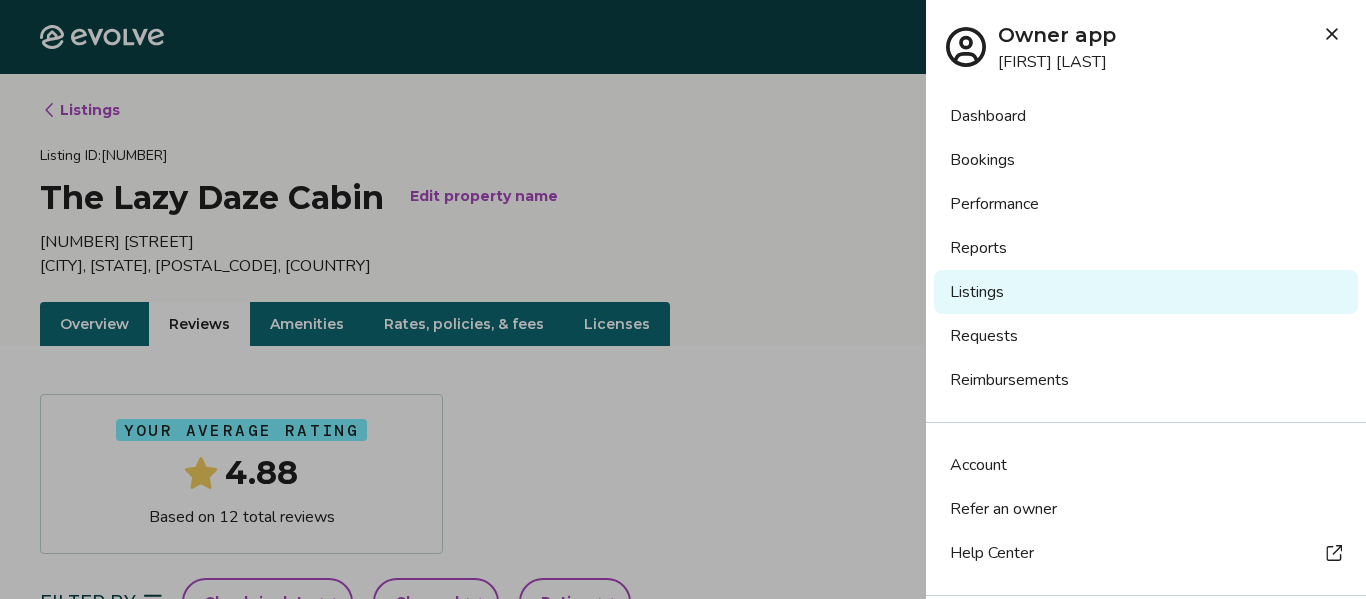 click on "Dashboard" at bounding box center (1146, 116) 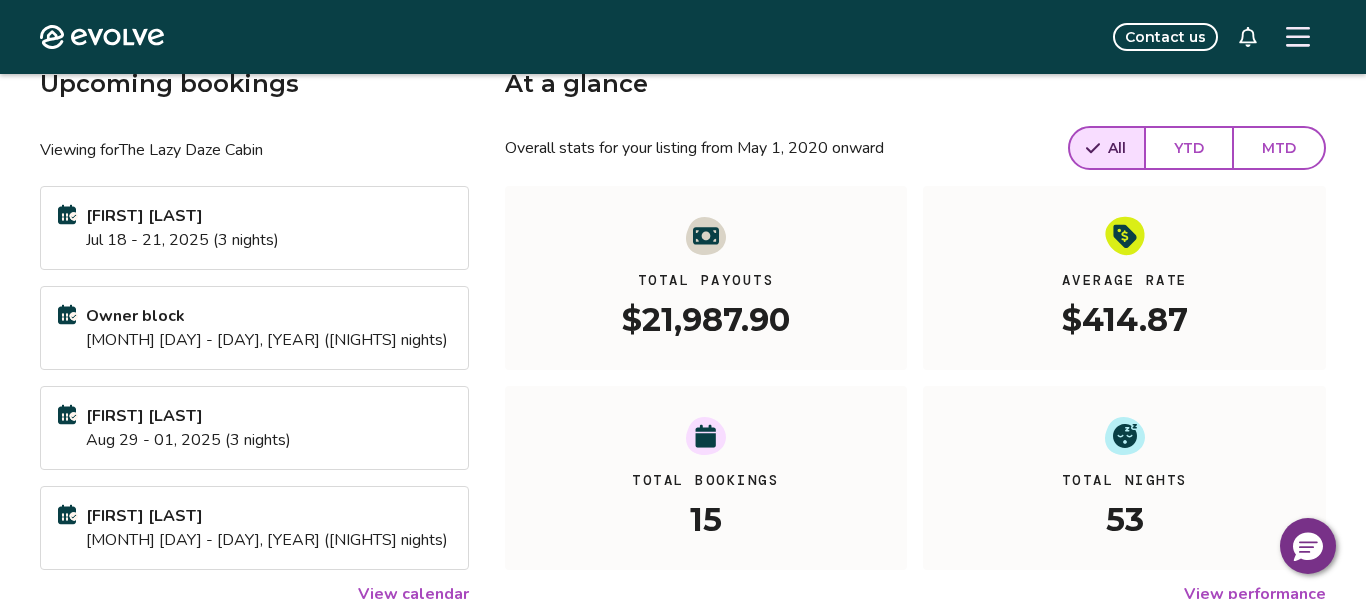 scroll, scrollTop: 121, scrollLeft: 0, axis: vertical 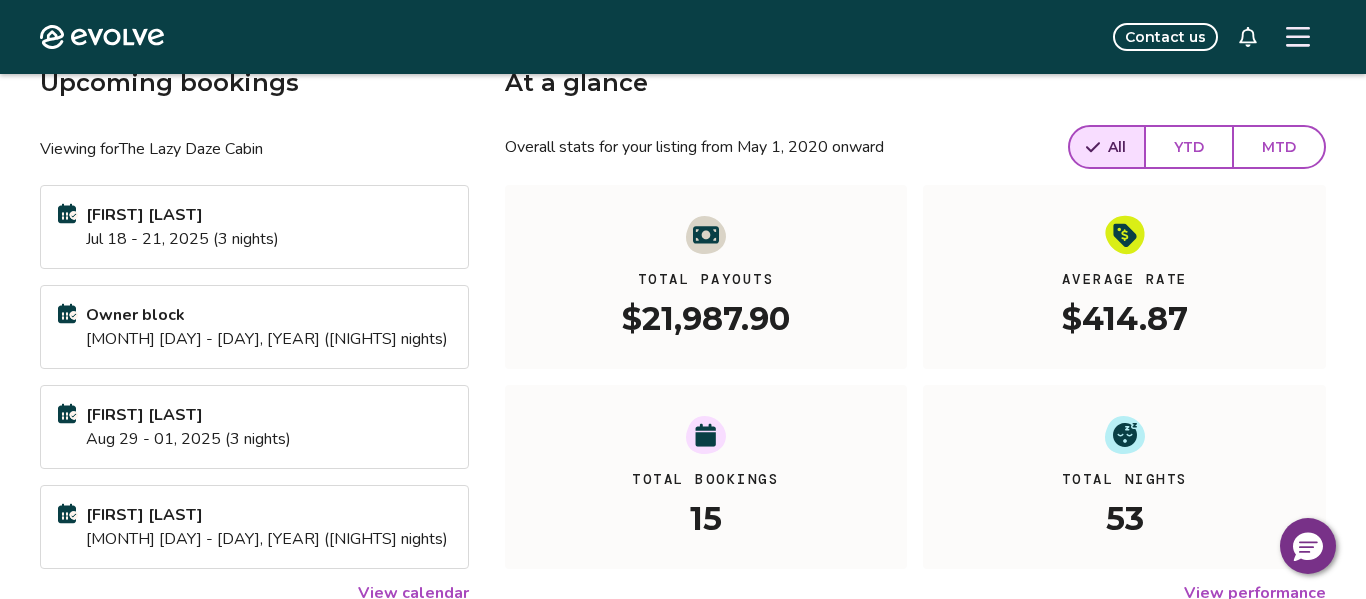 click on "Jul 18 - 21, 2025 (3 nights)" at bounding box center (182, 239) 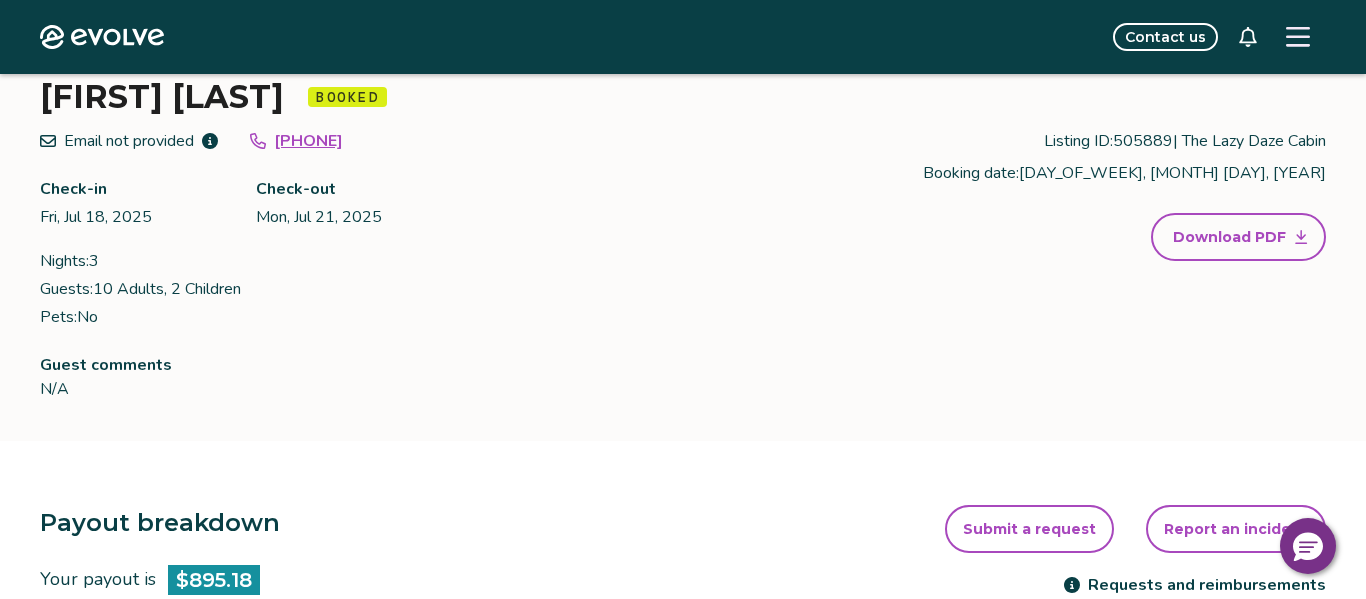 scroll, scrollTop: 111, scrollLeft: 0, axis: vertical 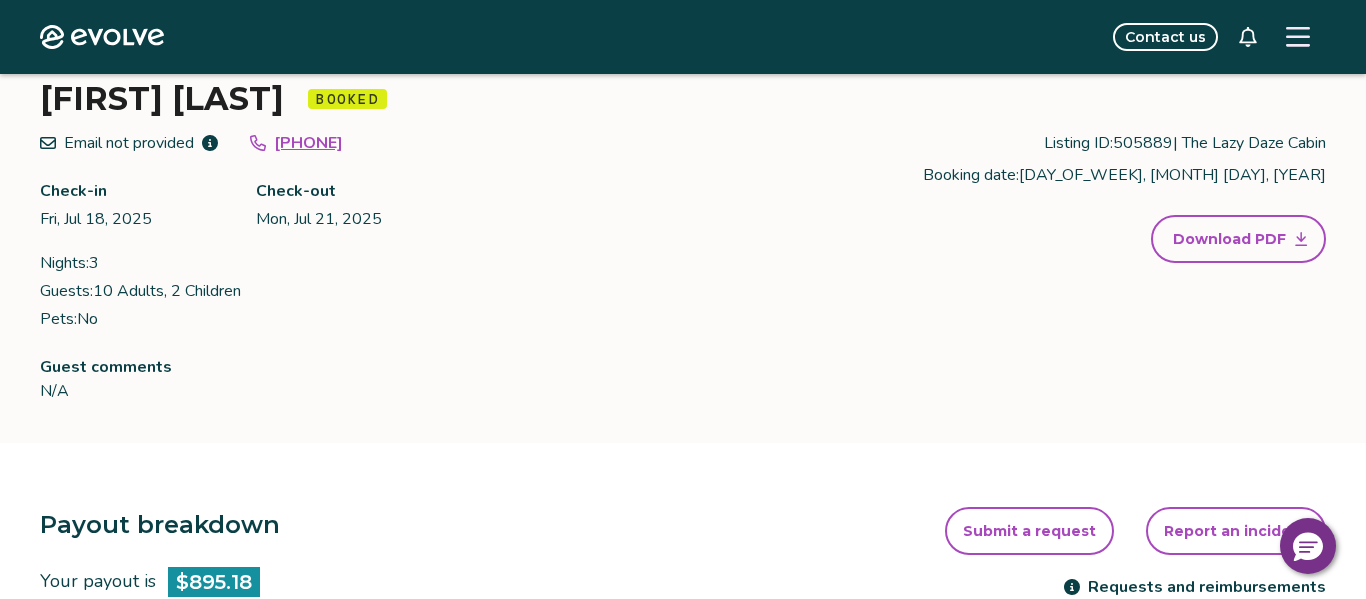 click 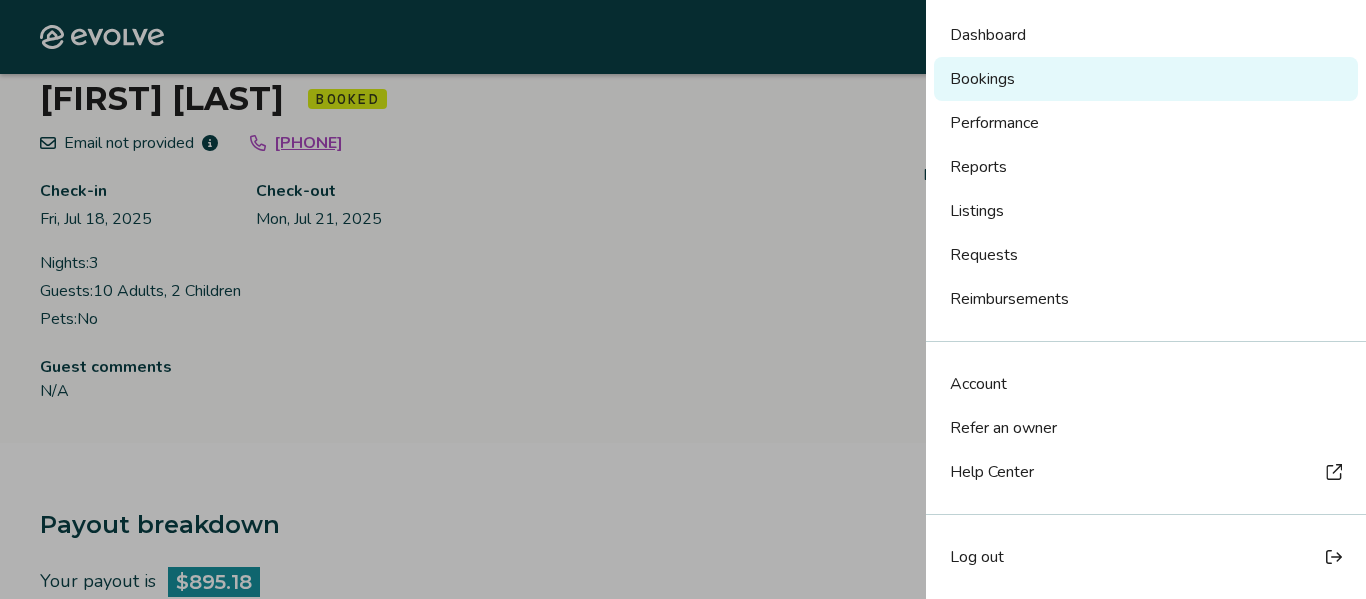 scroll, scrollTop: 420, scrollLeft: 0, axis: vertical 